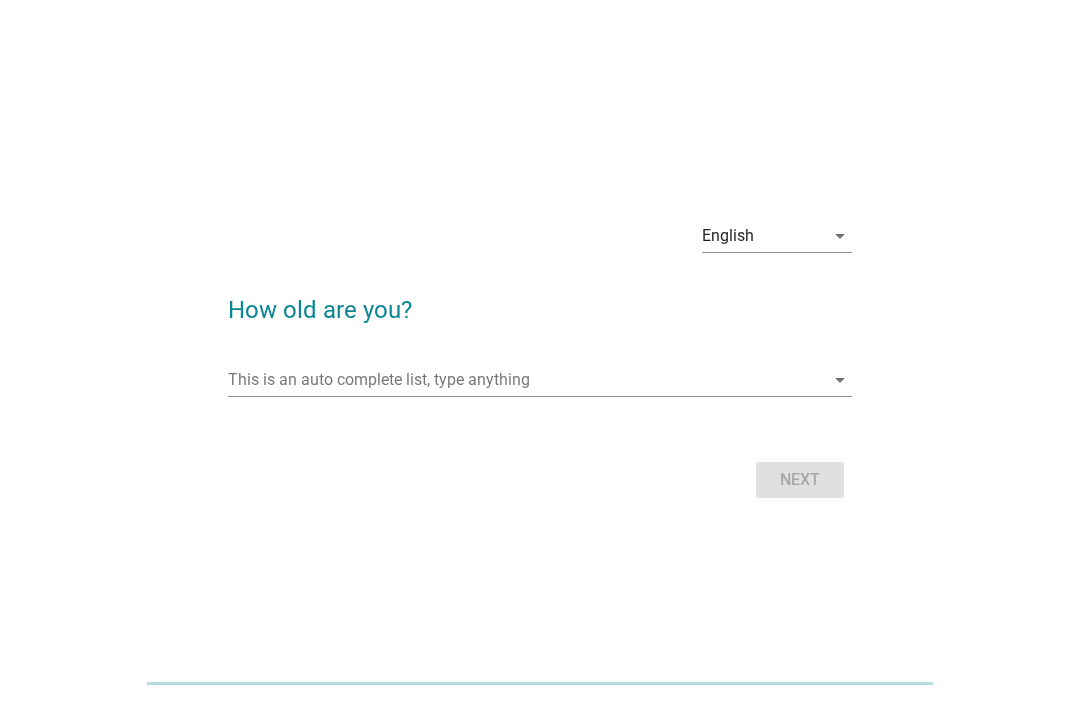 scroll, scrollTop: 0, scrollLeft: 0, axis: both 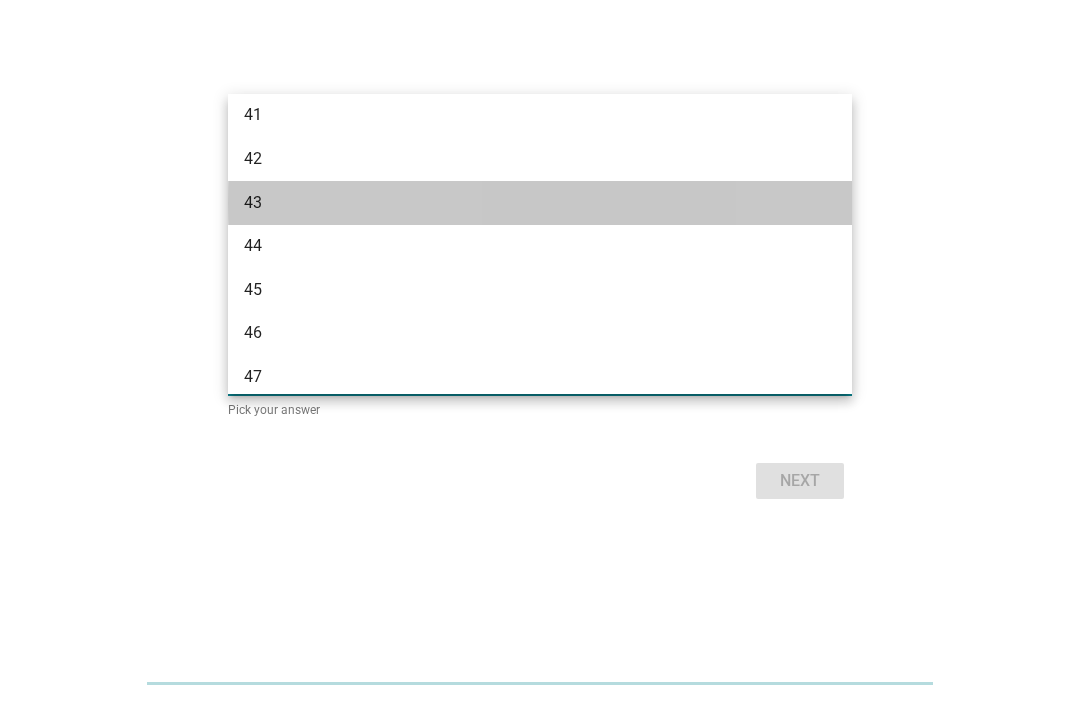 click on "43" at bounding box center (515, 203) 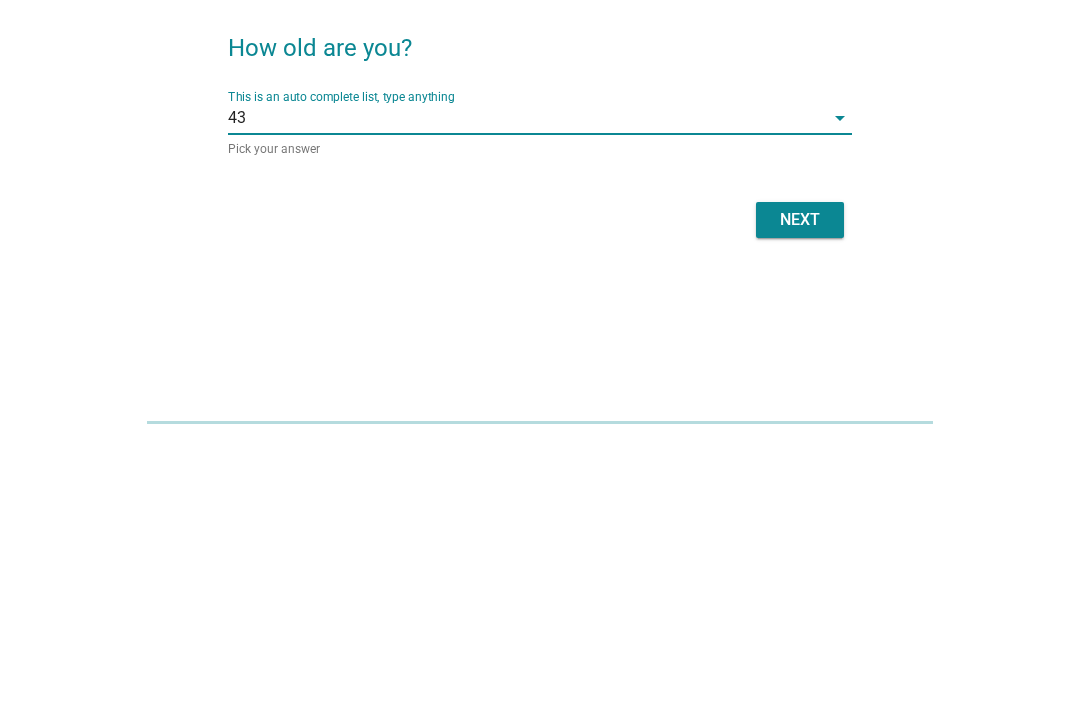 click on "Next" at bounding box center [800, 481] 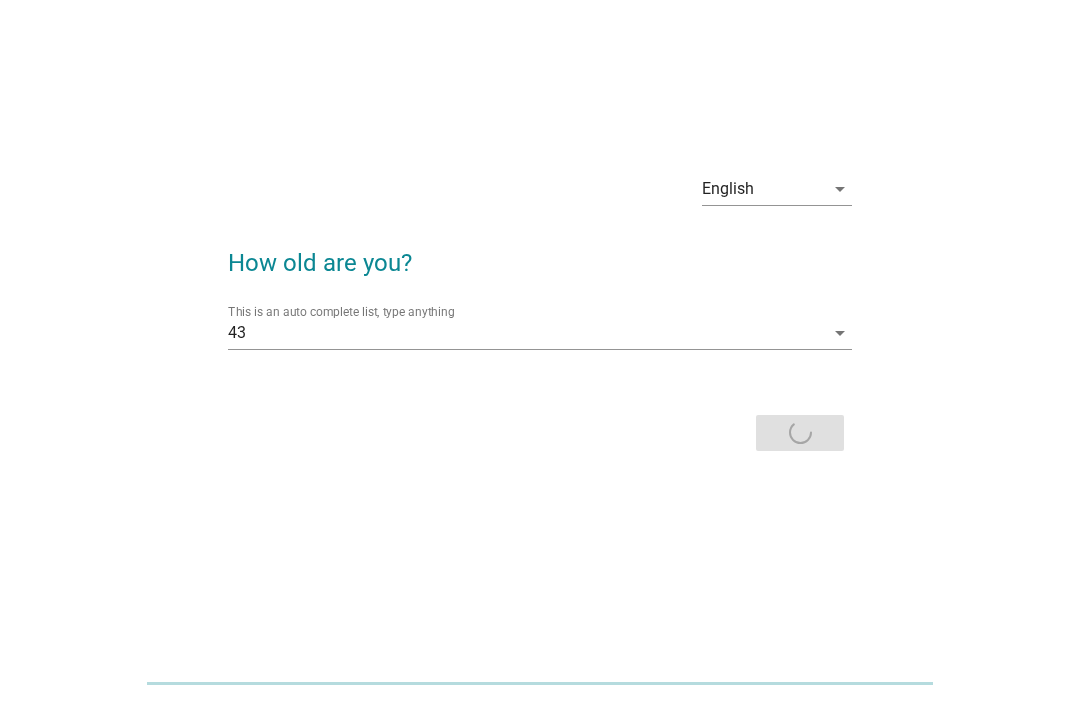 scroll, scrollTop: 0, scrollLeft: 0, axis: both 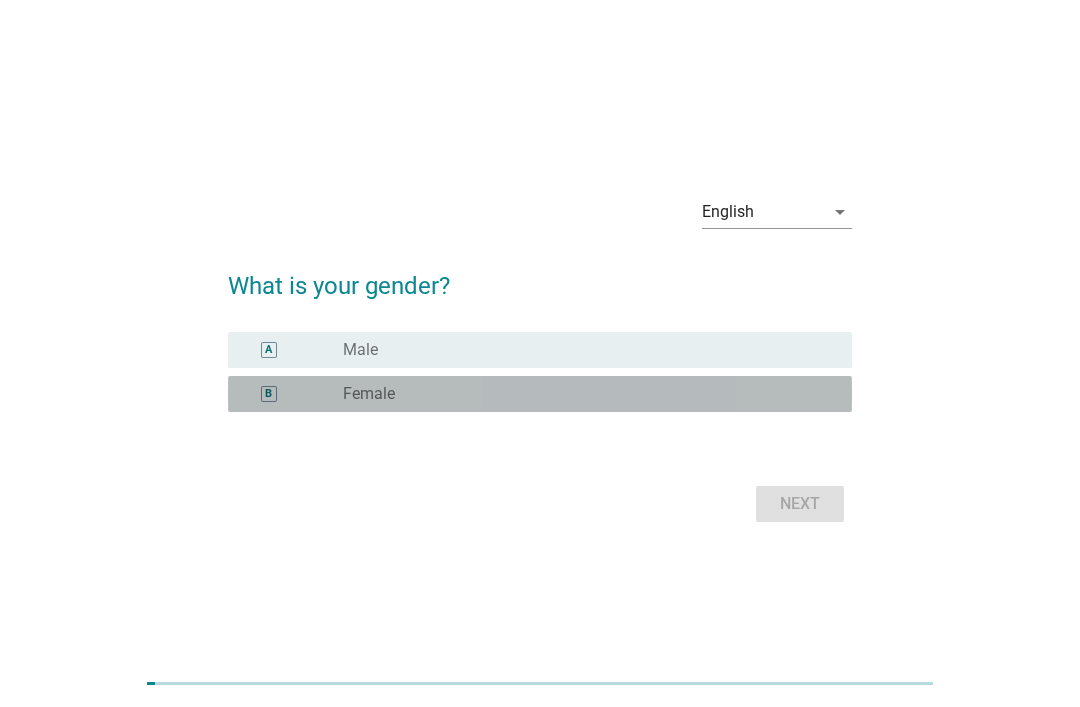 click on "B     radio_button_unchecked Female" at bounding box center (540, 394) 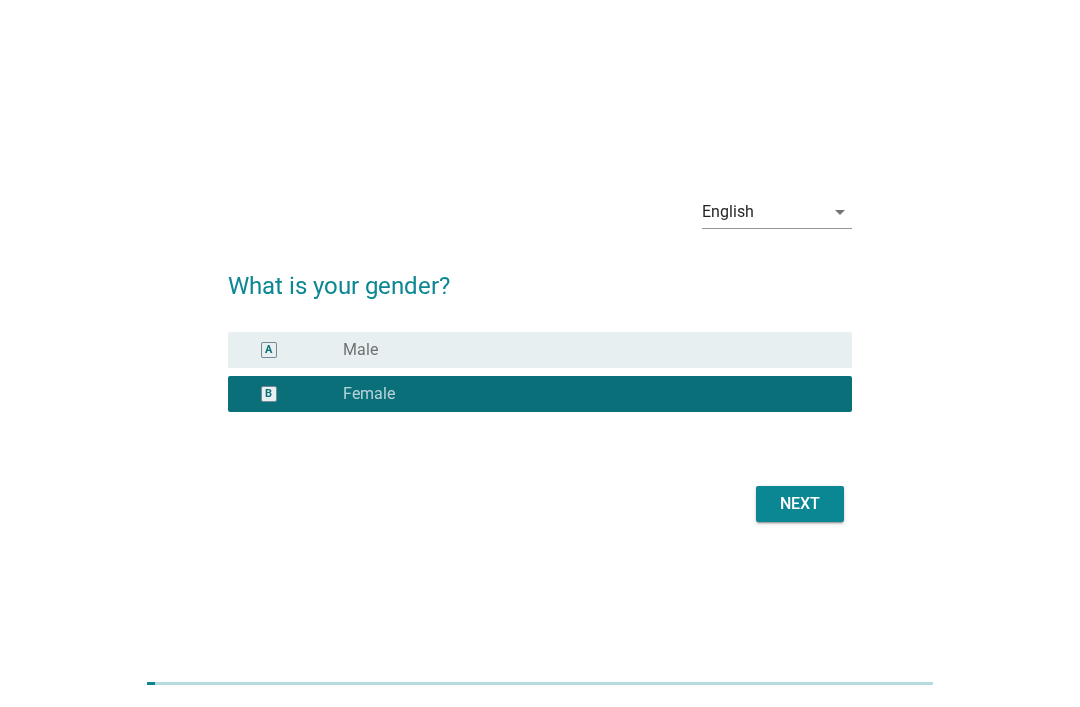 click on "Next" at bounding box center [800, 504] 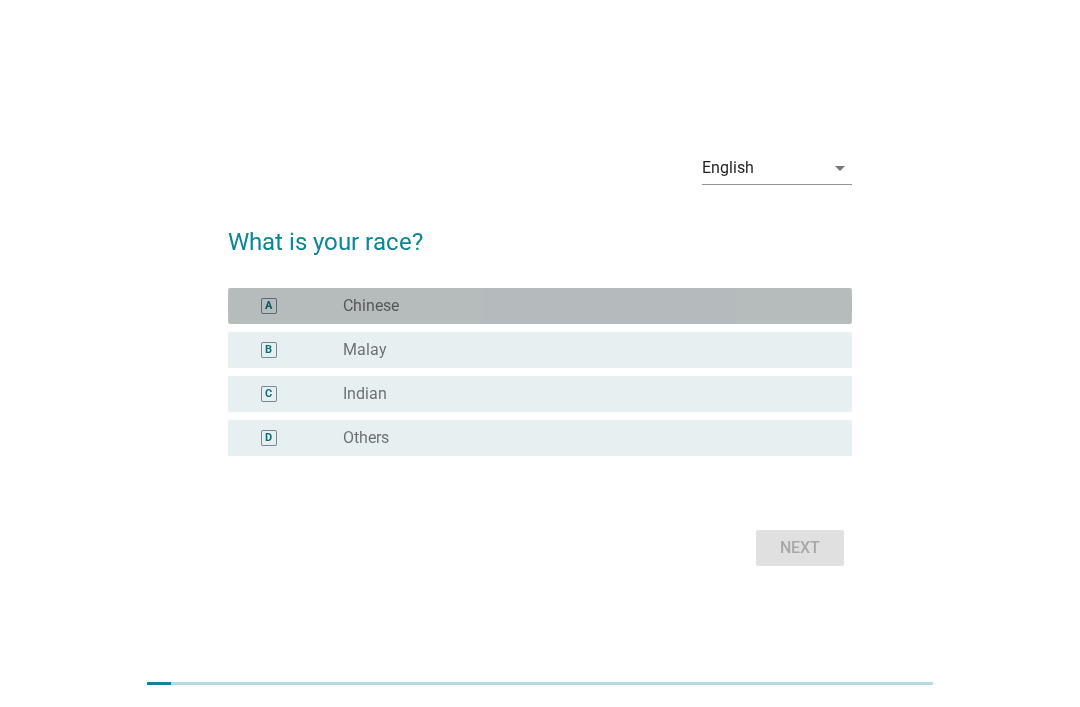 click on "radio_button_unchecked Chinese" at bounding box center (581, 306) 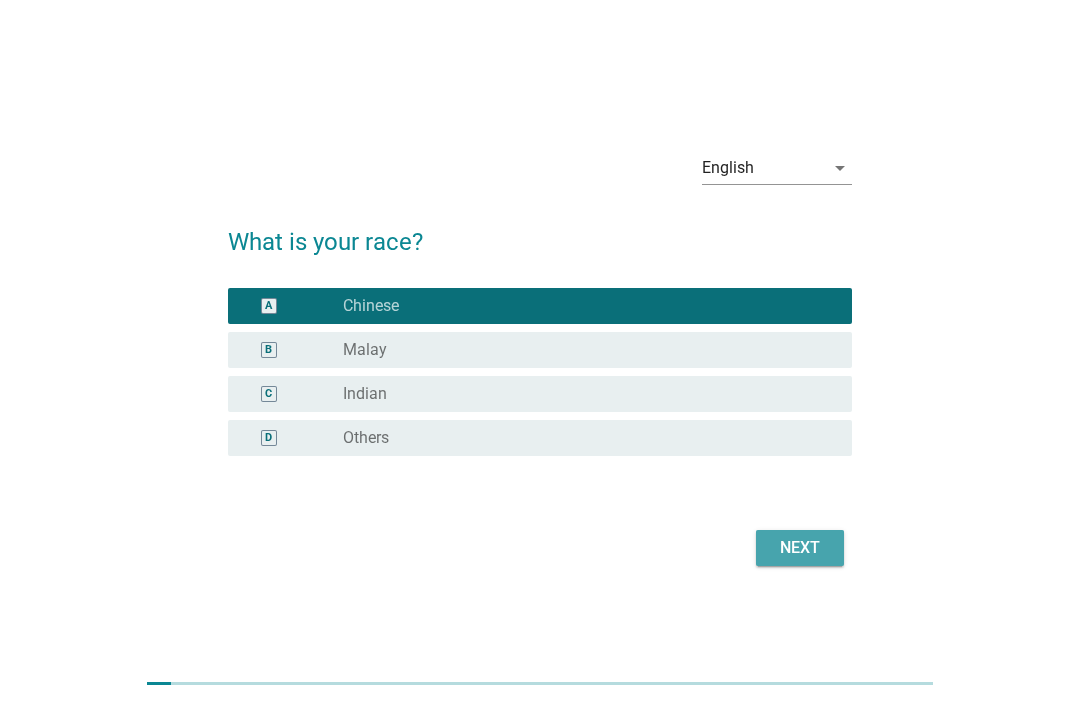 click on "Next" at bounding box center [800, 548] 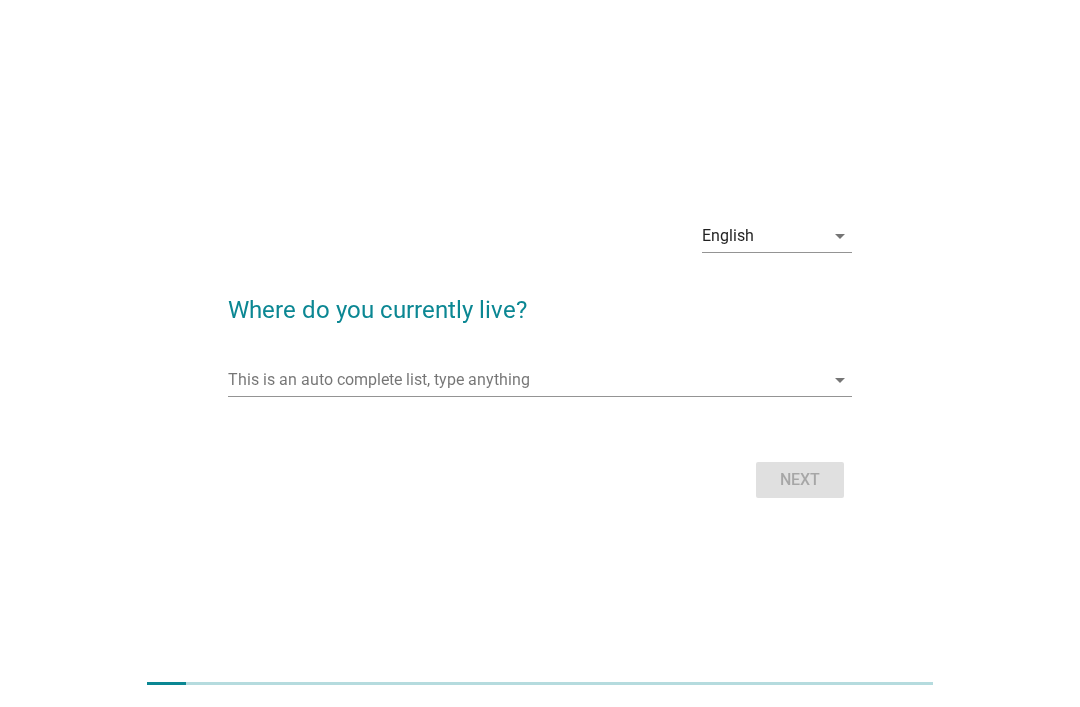 click at bounding box center [526, 380] 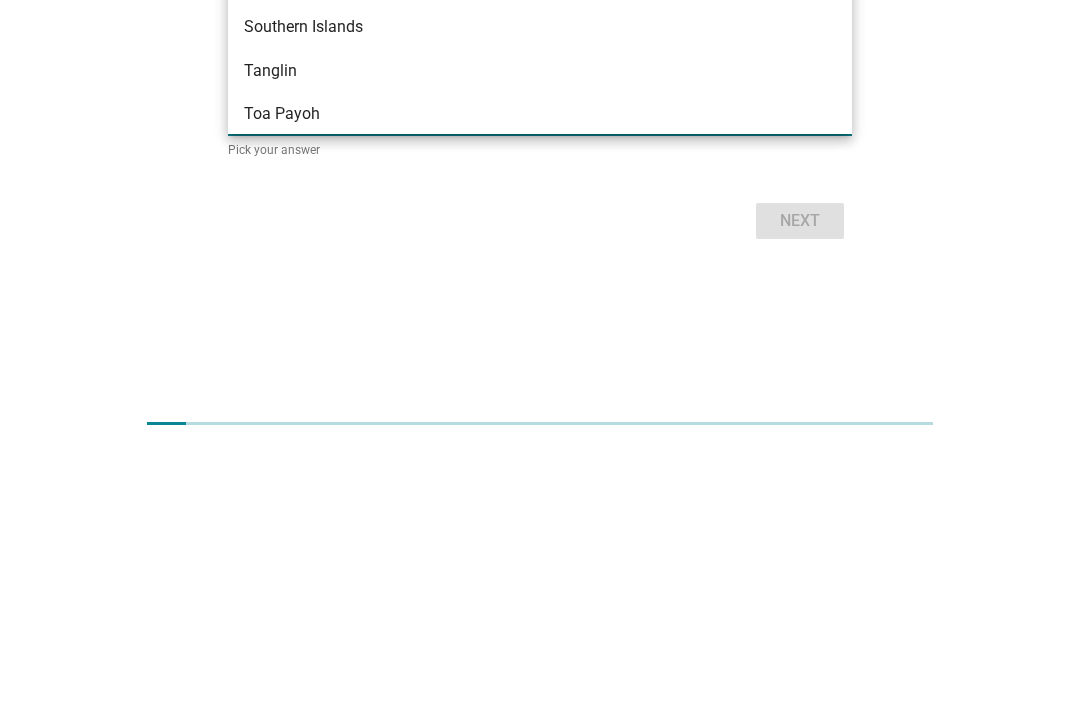 scroll, scrollTop: 230, scrollLeft: 0, axis: vertical 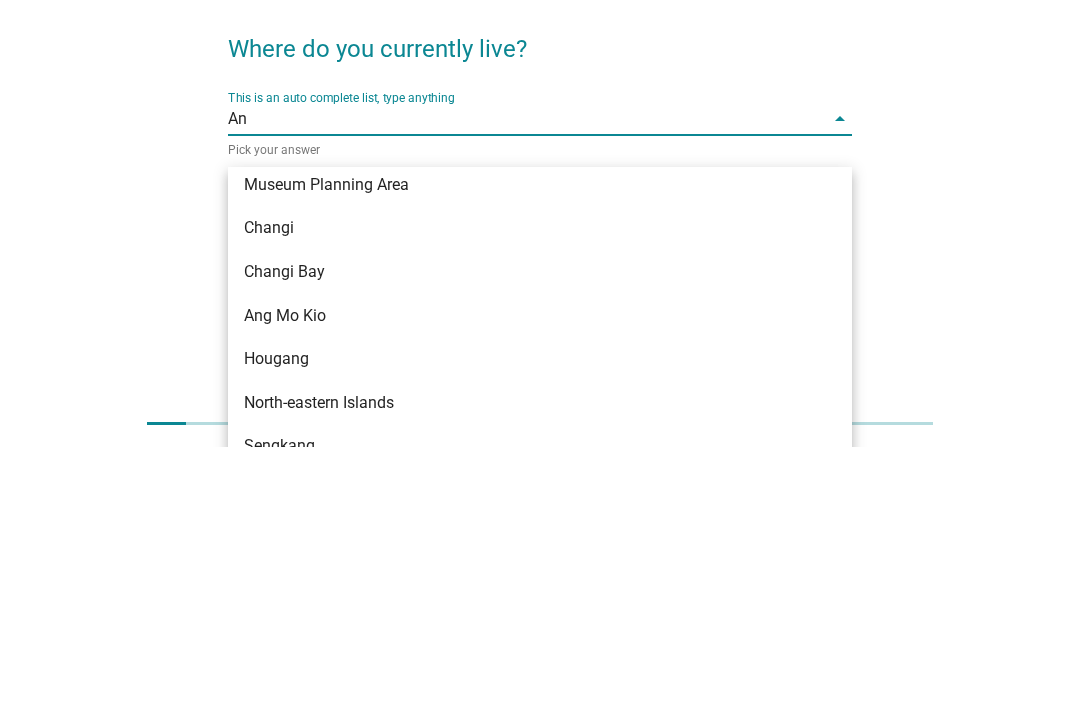 type on "Ang" 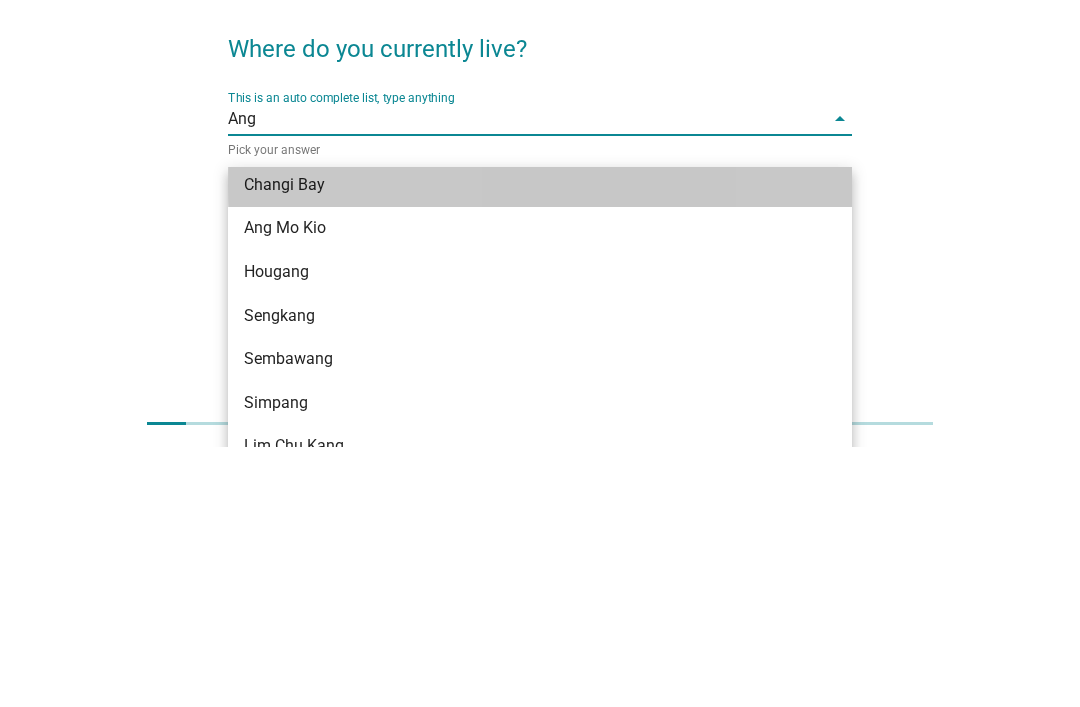 click on "Changi Bay" at bounding box center [540, 445] 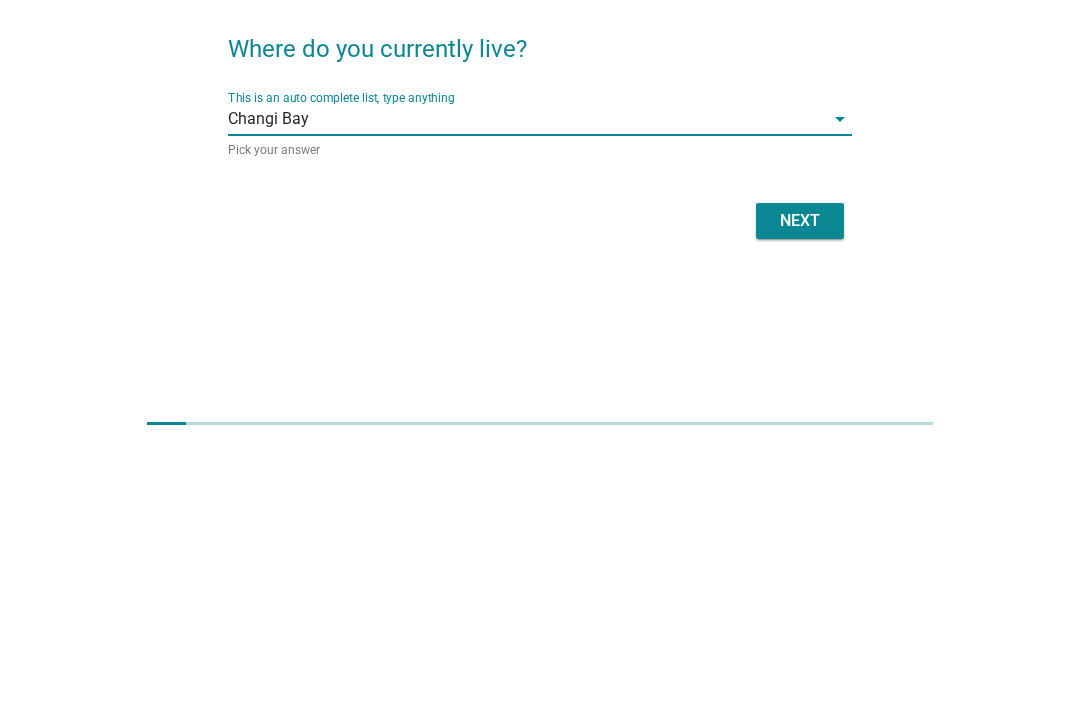 click at bounding box center [566, 379] 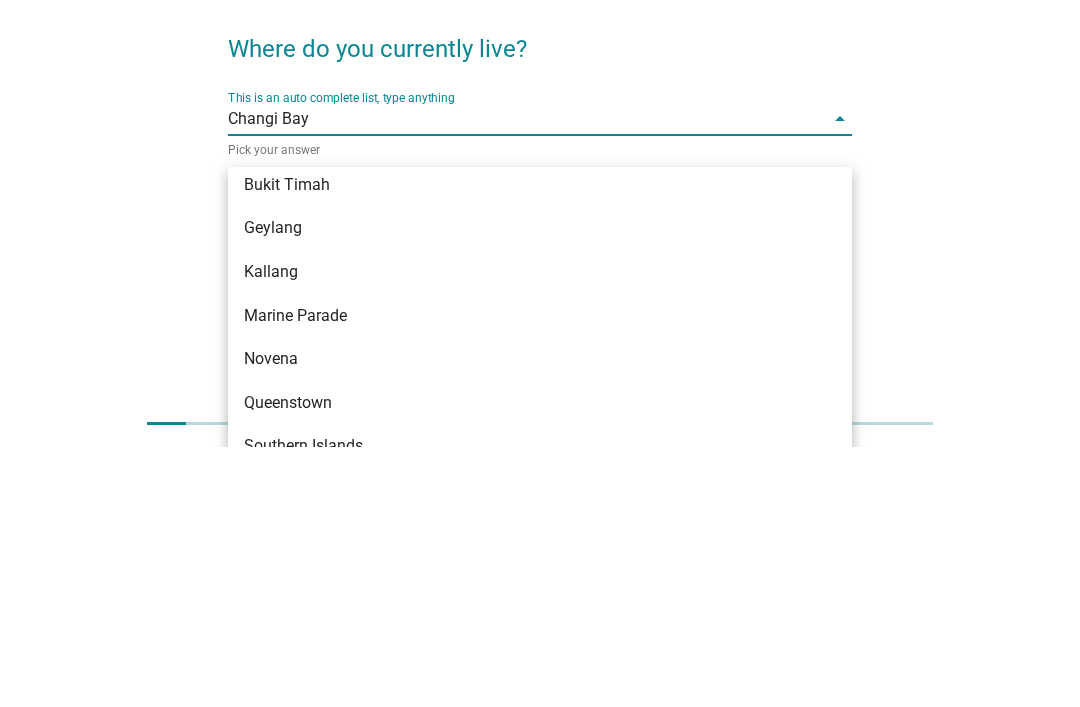 type on "A" 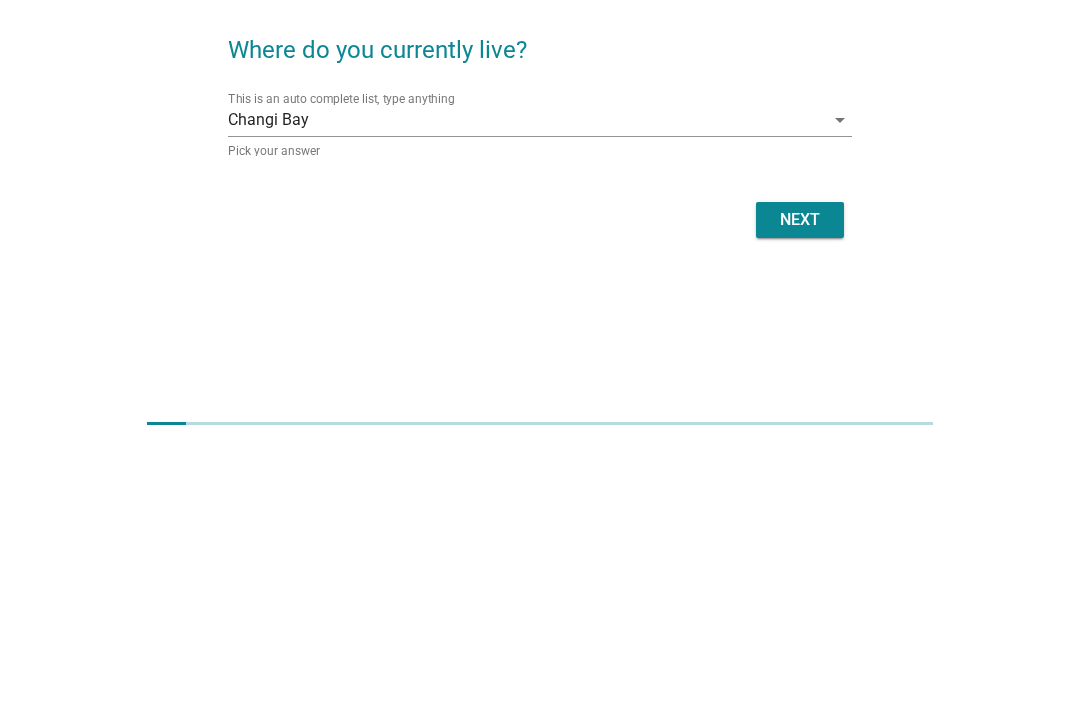 scroll, scrollTop: 111, scrollLeft: 0, axis: vertical 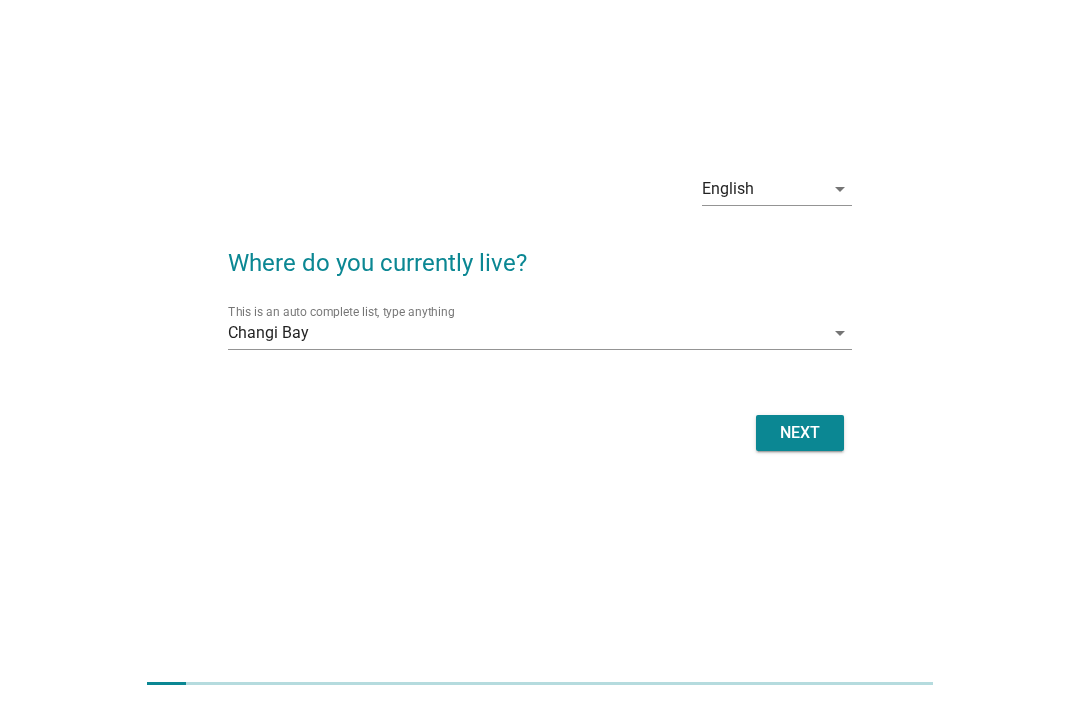 click at bounding box center (566, 333) 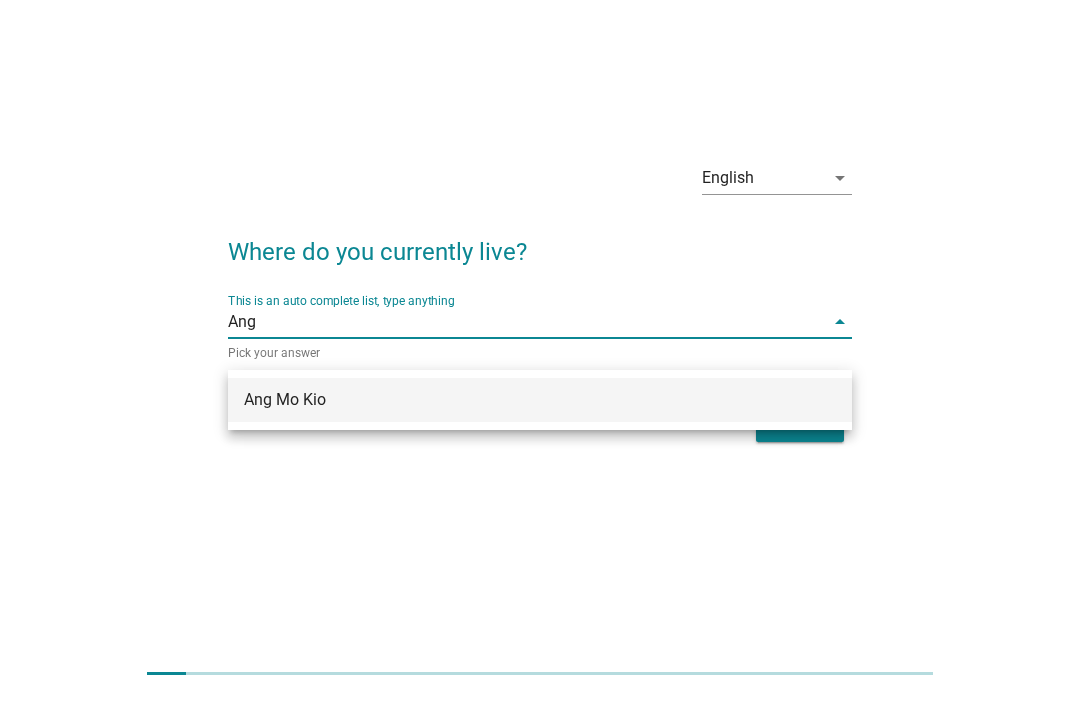 scroll, scrollTop: 0, scrollLeft: 0, axis: both 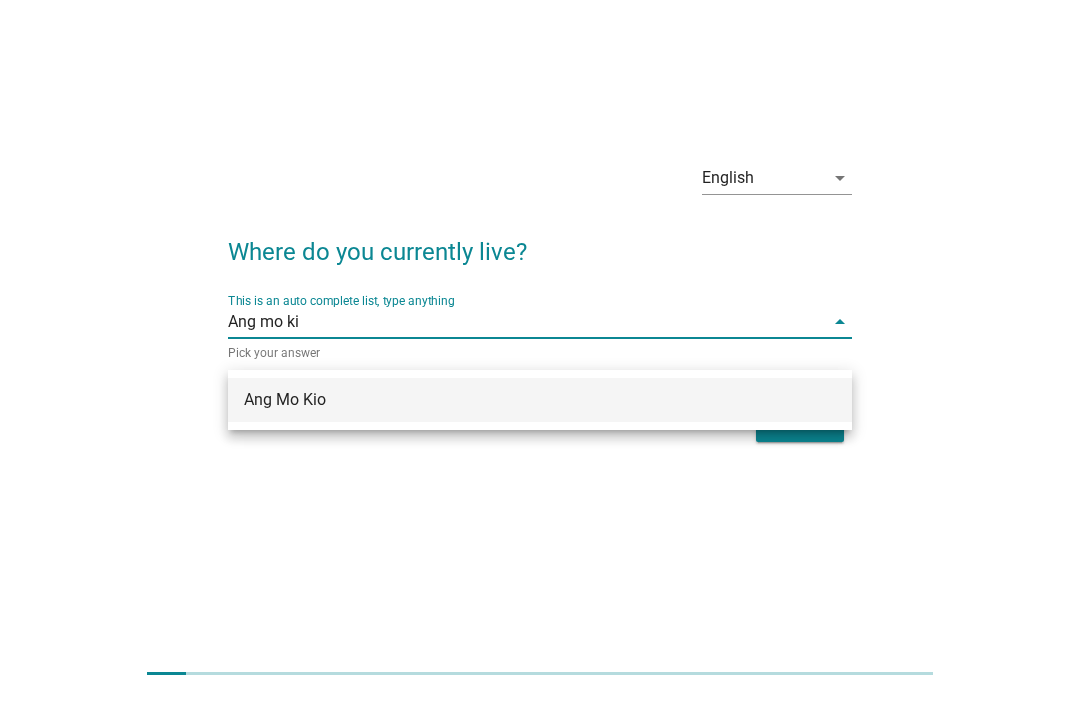 type on "Ang mo kio" 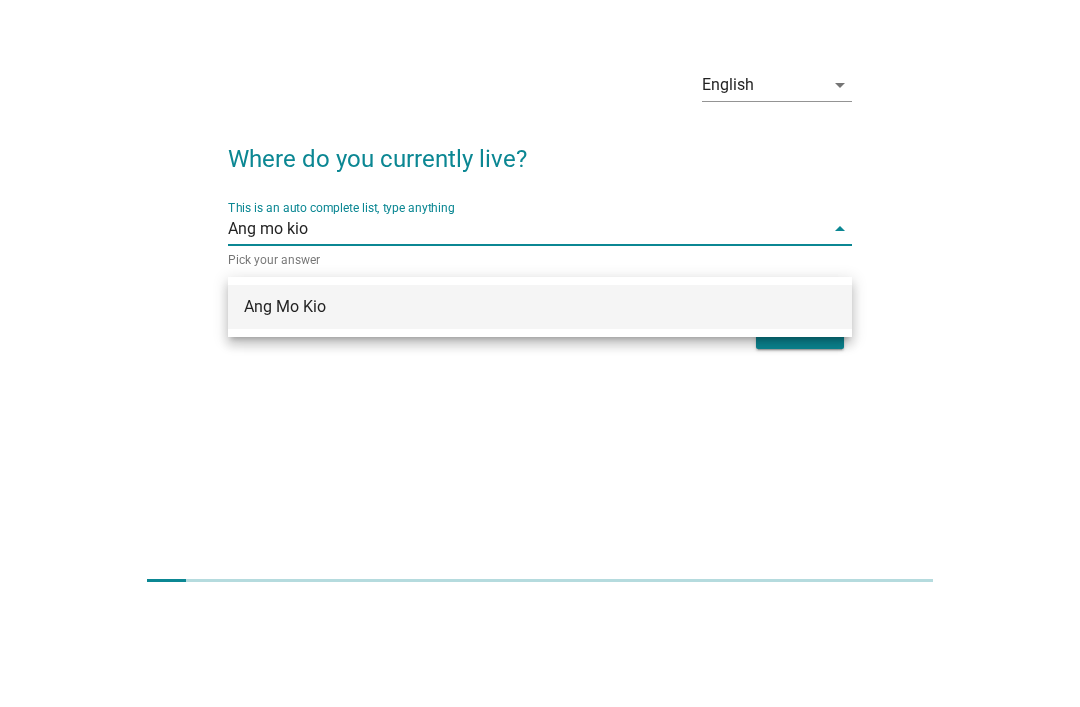 click on "Ang Mo Kio" at bounding box center (540, 410) 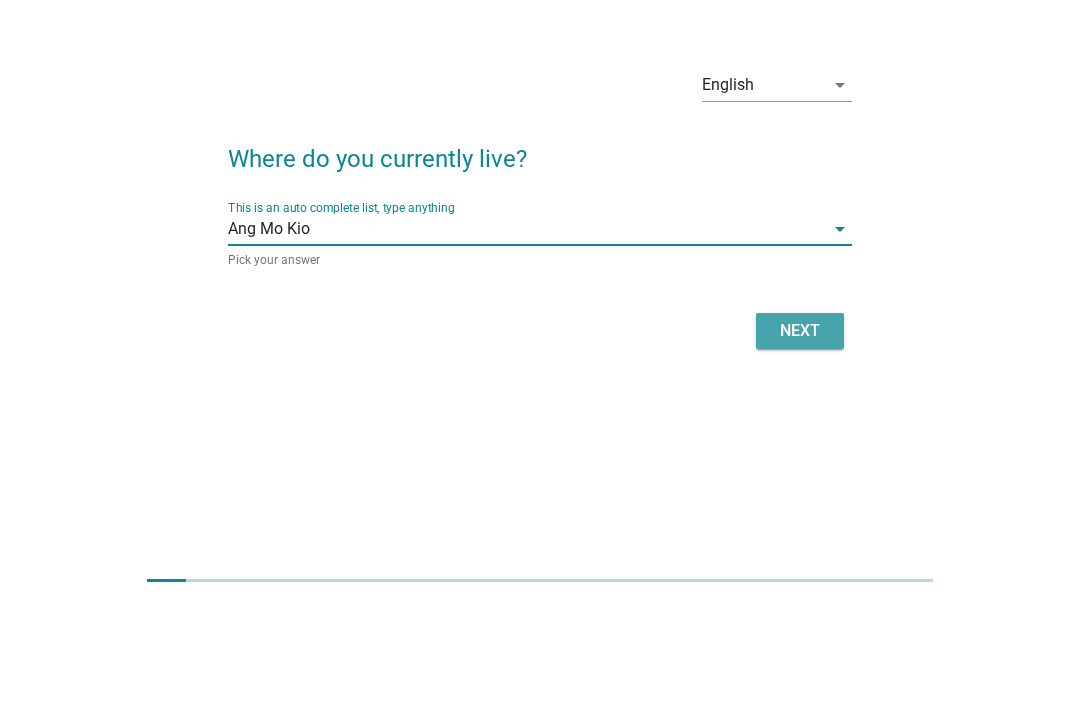 click on "Next" at bounding box center (800, 434) 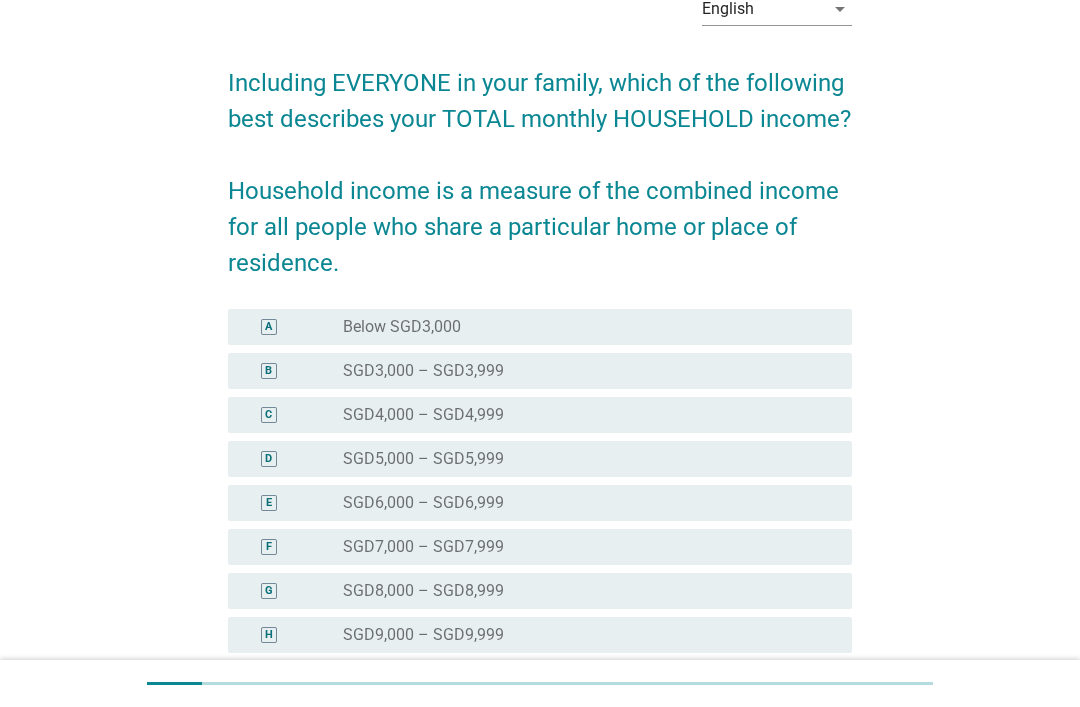 scroll, scrollTop: 0, scrollLeft: 0, axis: both 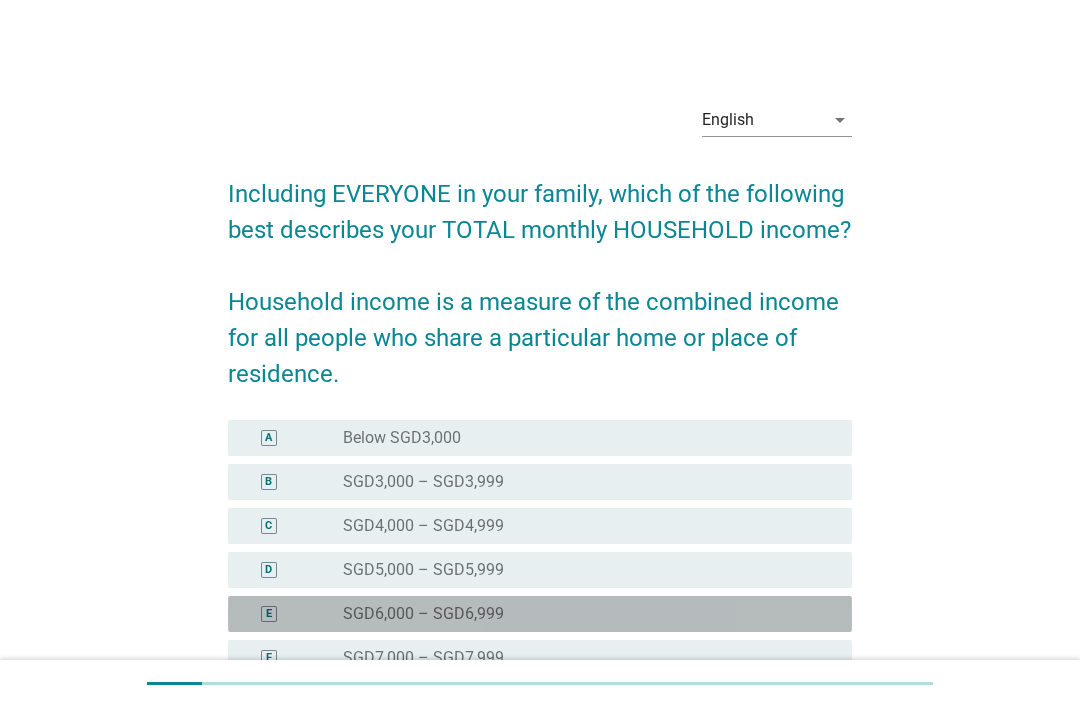 click on "E     radio_button_unchecked SGD6,000 – SGD6,999" at bounding box center [540, 614] 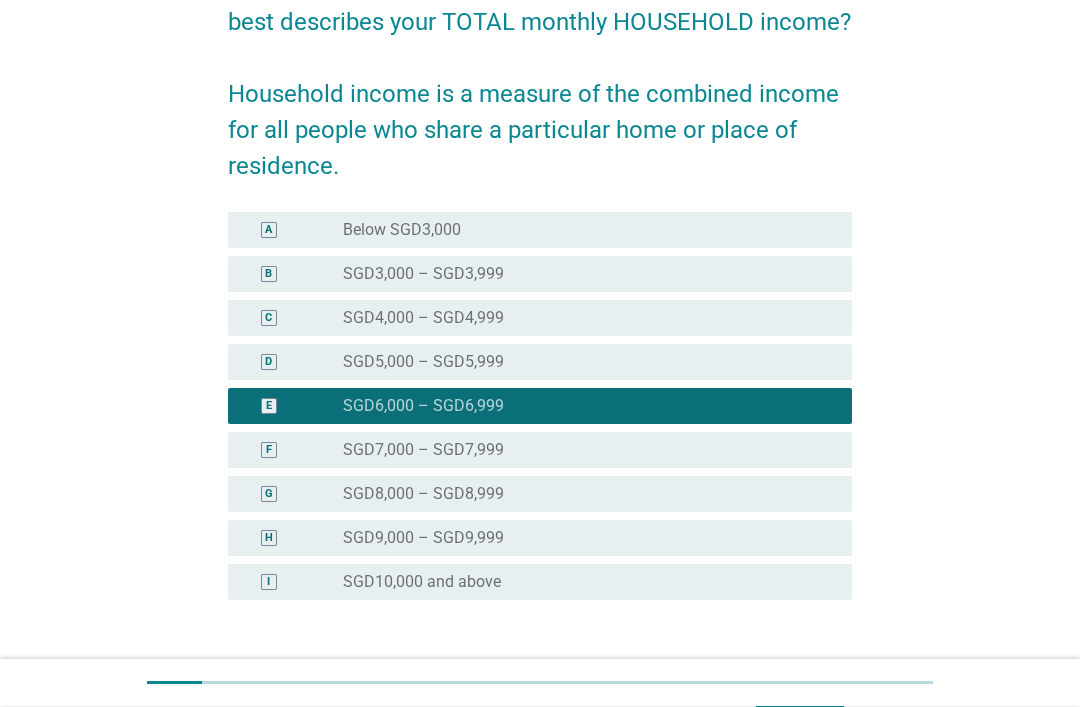 scroll, scrollTop: 287, scrollLeft: 0, axis: vertical 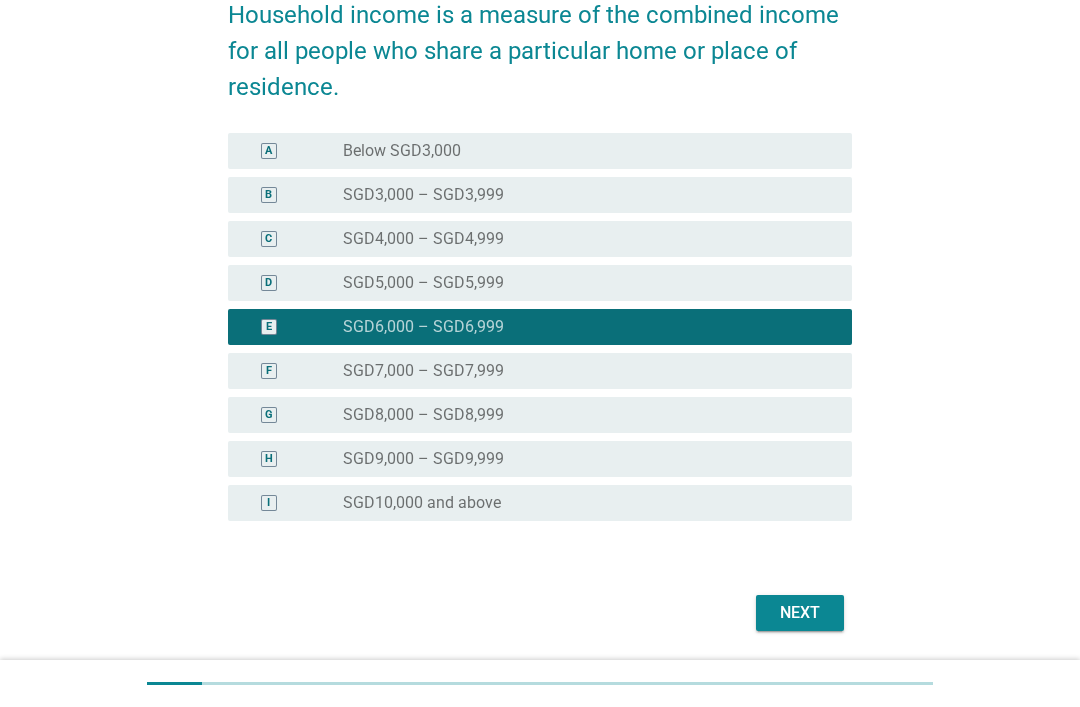 click on "Next" at bounding box center (800, 613) 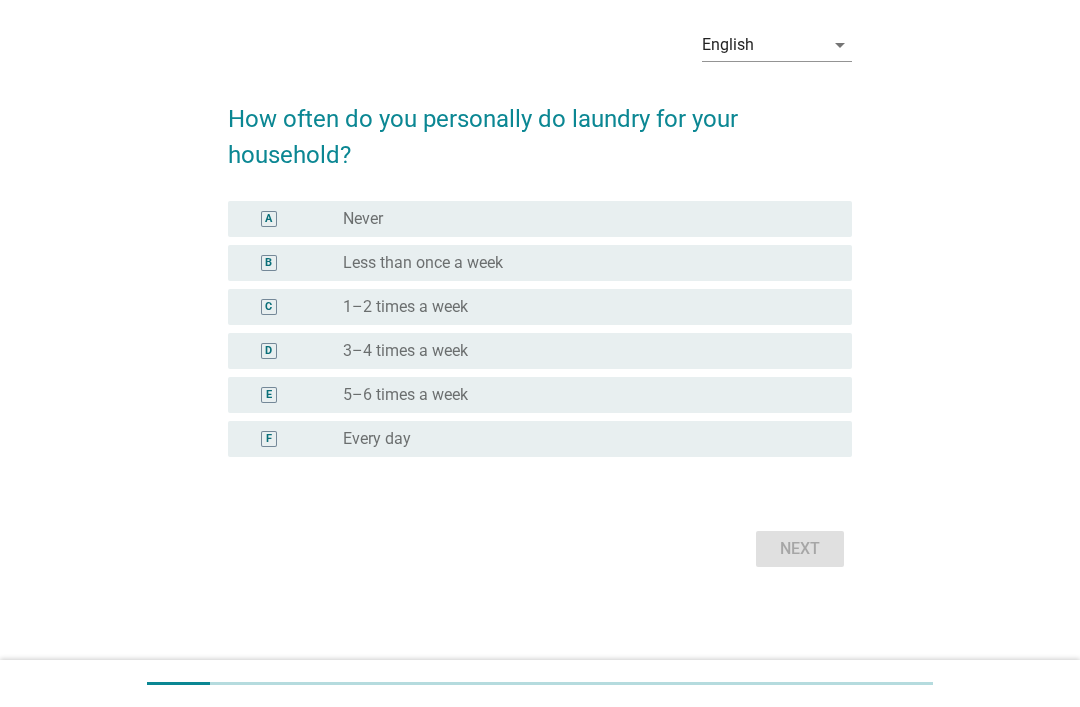 scroll, scrollTop: 0, scrollLeft: 0, axis: both 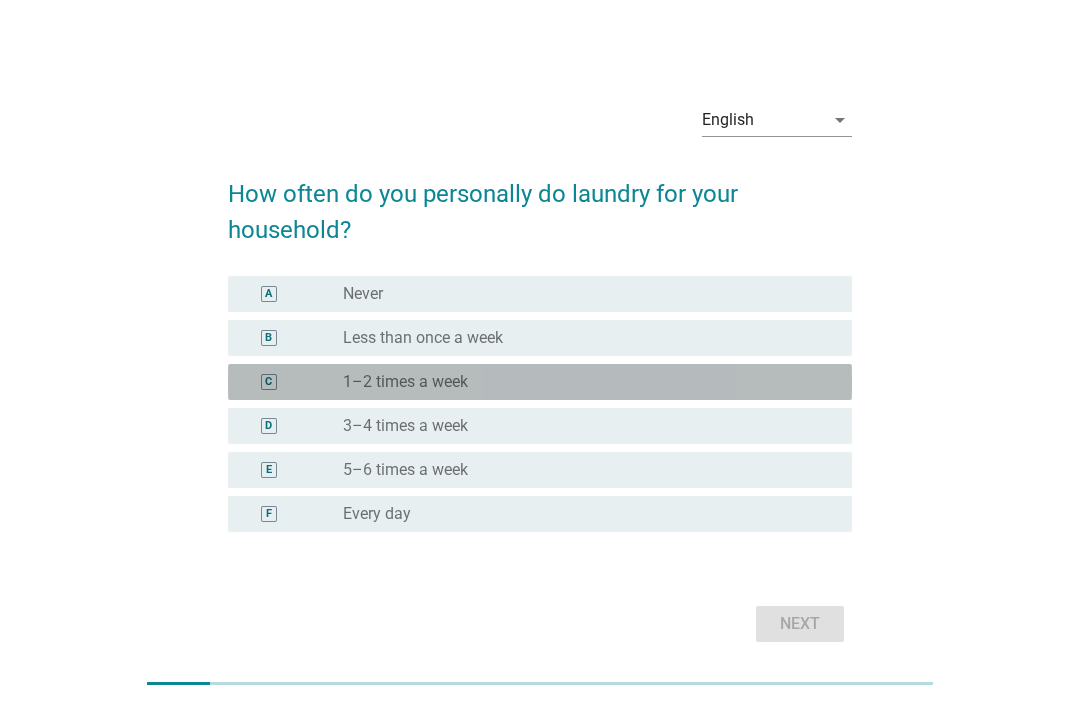 click on "radio_button_unchecked 1–2 times a week" at bounding box center (581, 382) 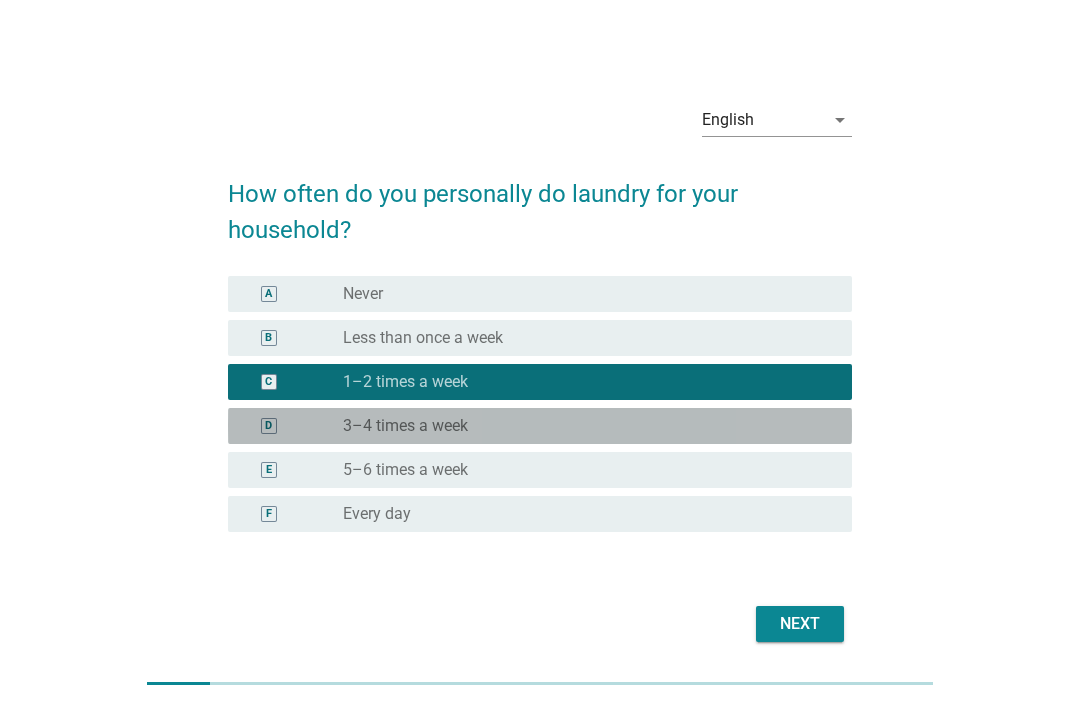 click on "radio_button_unchecked 3–4 times a week" at bounding box center [581, 426] 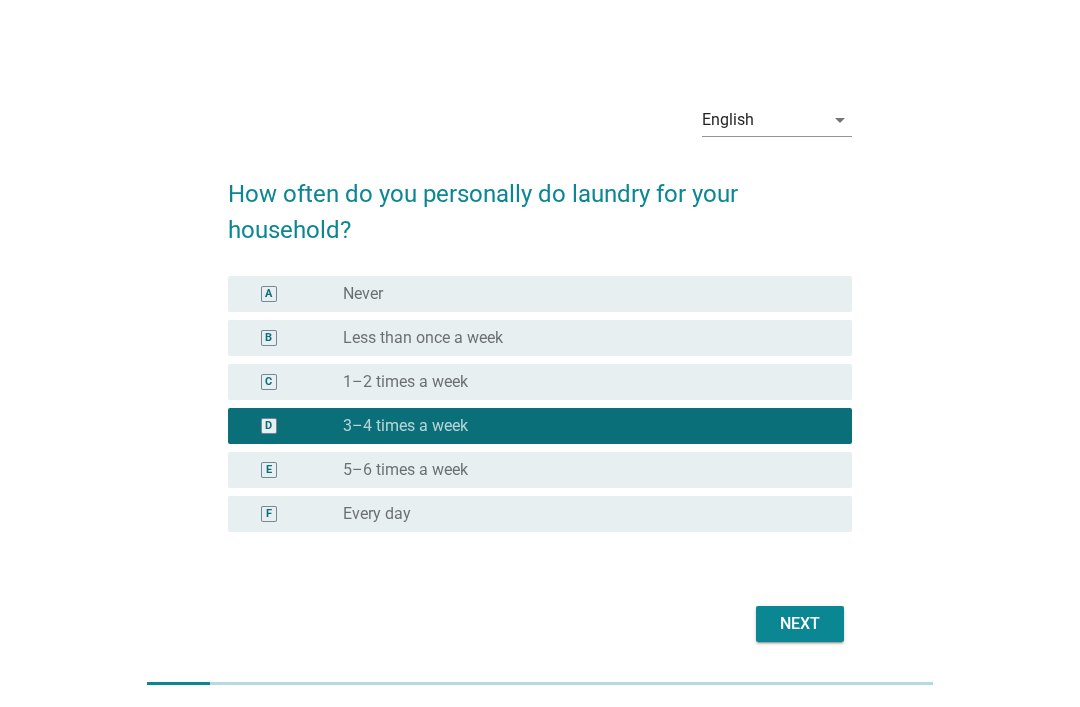 click on "Next" at bounding box center [800, 624] 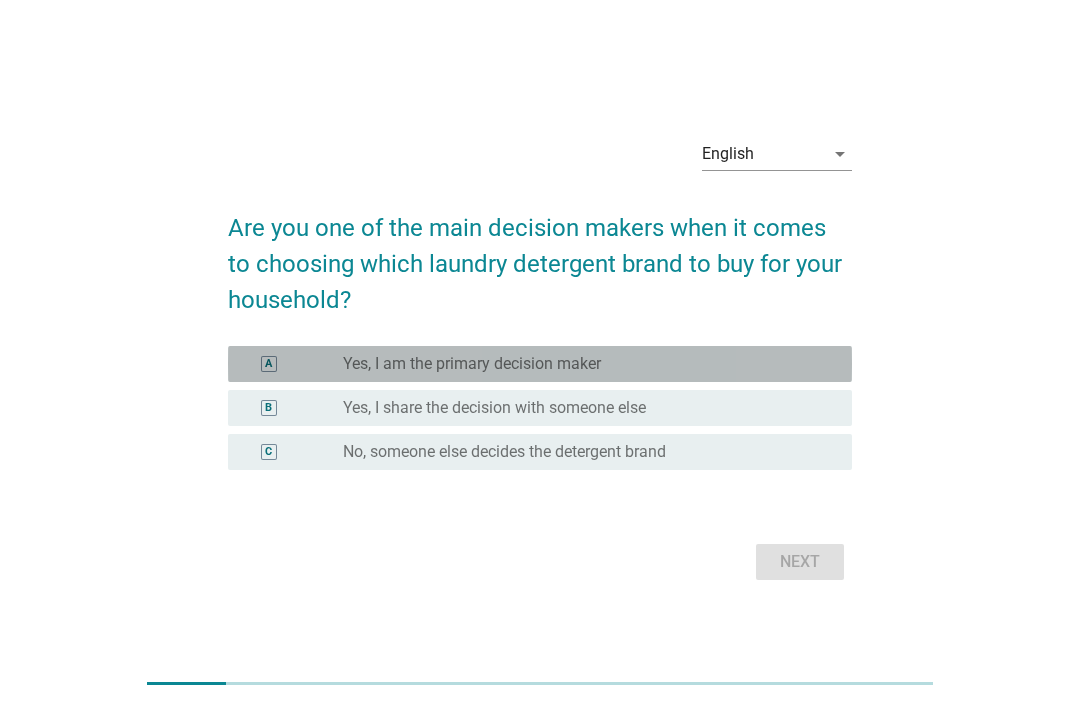 click on "radio_button_unchecked Yes, I am the primary decision maker" at bounding box center [581, 364] 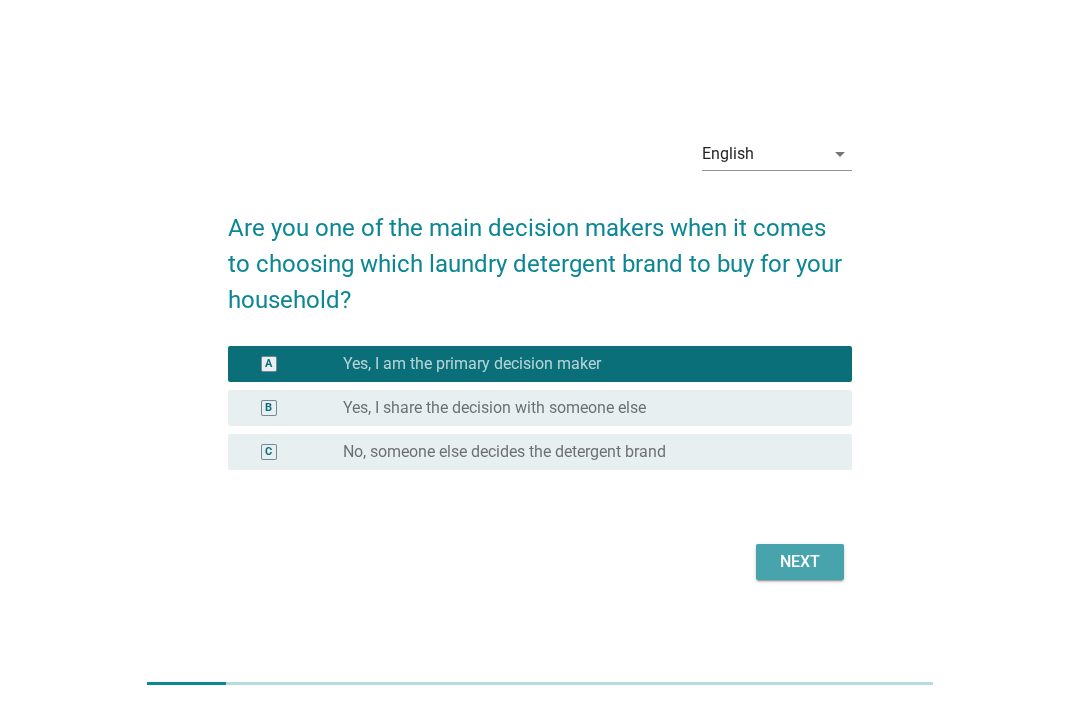 click on "Next" at bounding box center [800, 562] 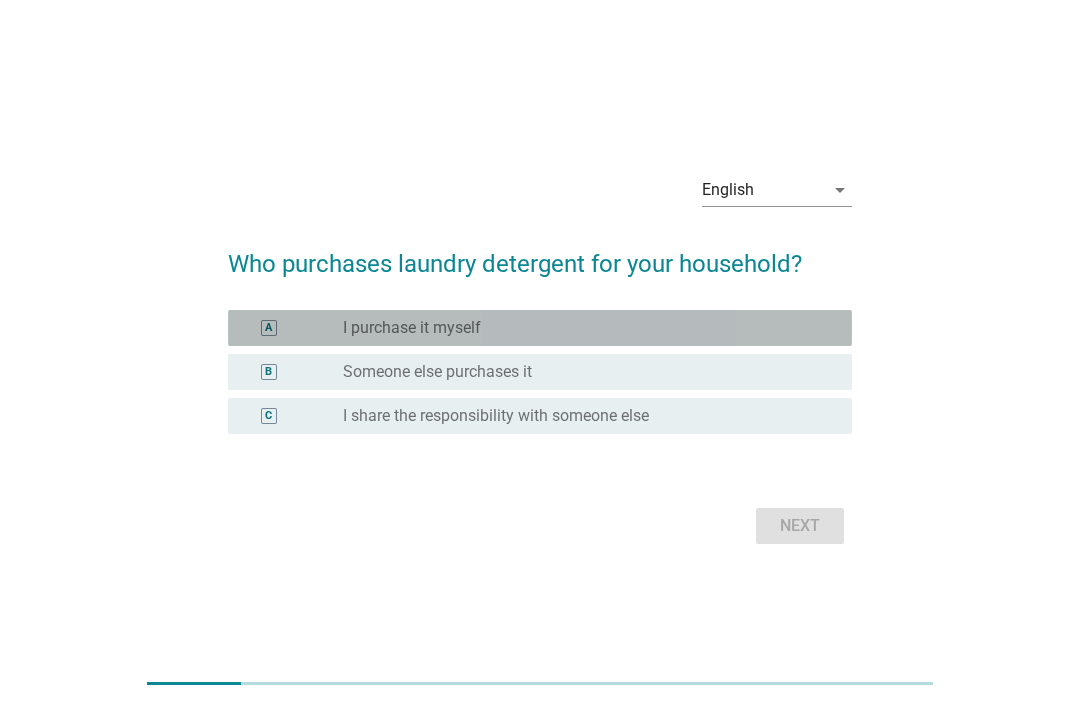 click on "radio_button_unchecked I purchase it myself" at bounding box center [581, 328] 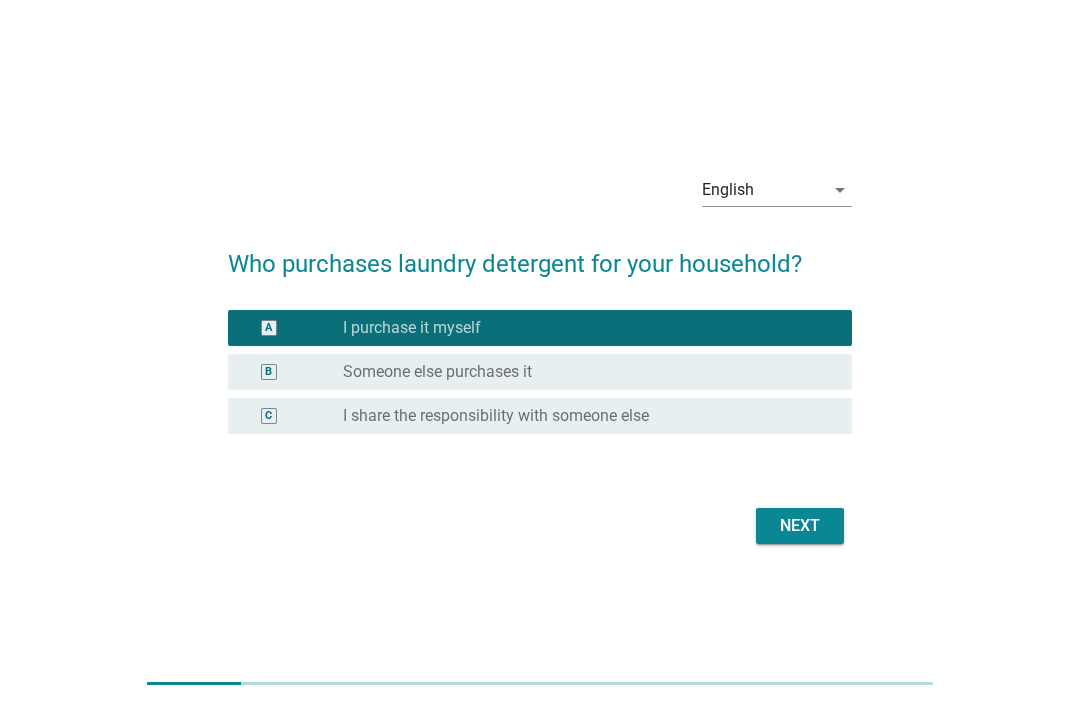click on "Next" at bounding box center [800, 526] 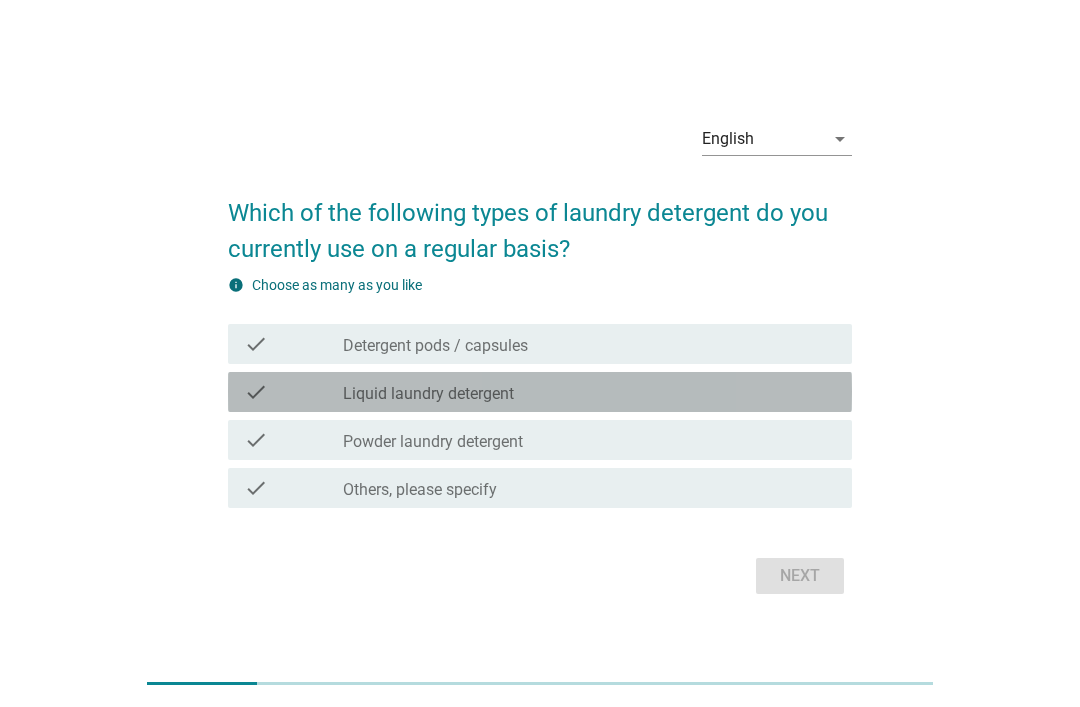 click on "check_box_outline_blank Liquid laundry detergent" at bounding box center [589, 392] 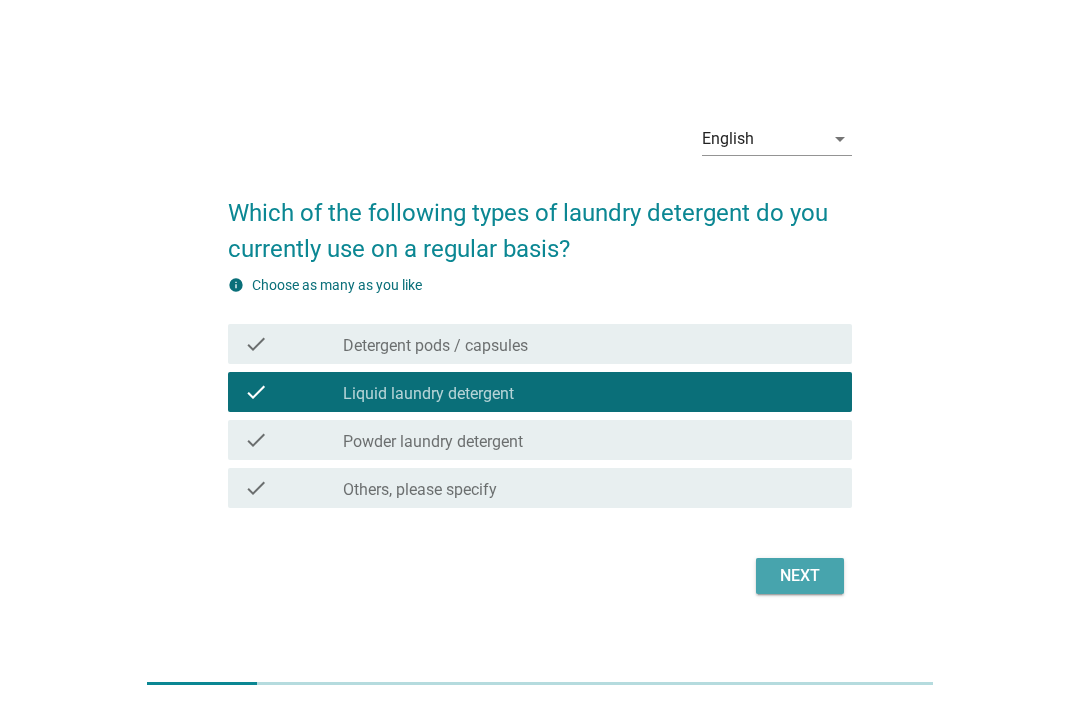 click on "Next" at bounding box center (800, 576) 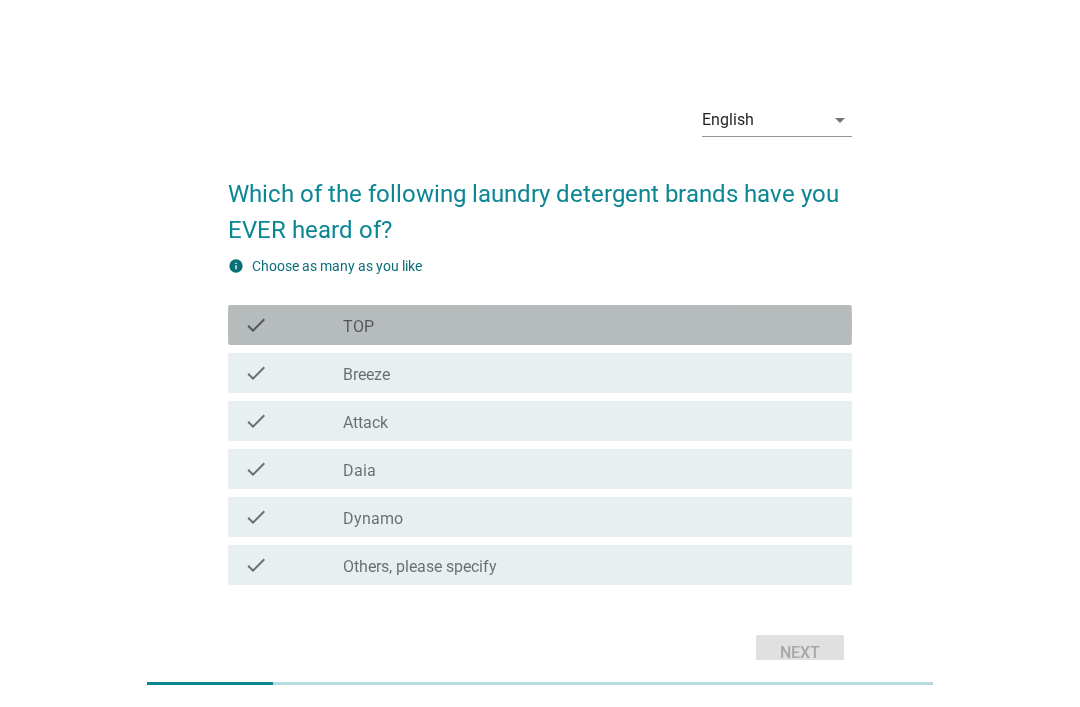 click on "check_box_outline_blank TOP" at bounding box center [589, 325] 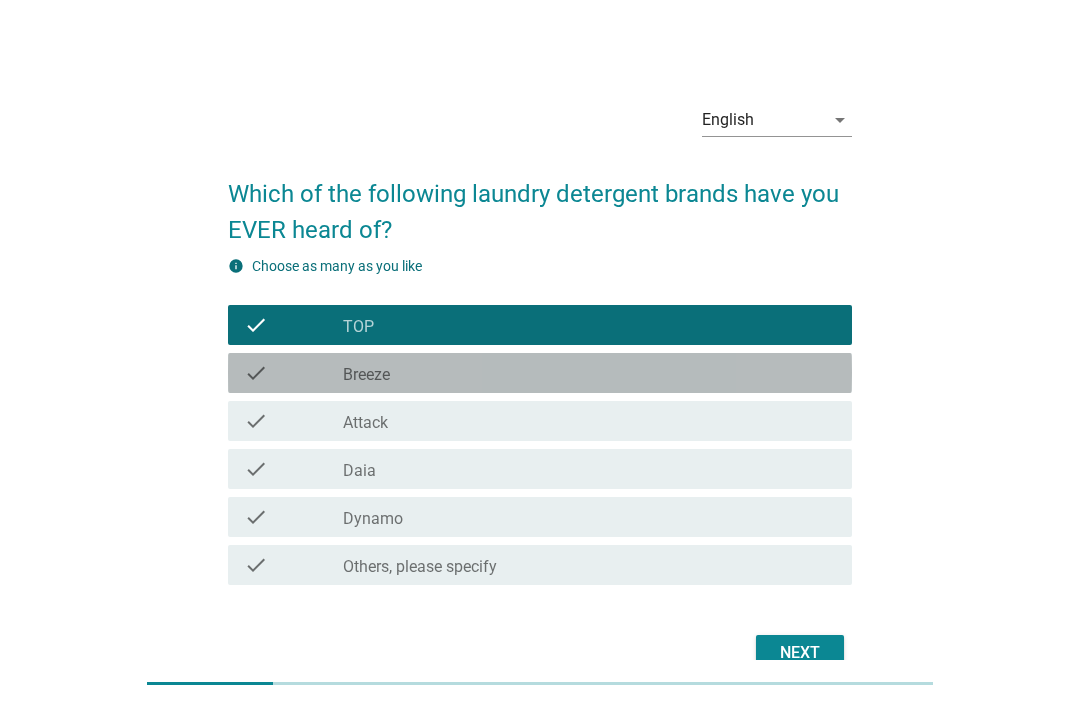 click on "check_box_outline_blank Breeze" at bounding box center [589, 373] 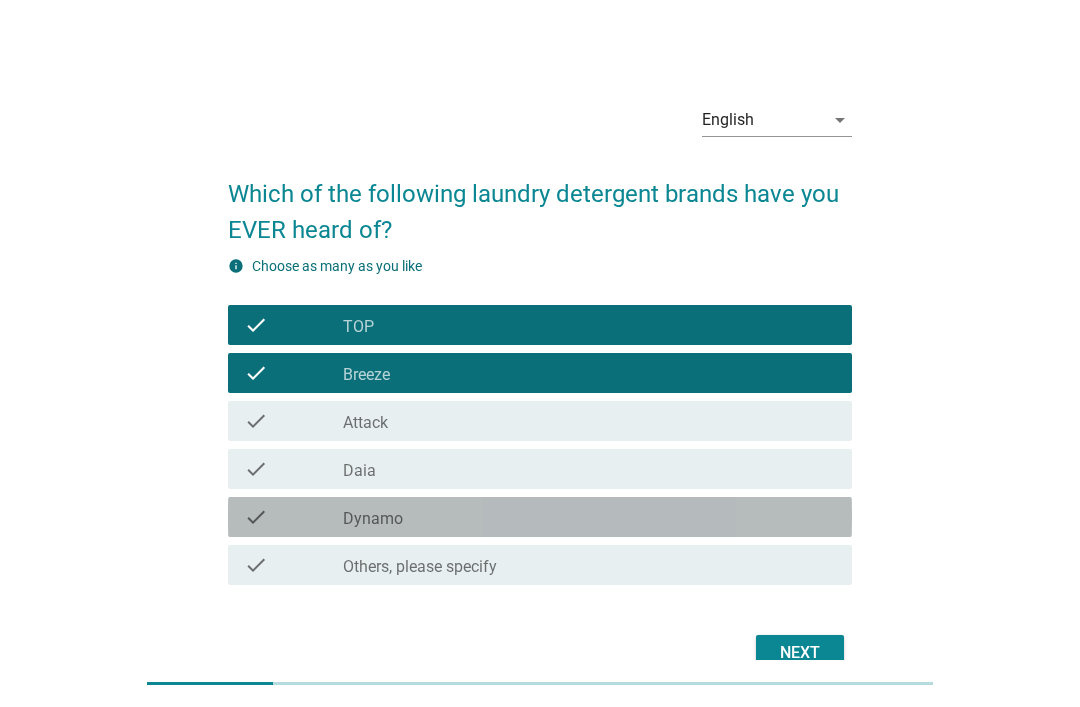click on "check_box_outline_blank Dynamo" at bounding box center [589, 517] 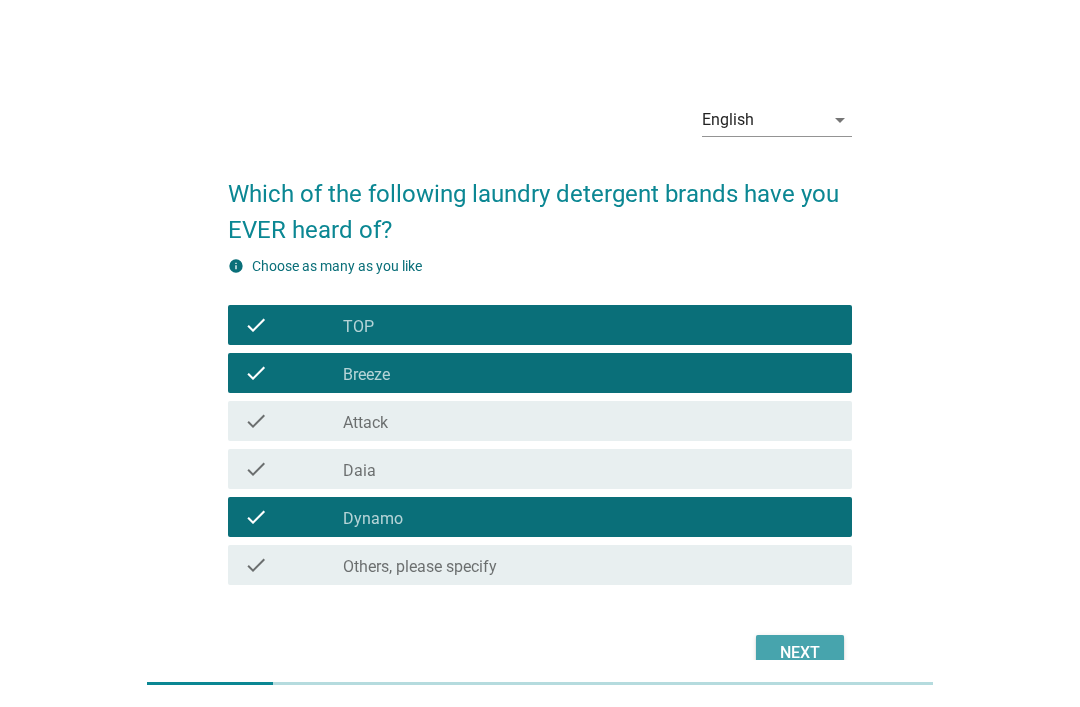 click on "Next" at bounding box center [800, 653] 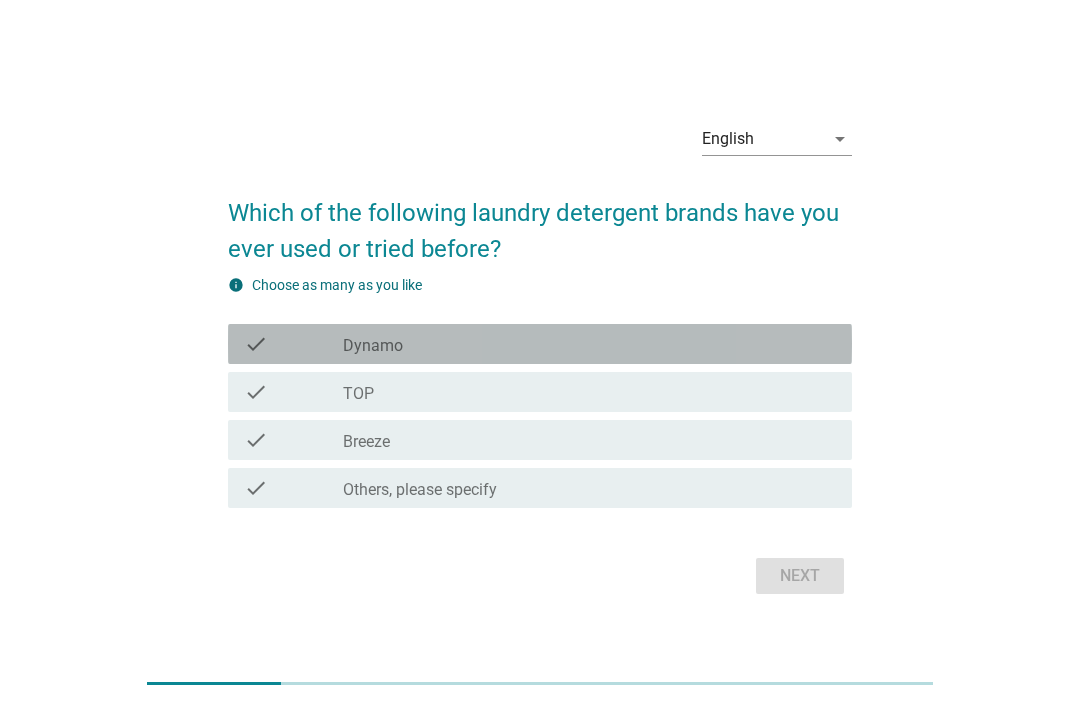 click on "check_box_outline_blank Dynamo" at bounding box center [589, 344] 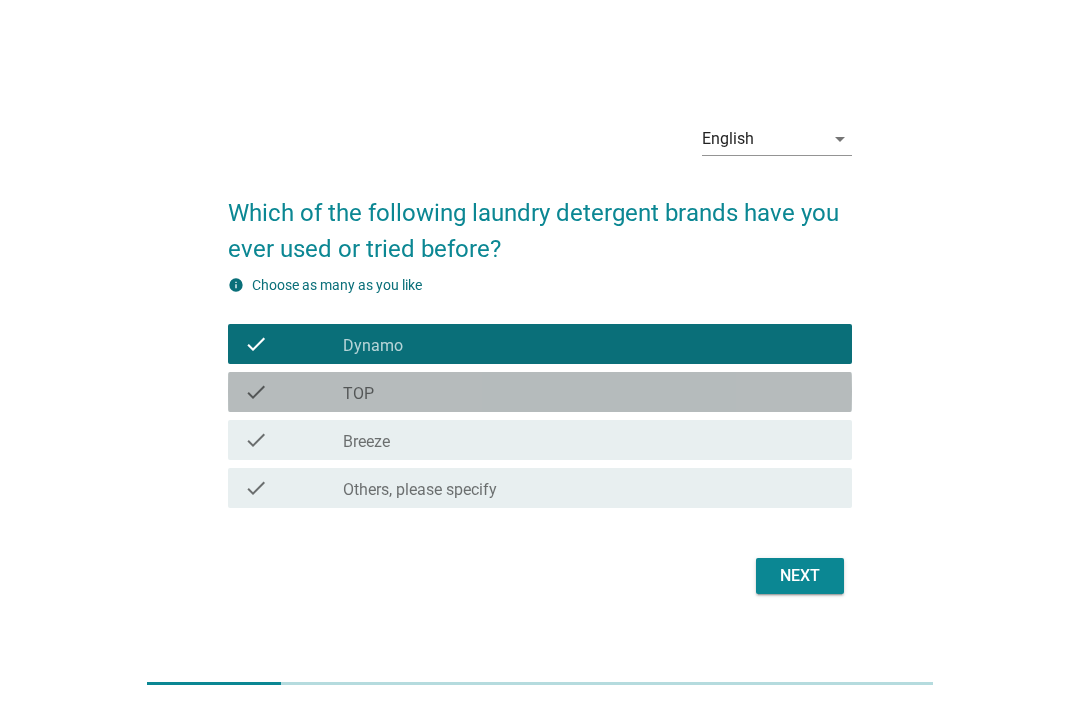 click on "check_box_outline_blank TOP" at bounding box center [589, 392] 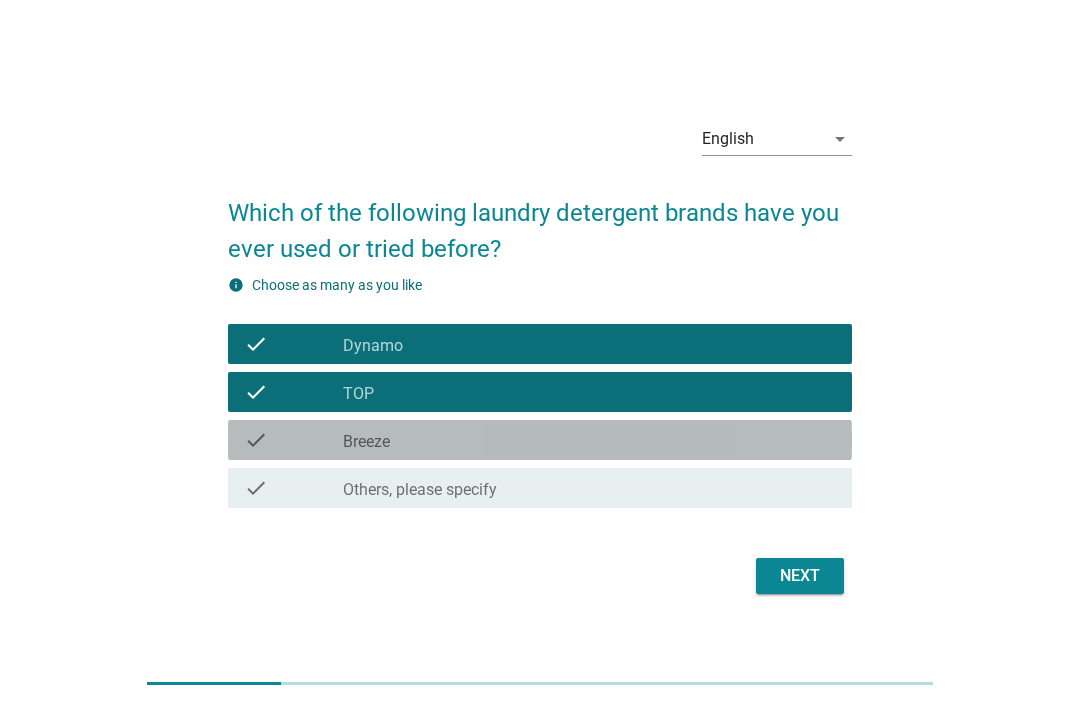 click on "check_box_outline_blank Breeze" at bounding box center (589, 440) 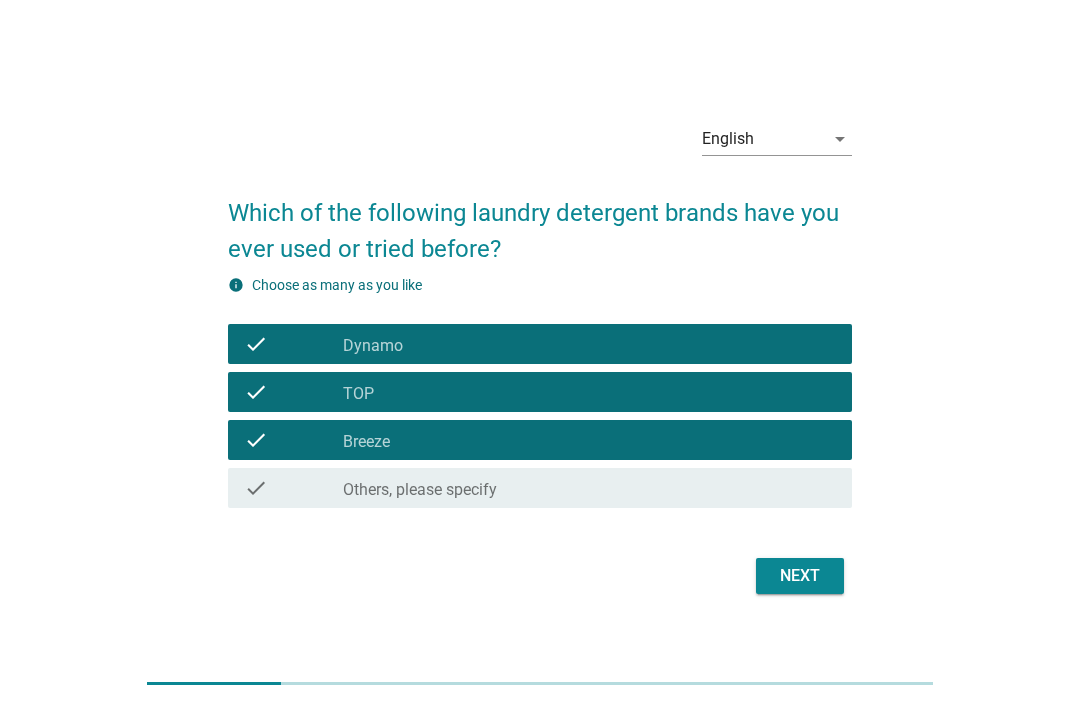 click on "Next" at bounding box center [800, 576] 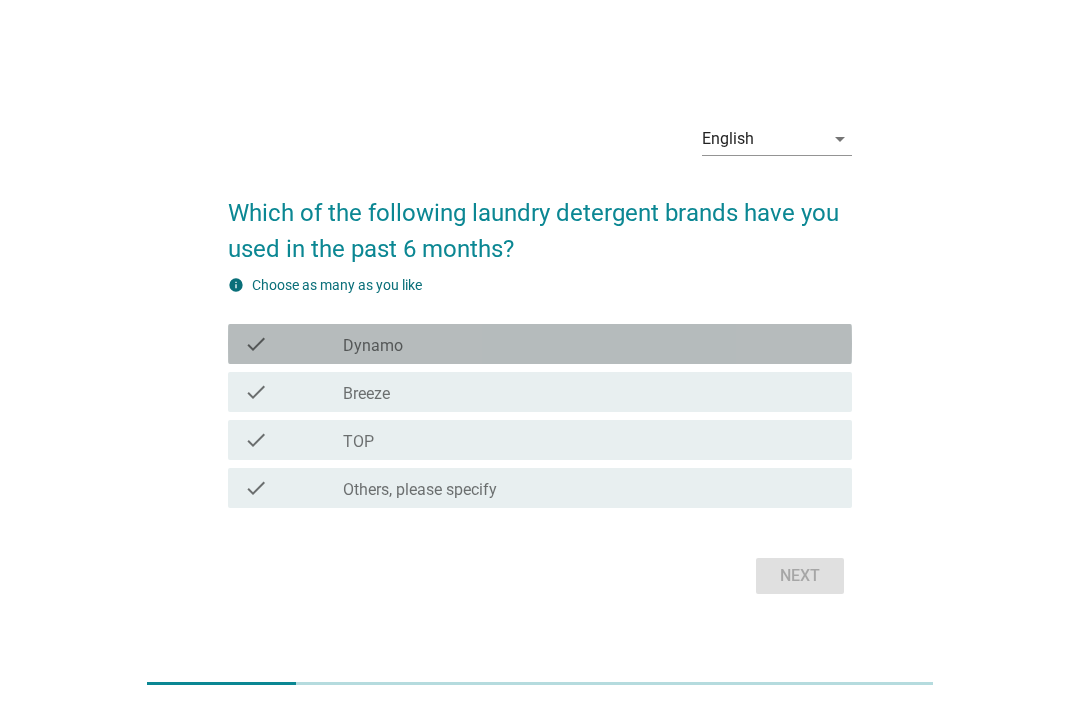 click on "check_box_outline_blank Dynamo" at bounding box center [589, 344] 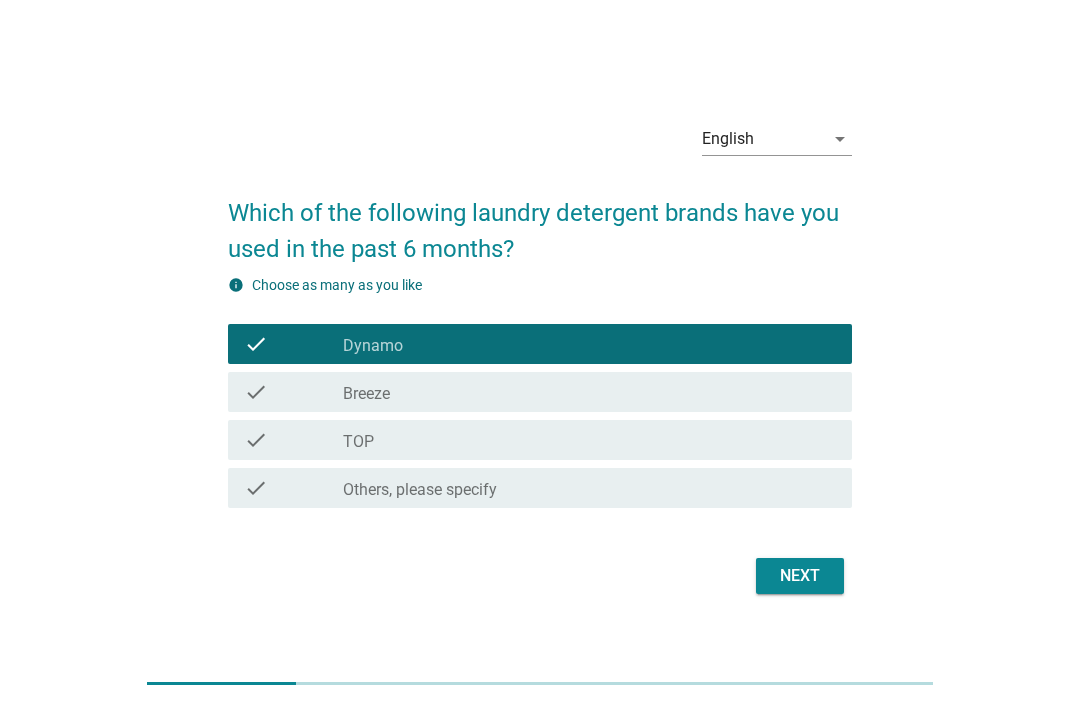 click on "Next" at bounding box center (800, 576) 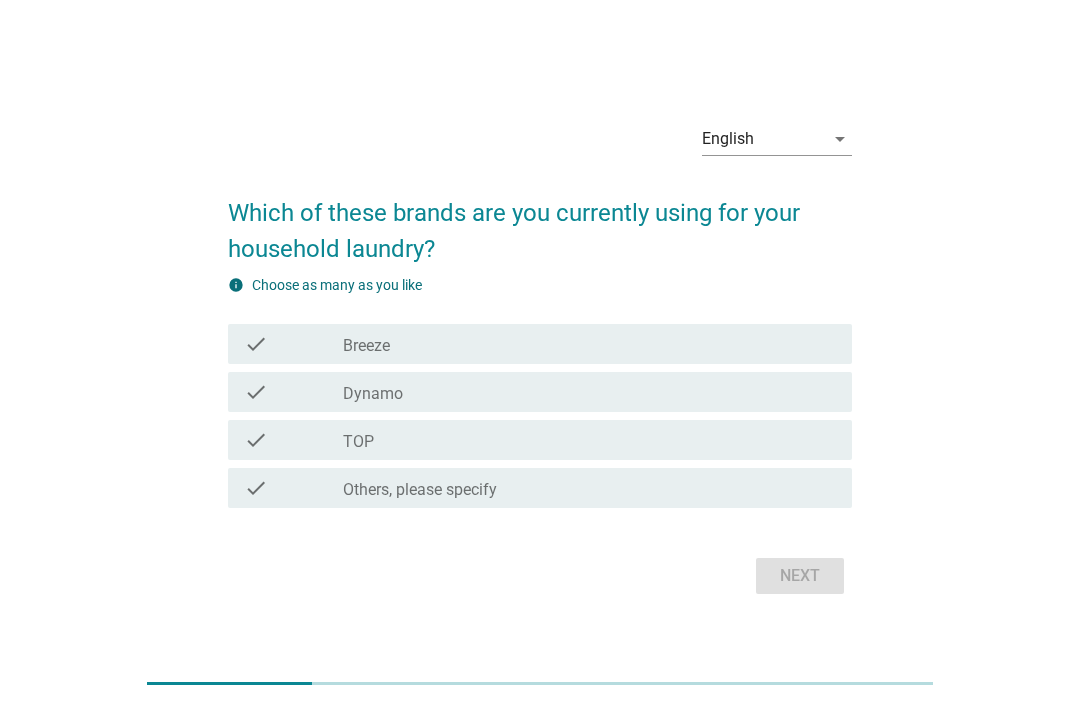 click on "info   Choose as many as you like   check     check_box Breeze   check     check_box Dynamo   check     check_box TOP   check     check_box Others, please specify" at bounding box center (540, 393) 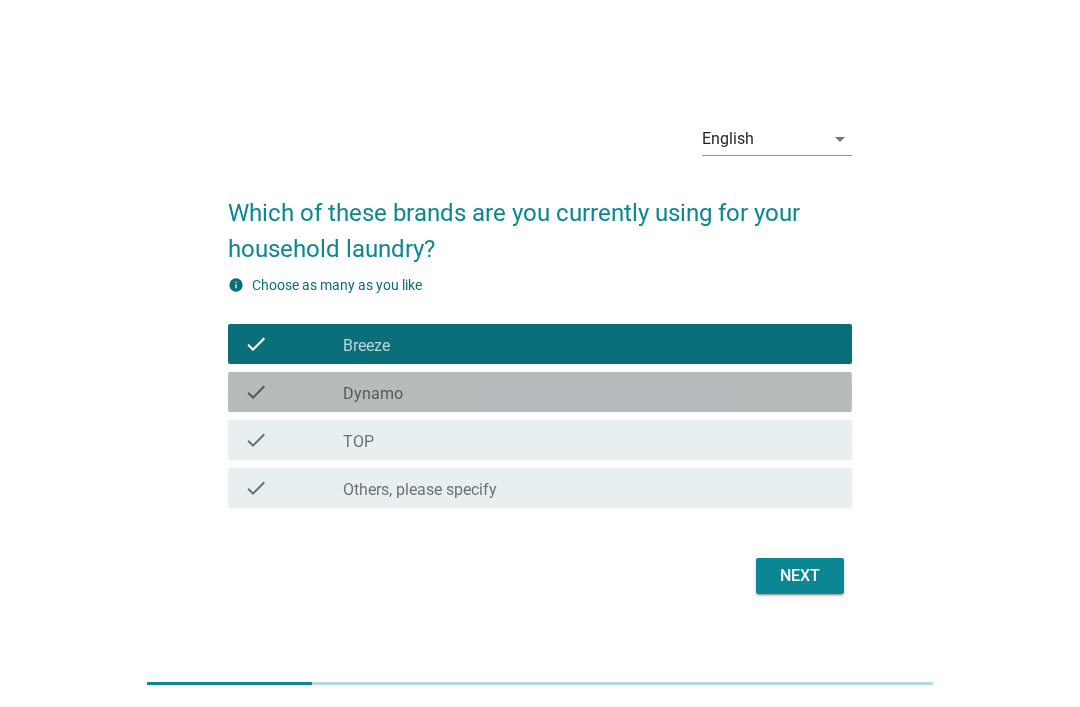 click on "check_box Dynamo" at bounding box center (589, 392) 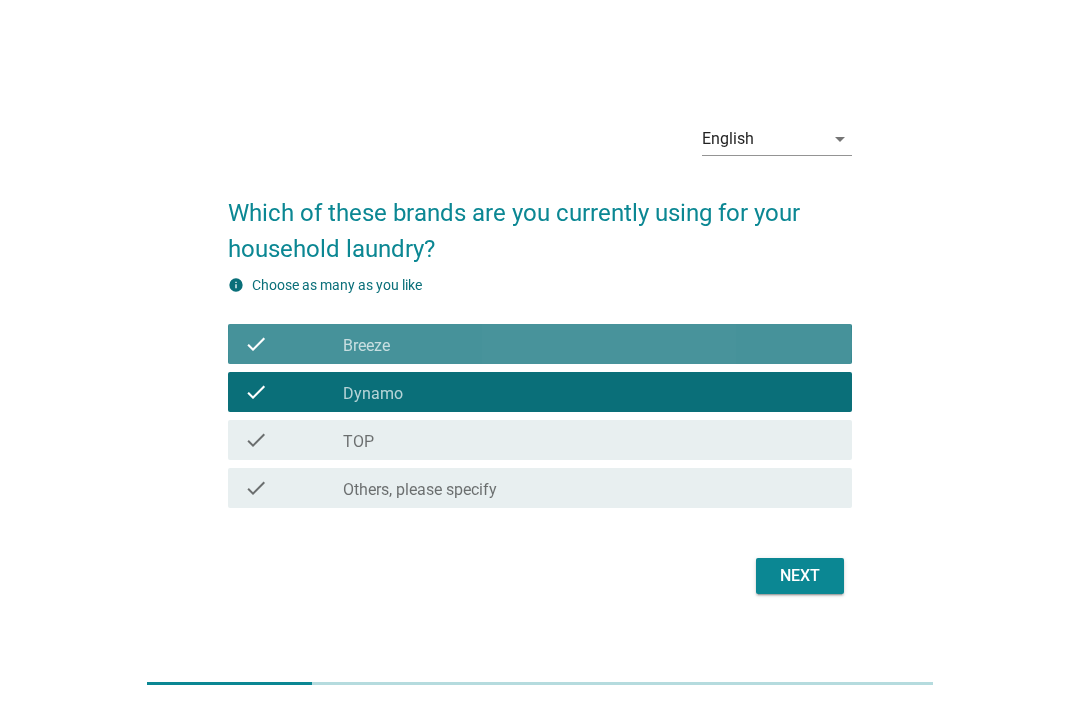 click on "check_box Breeze" at bounding box center (589, 344) 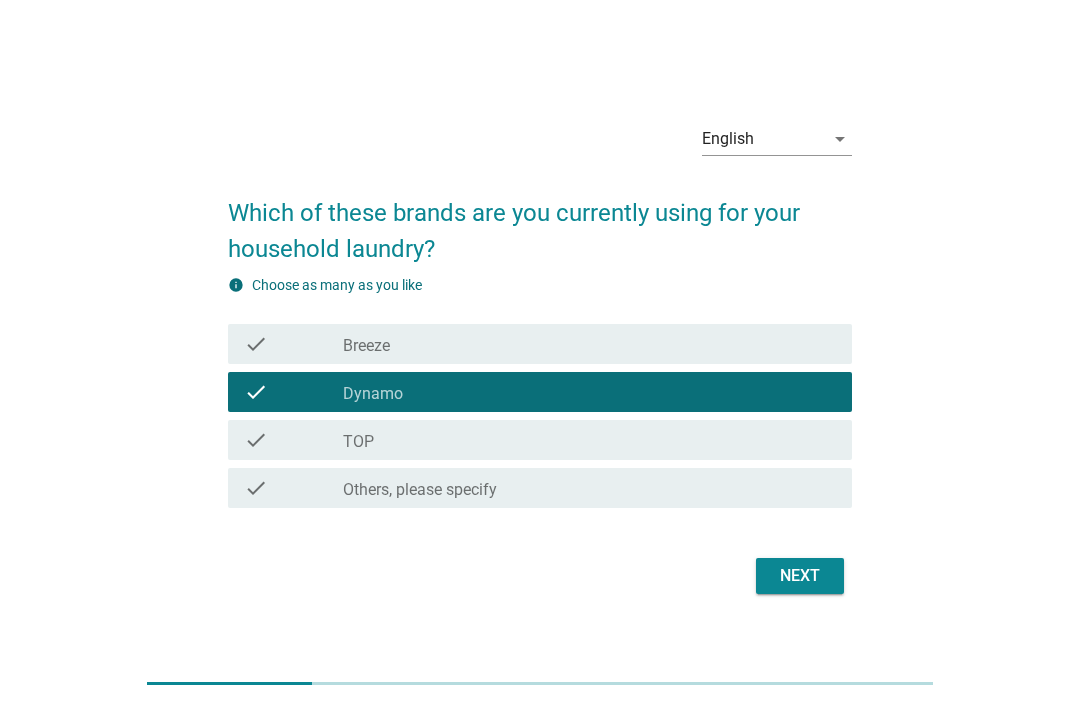 click on "Next" at bounding box center [800, 576] 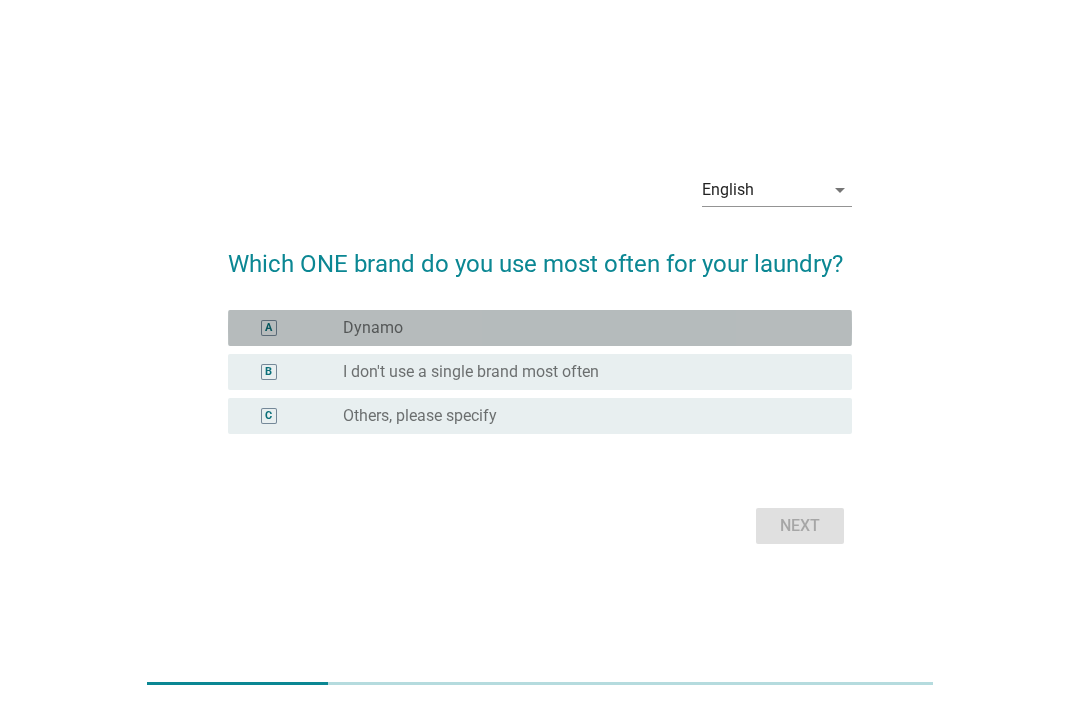 click on "A     radio_button_unchecked Dynamo" at bounding box center [540, 328] 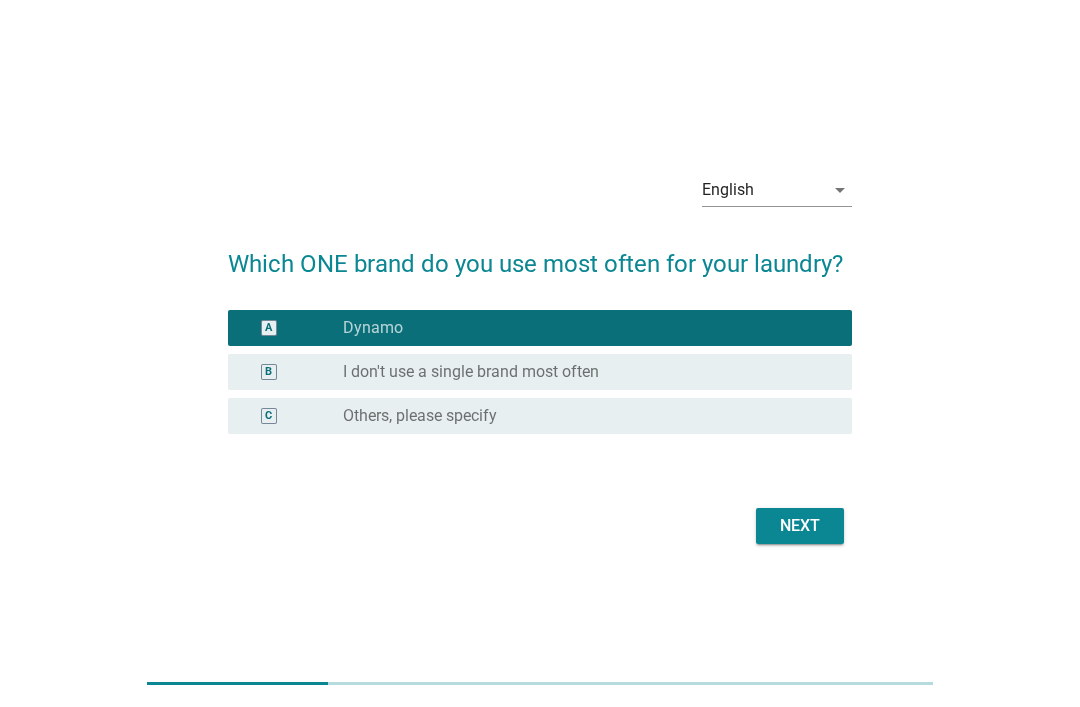 click on "Next" at bounding box center [800, 526] 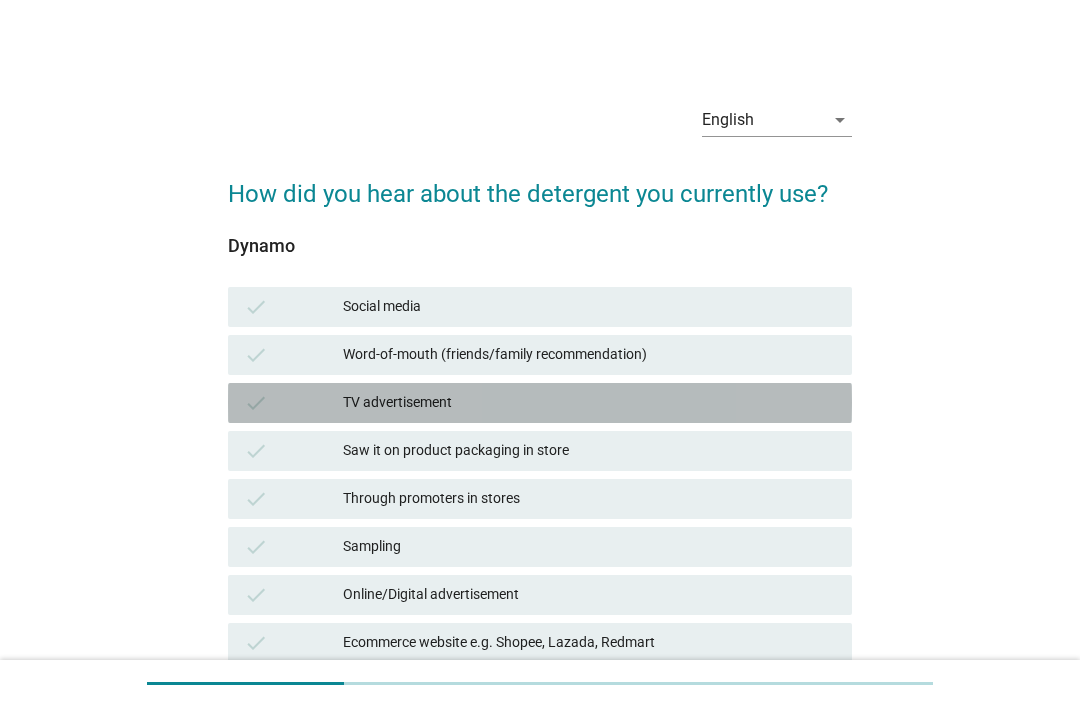 click on "TV advertisement" at bounding box center (589, 403) 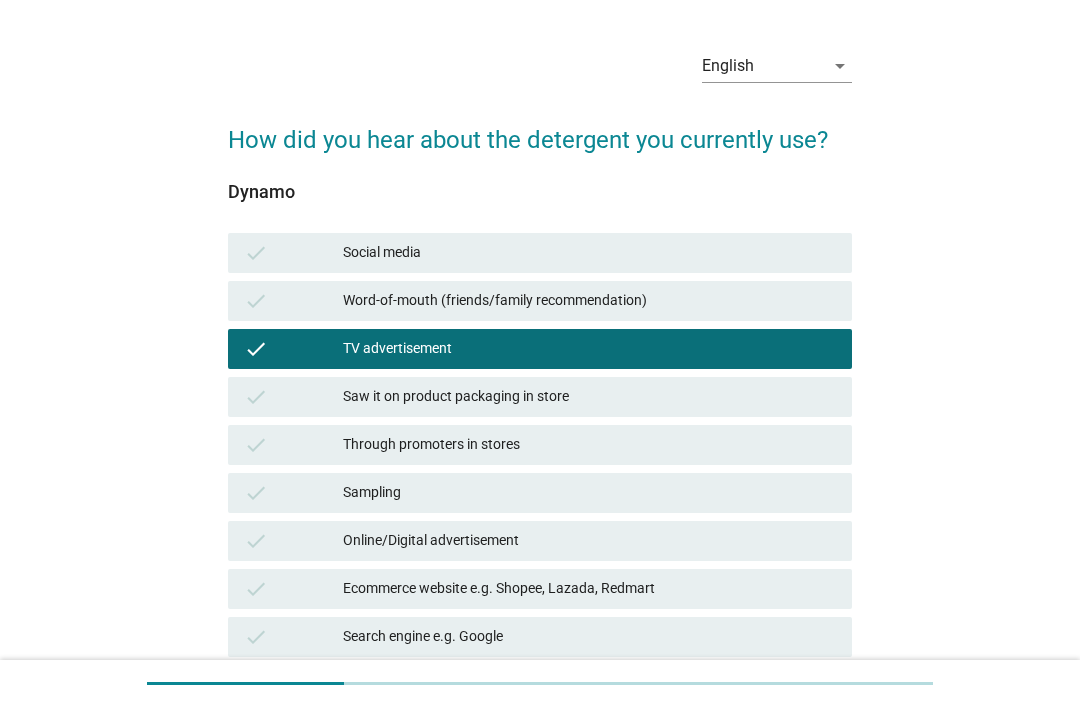 scroll, scrollTop: 55, scrollLeft: 0, axis: vertical 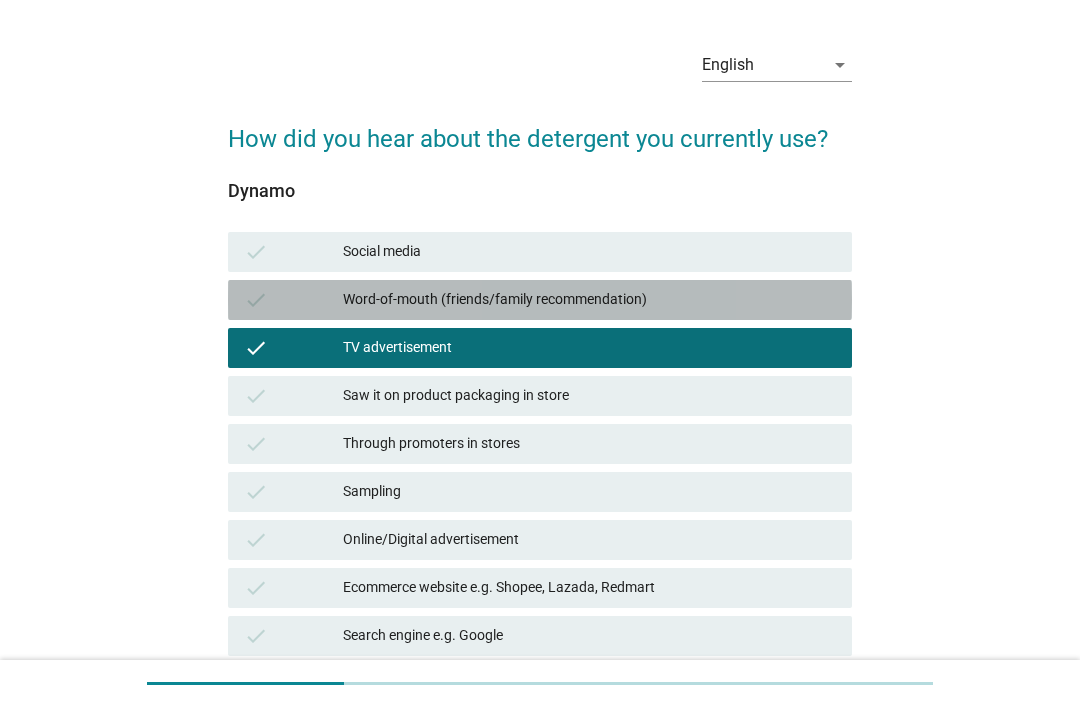 click on "Word-of-mouth (friends/family recommendation)" at bounding box center [589, 300] 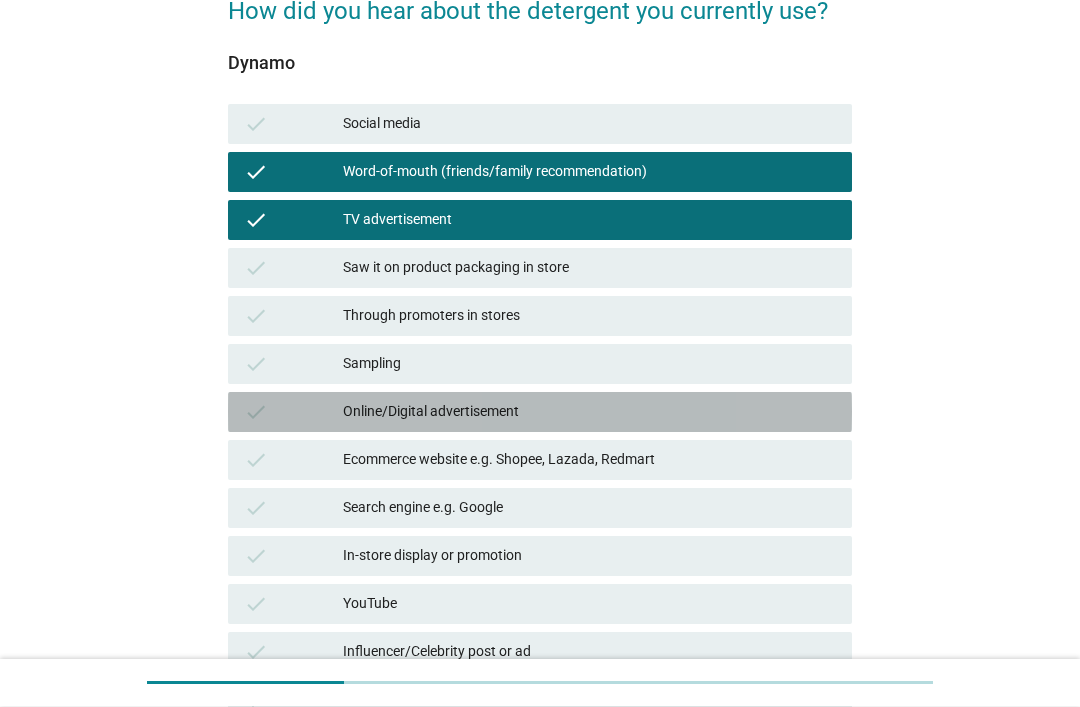 scroll, scrollTop: 184, scrollLeft: 0, axis: vertical 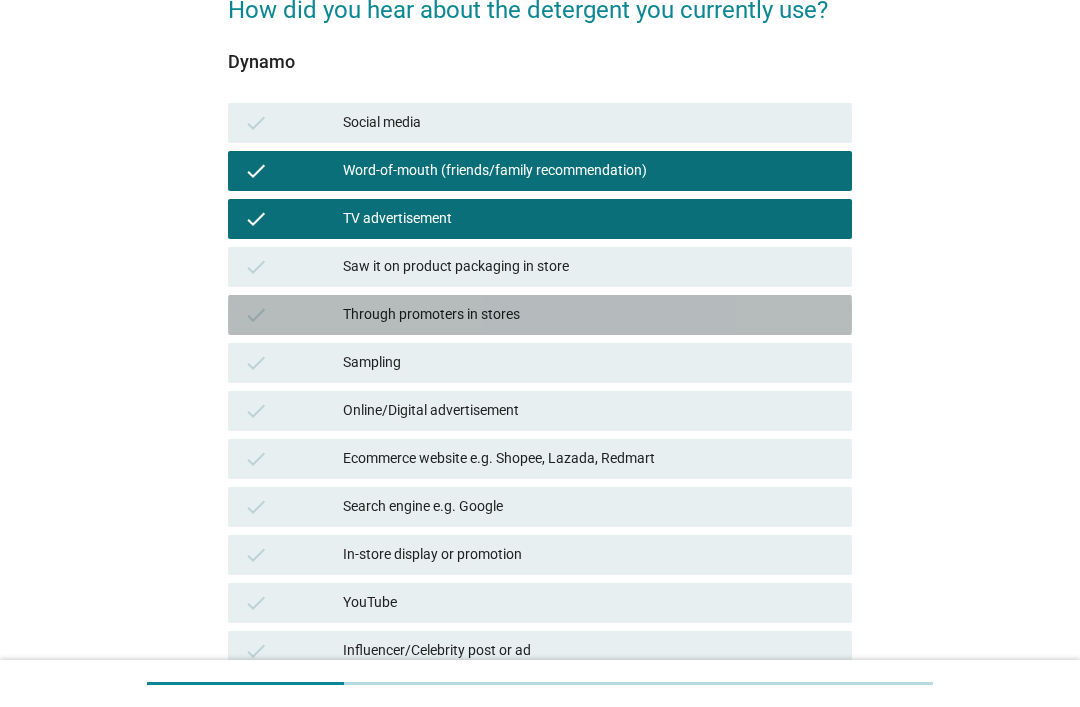 click on "Through promoters in stores" at bounding box center (589, 315) 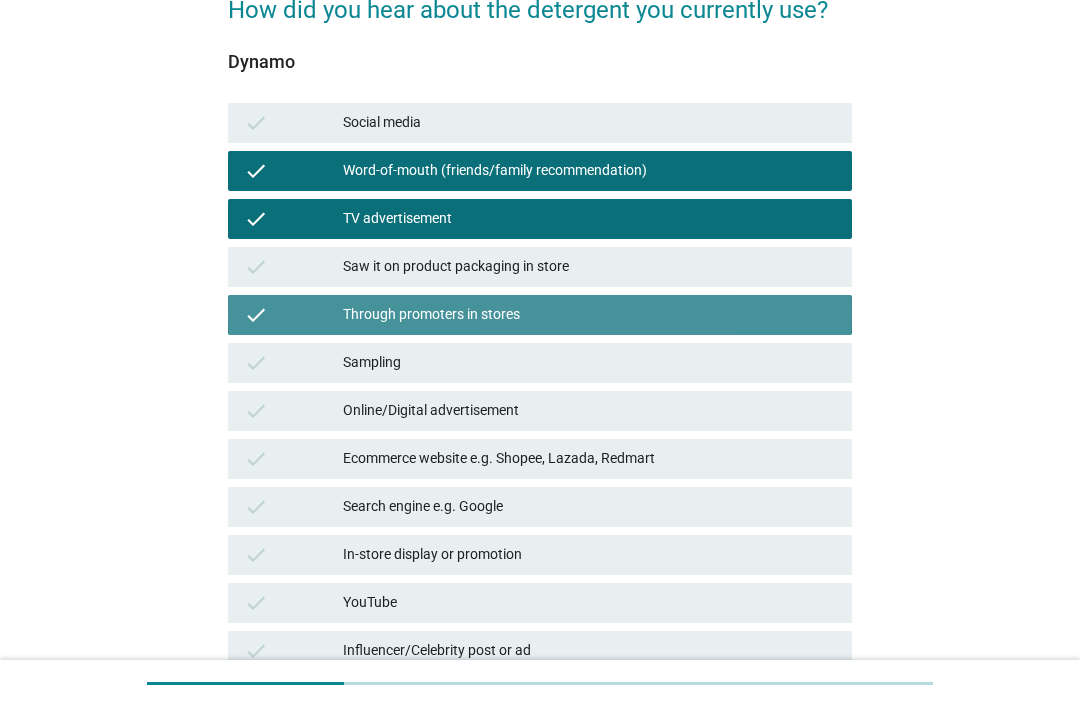click on "Through promoters in stores" at bounding box center [589, 315] 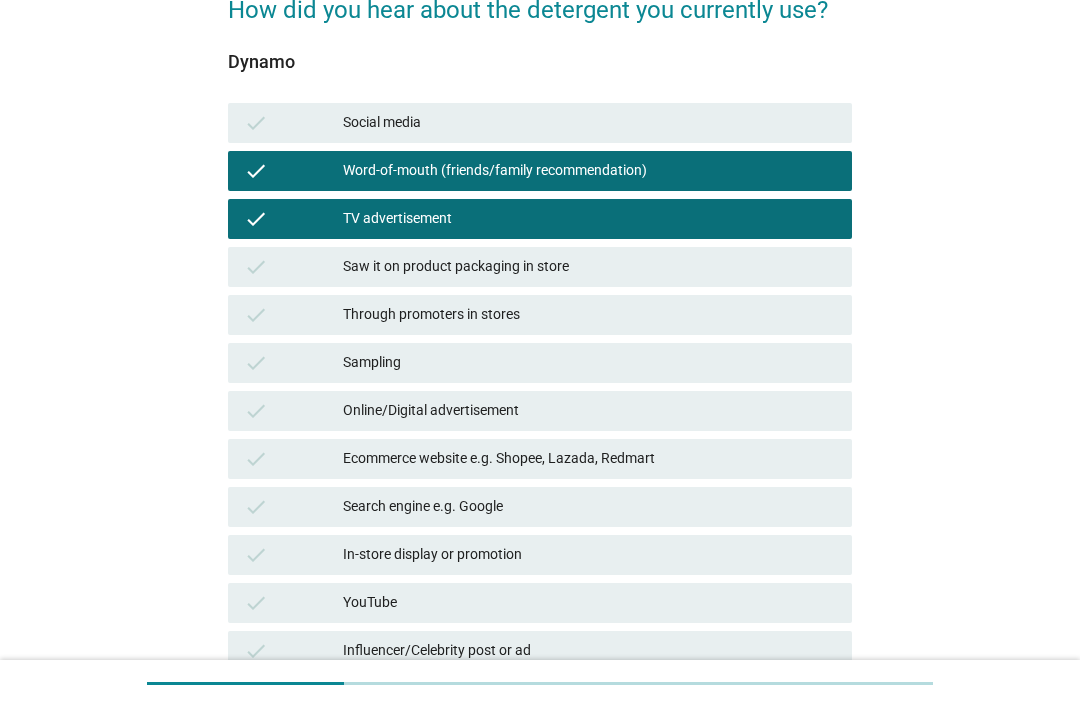 click on "Saw it on product packaging in store" at bounding box center [589, 267] 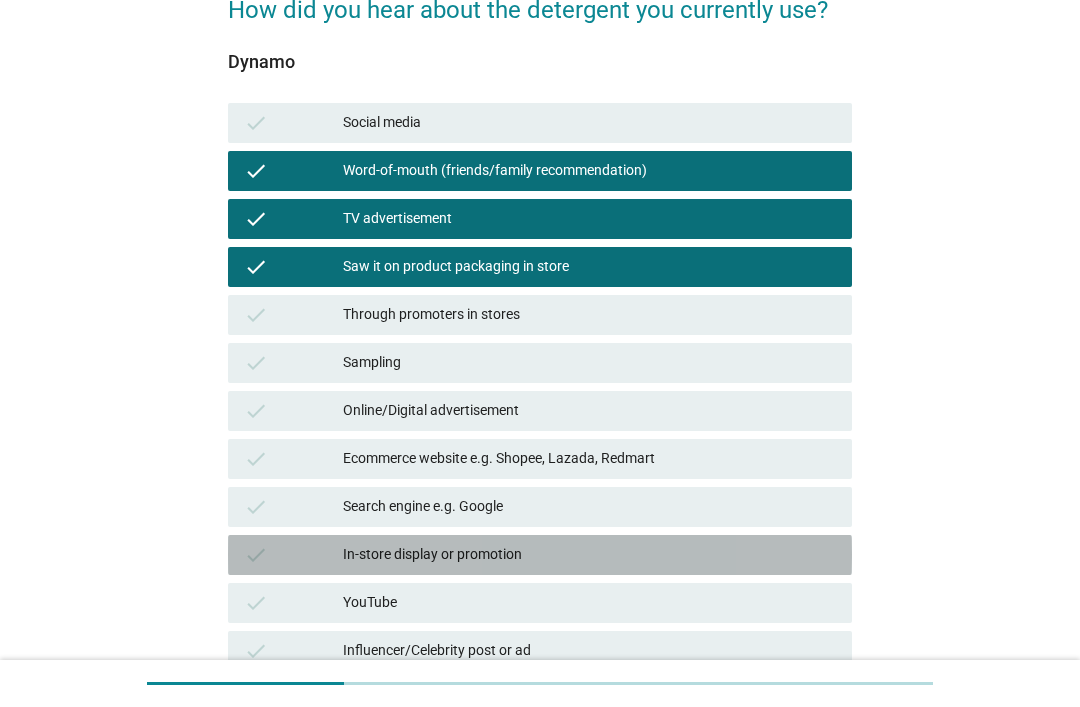click on "In-store display or promotion" at bounding box center (589, 555) 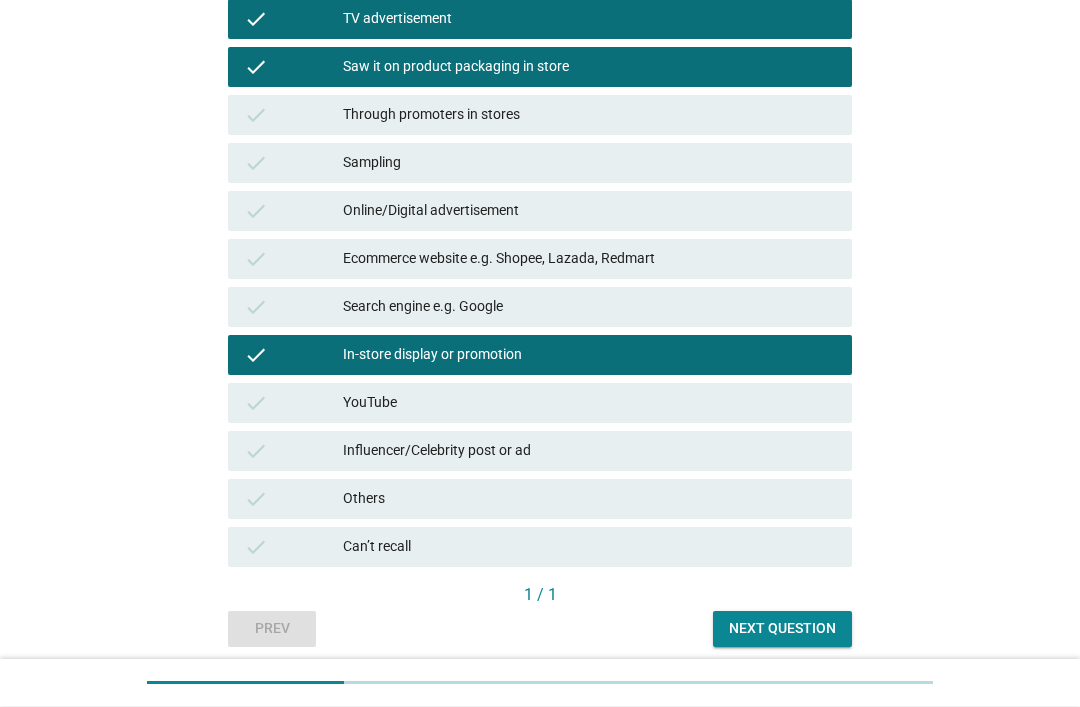 scroll, scrollTop: 394, scrollLeft: 0, axis: vertical 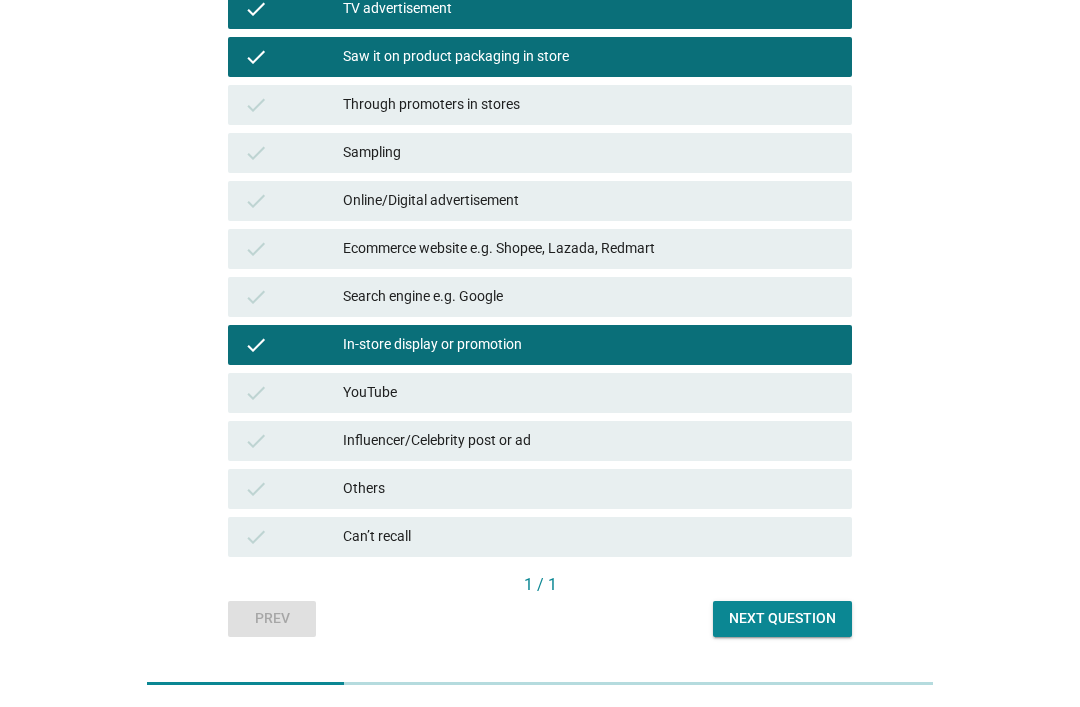 click on "Next question" at bounding box center (782, 618) 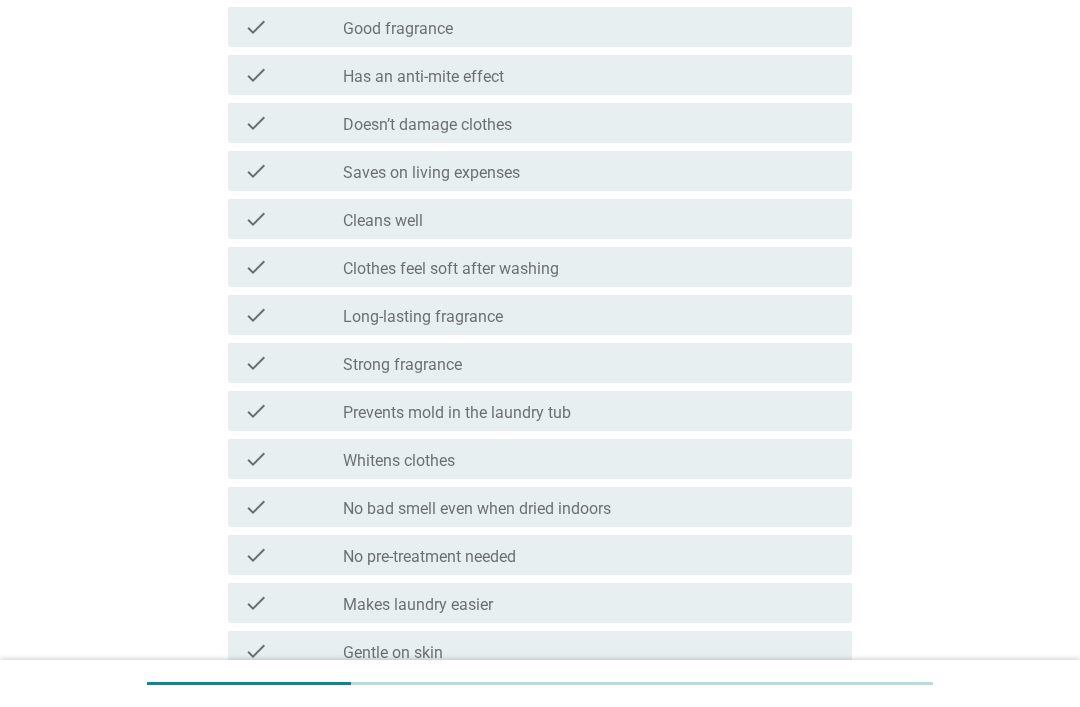 scroll, scrollTop: 0, scrollLeft: 0, axis: both 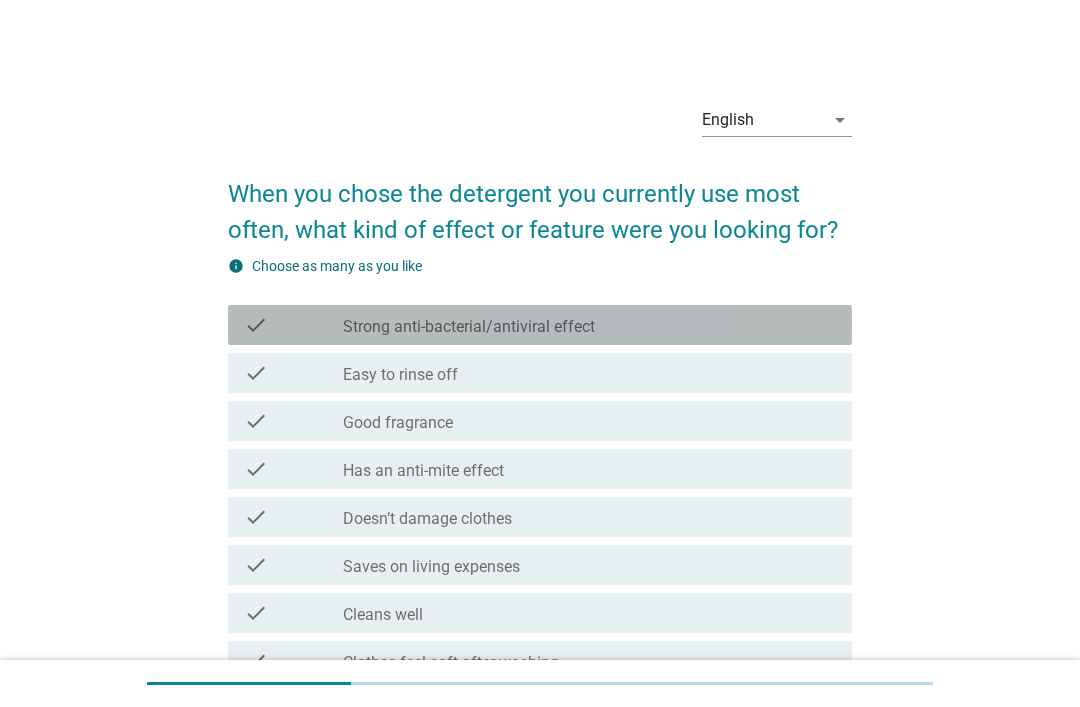 click on "check_box_outline_blank Strong anti-bacterial/antiviral effect" at bounding box center [589, 325] 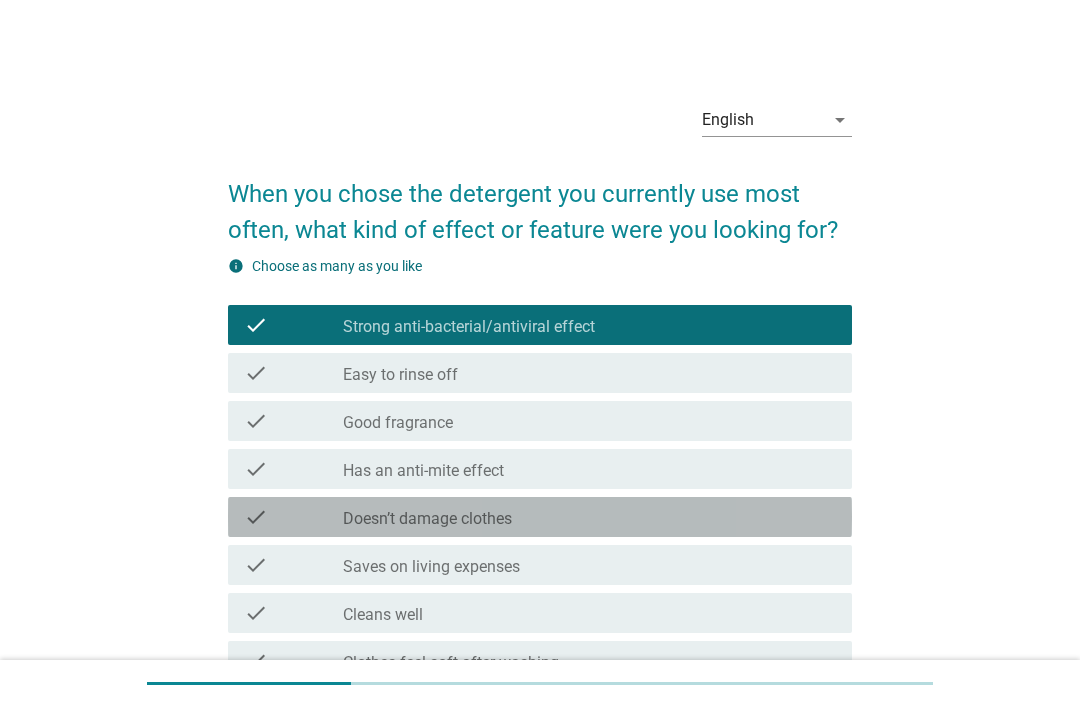 click on "check_box_outline_blank Doesn’t damage clothes" at bounding box center (589, 517) 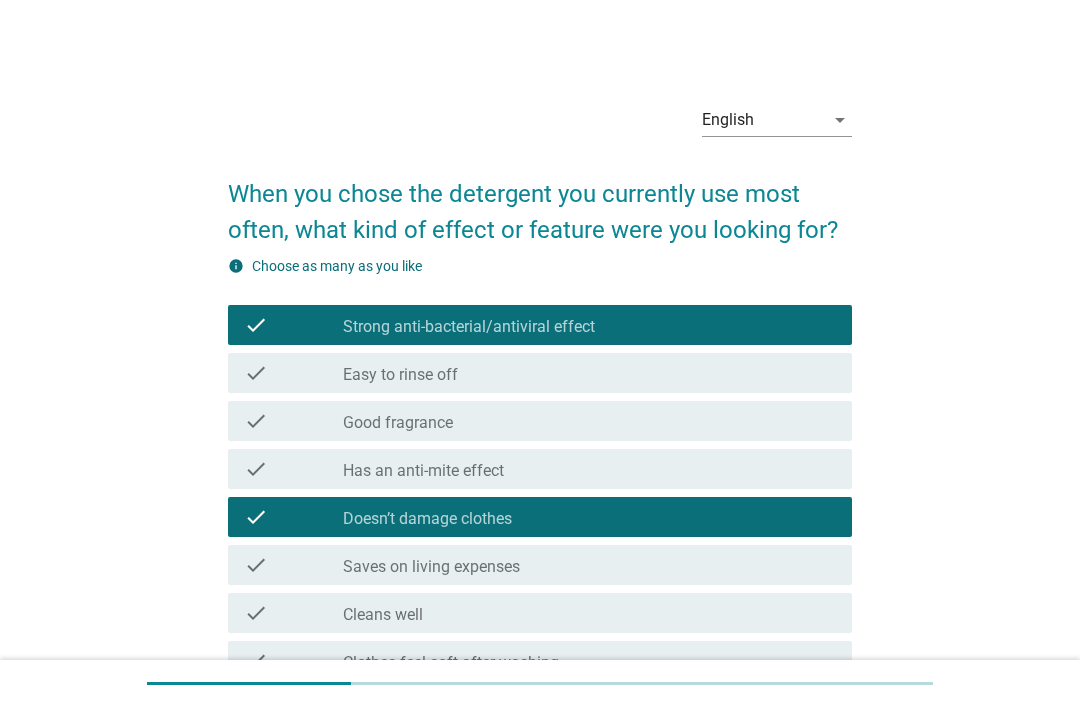 click on "check_box_outline_blank Cleans well" at bounding box center (589, 613) 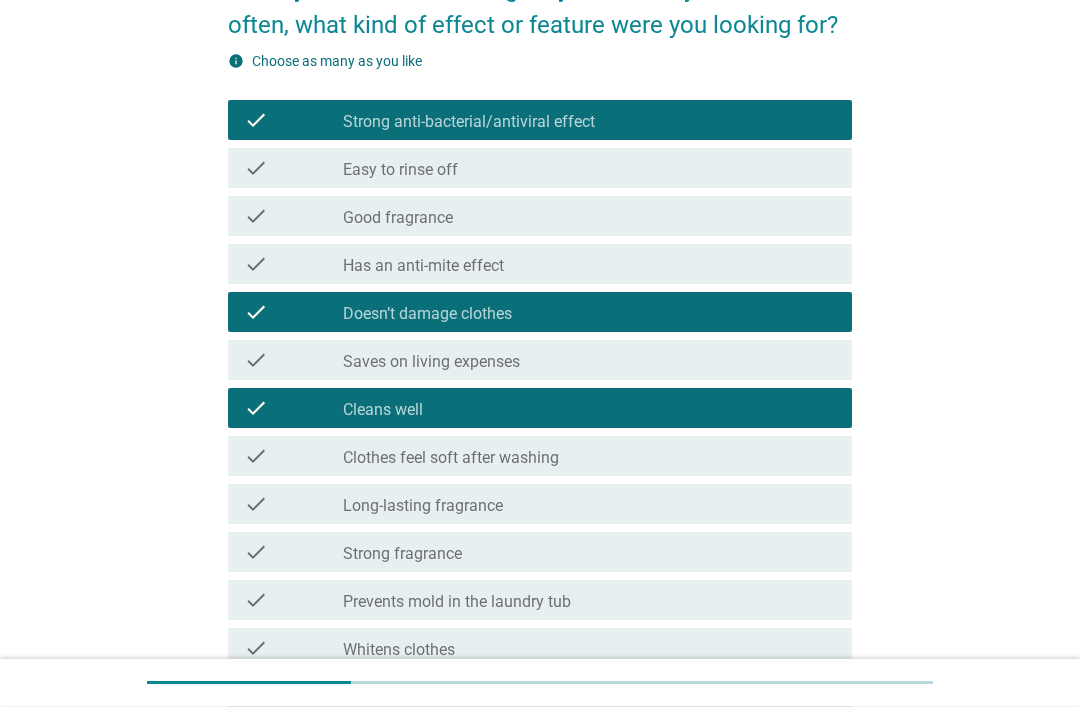 scroll, scrollTop: 209, scrollLeft: 0, axis: vertical 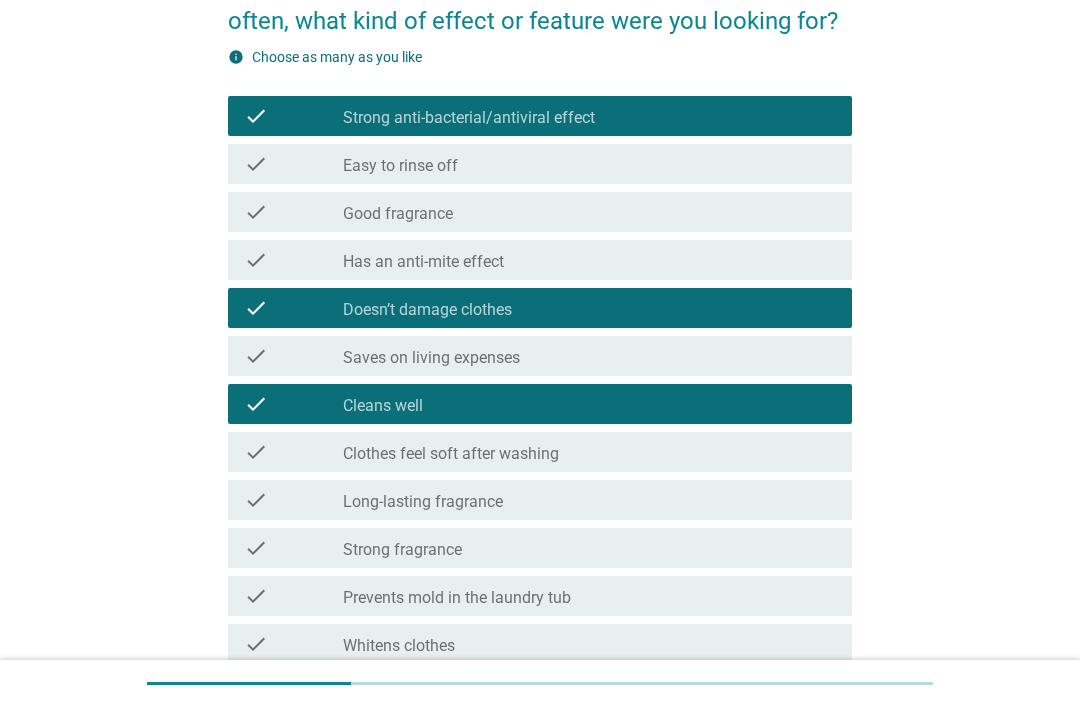 click on "check_box_outline_blank No bad smell even when dried indoors" at bounding box center [589, 692] 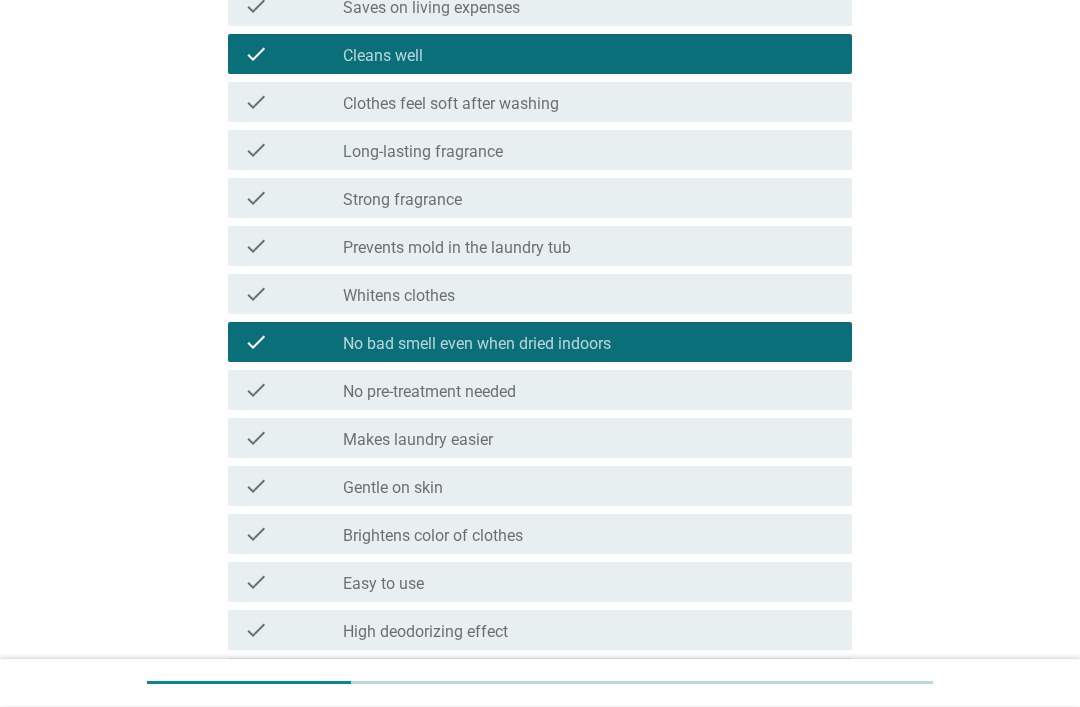 scroll, scrollTop: 559, scrollLeft: 0, axis: vertical 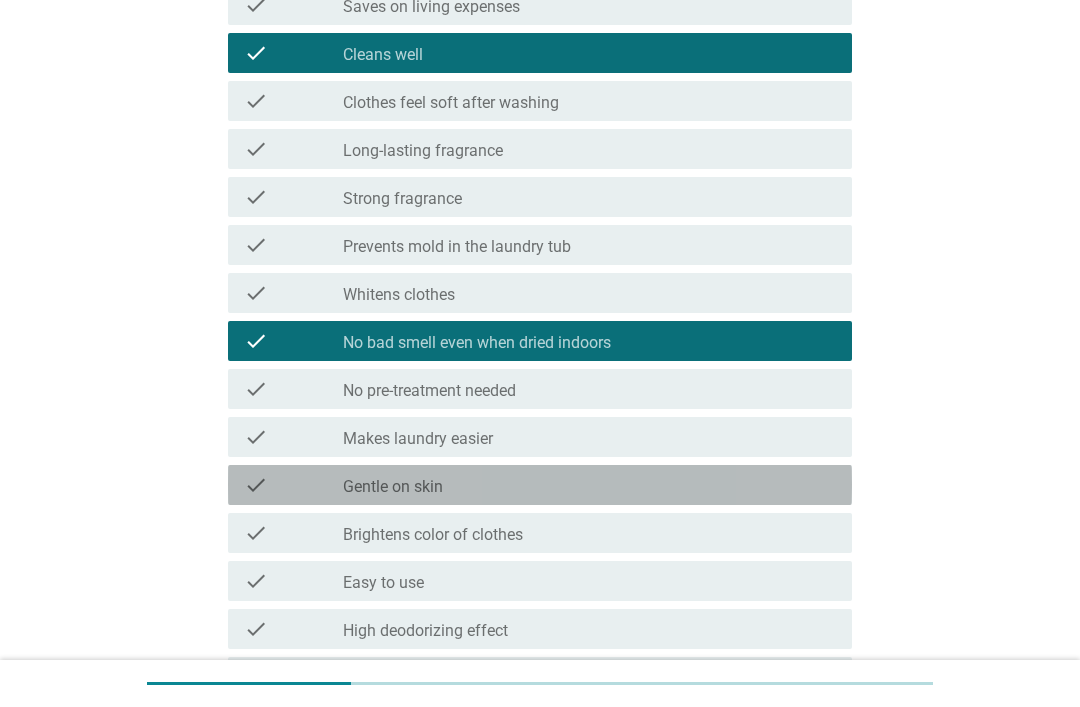 click on "check_box_outline_blank Gentle on skin" at bounding box center (589, 485) 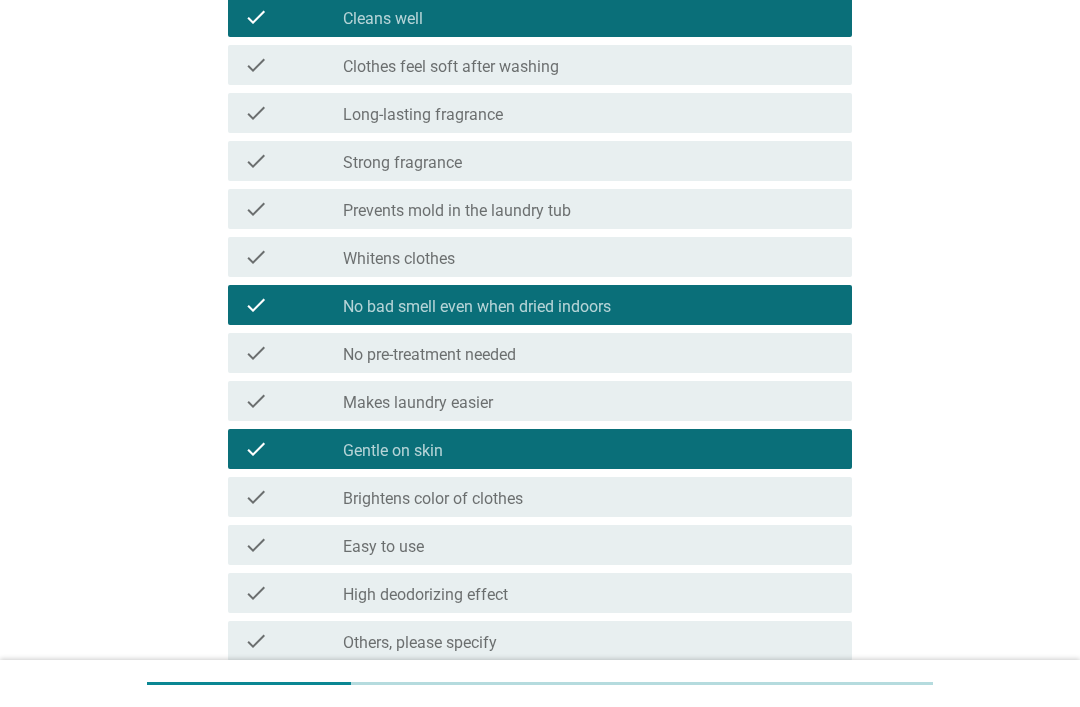 scroll, scrollTop: 619, scrollLeft: 0, axis: vertical 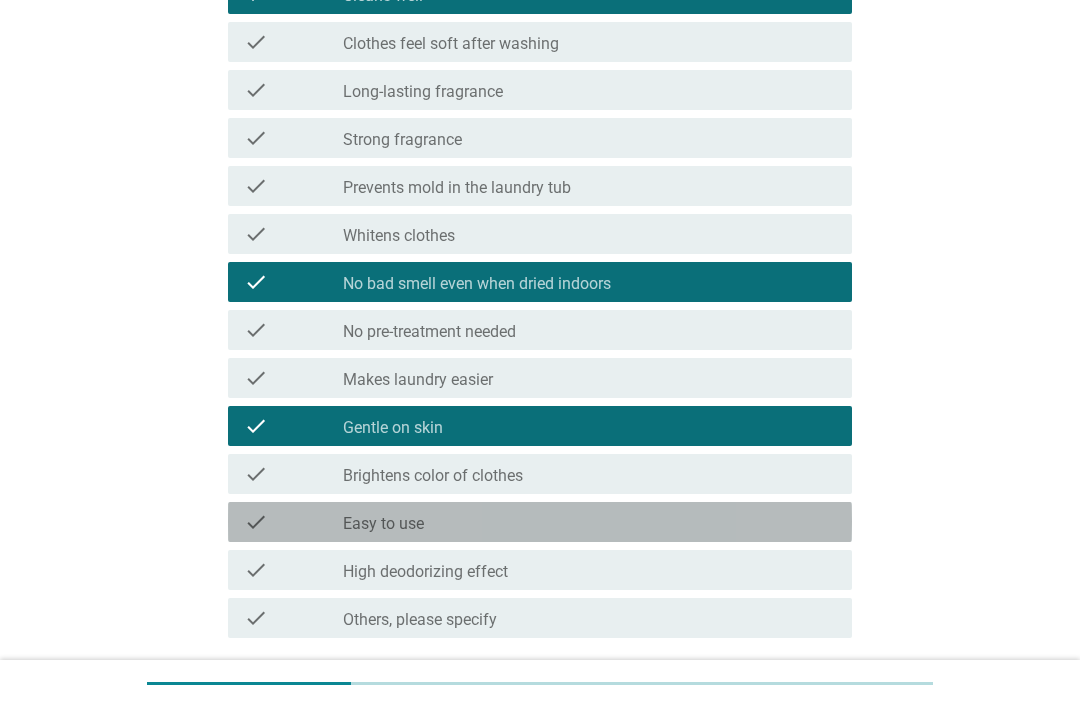 click on "check_box_outline_blank Easy to use" at bounding box center (589, 522) 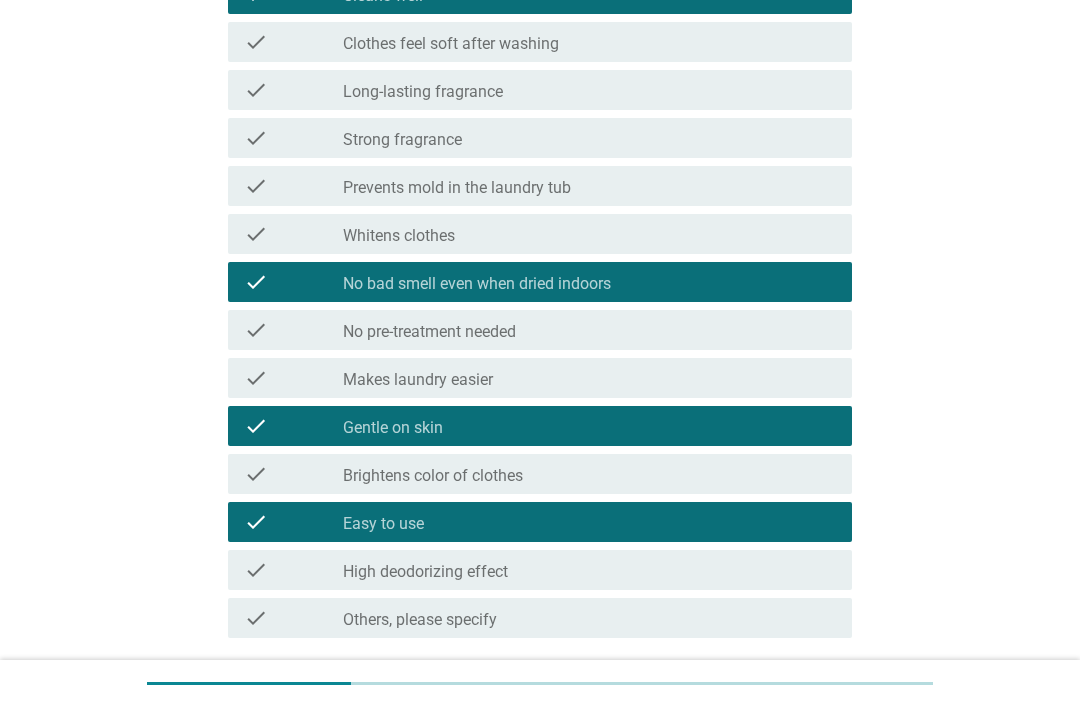 click on "Next" at bounding box center (800, 706) 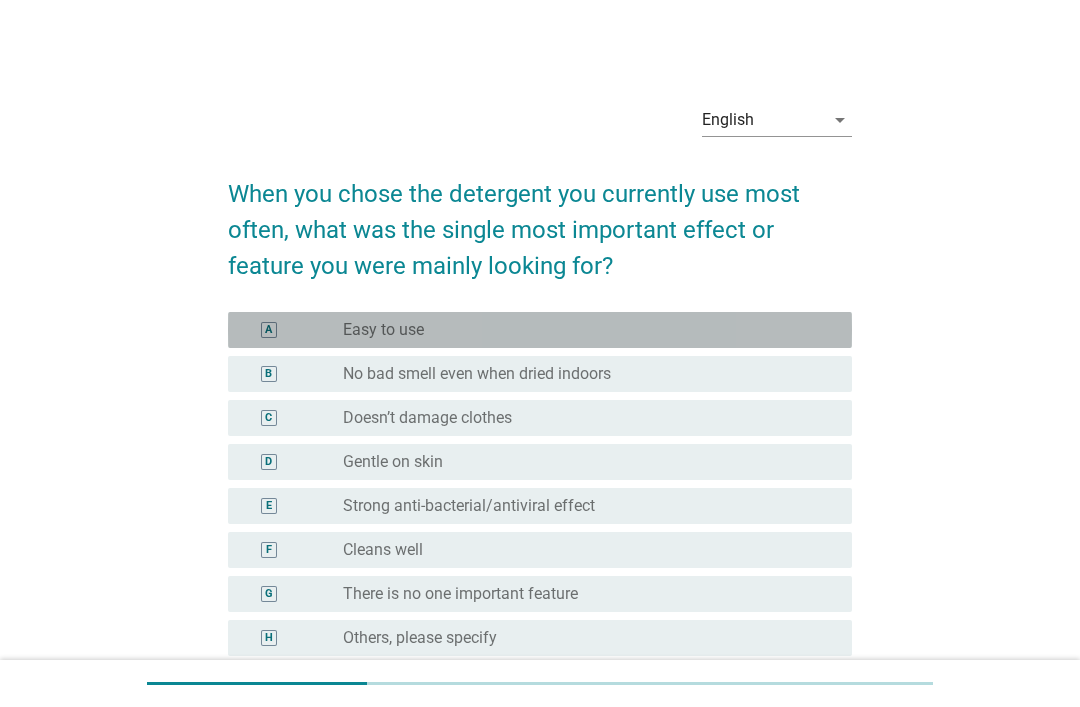 click on "radio_button_unchecked Easy to use" at bounding box center (581, 330) 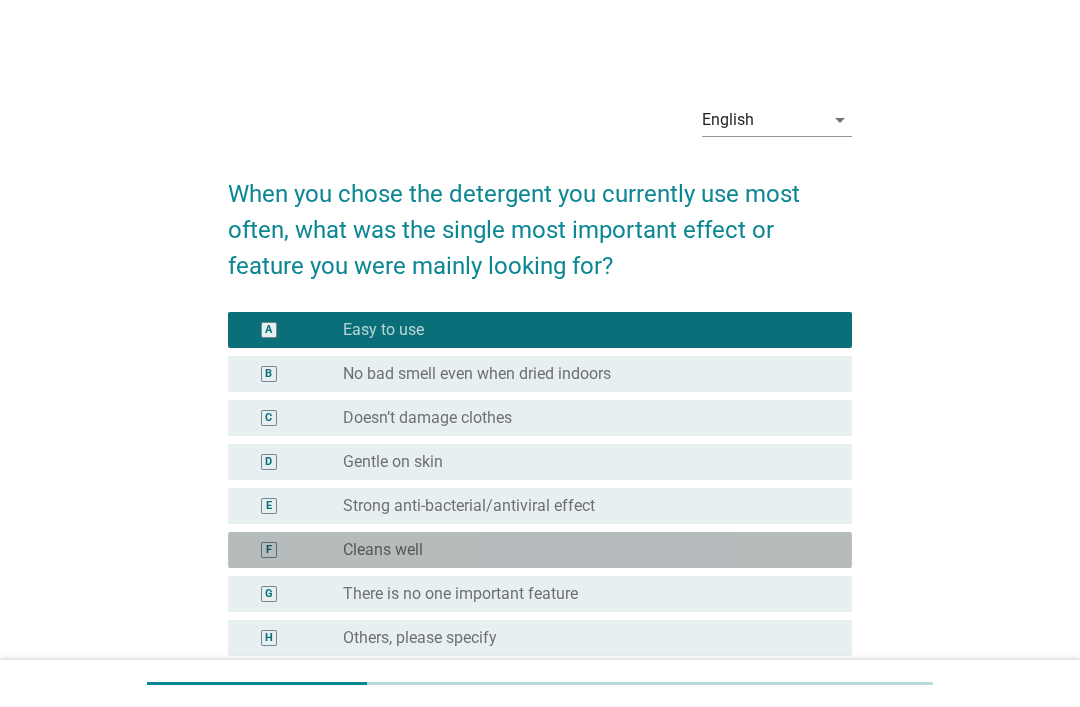 click on "radio_button_unchecked Cleans well" at bounding box center (581, 550) 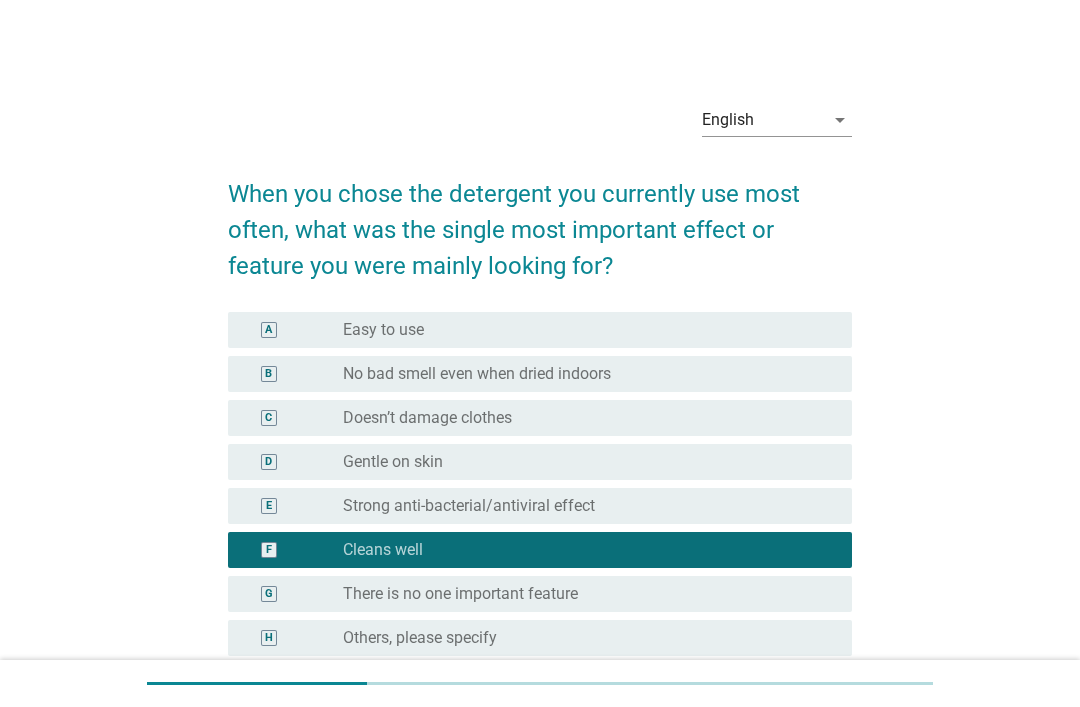 click on "radio_button_unchecked Strong anti-bacterial/antiviral effect" at bounding box center [581, 506] 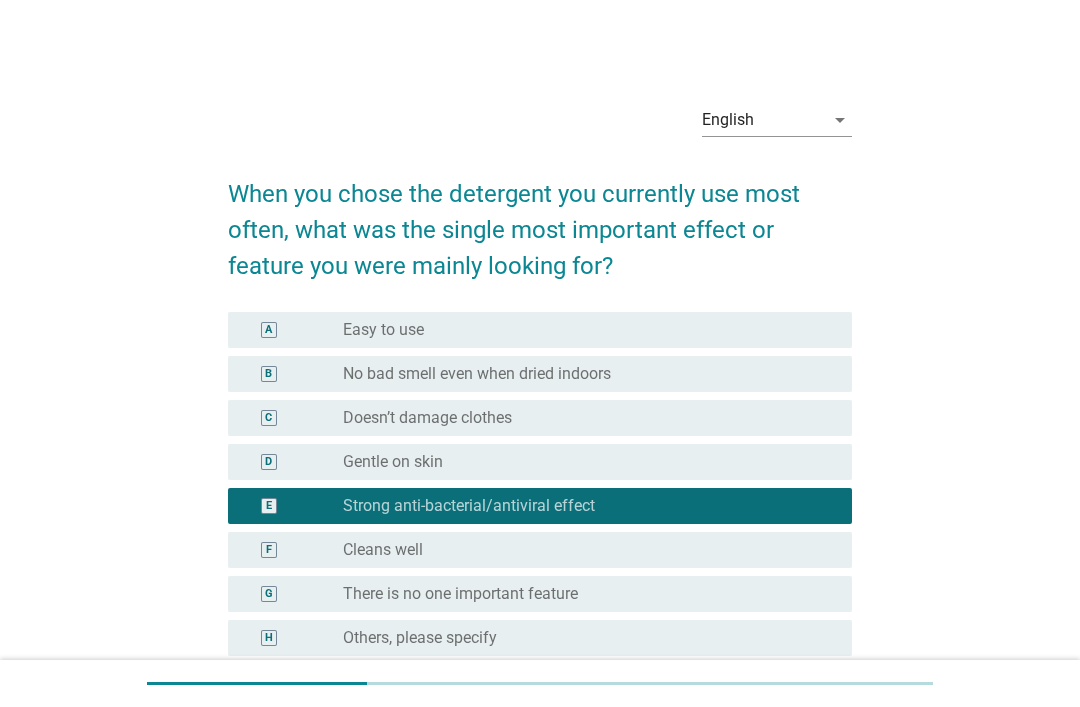 click on "radio_button_unchecked Cleans well" at bounding box center [581, 550] 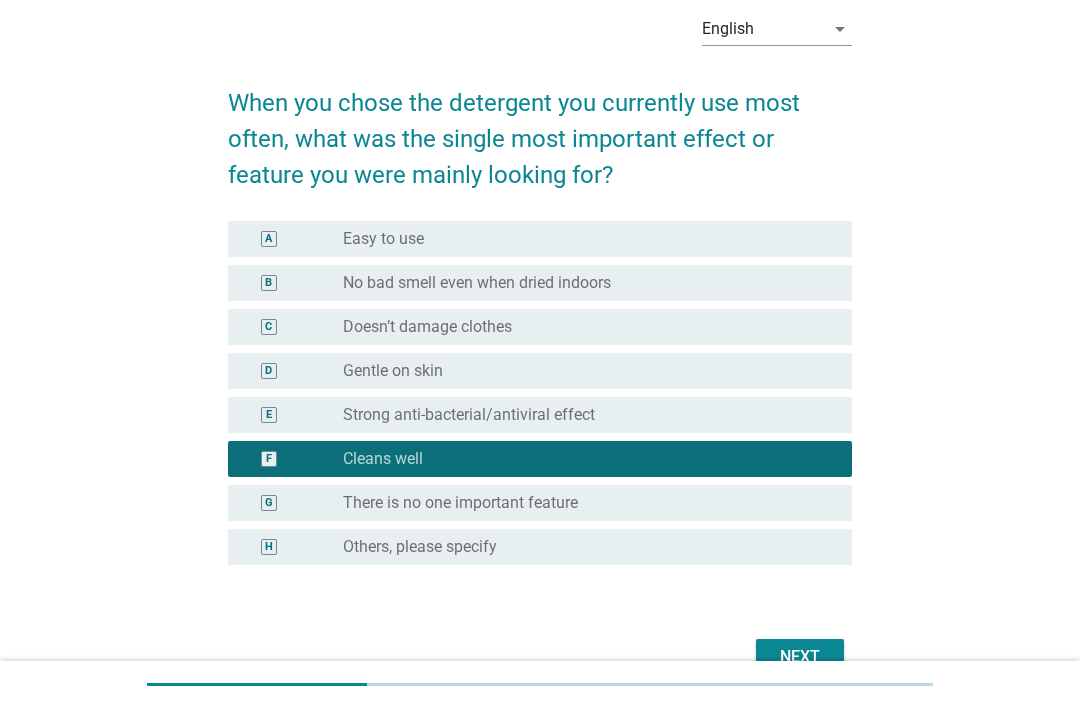 scroll, scrollTop: 91, scrollLeft: 0, axis: vertical 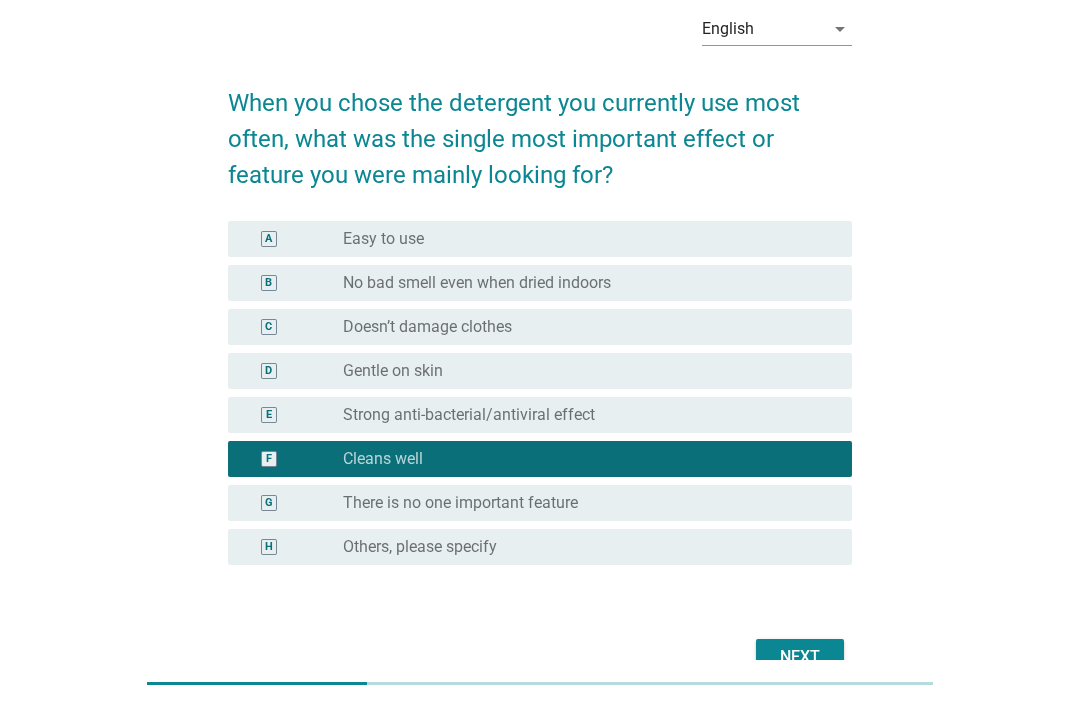 click on "Next" at bounding box center [800, 657] 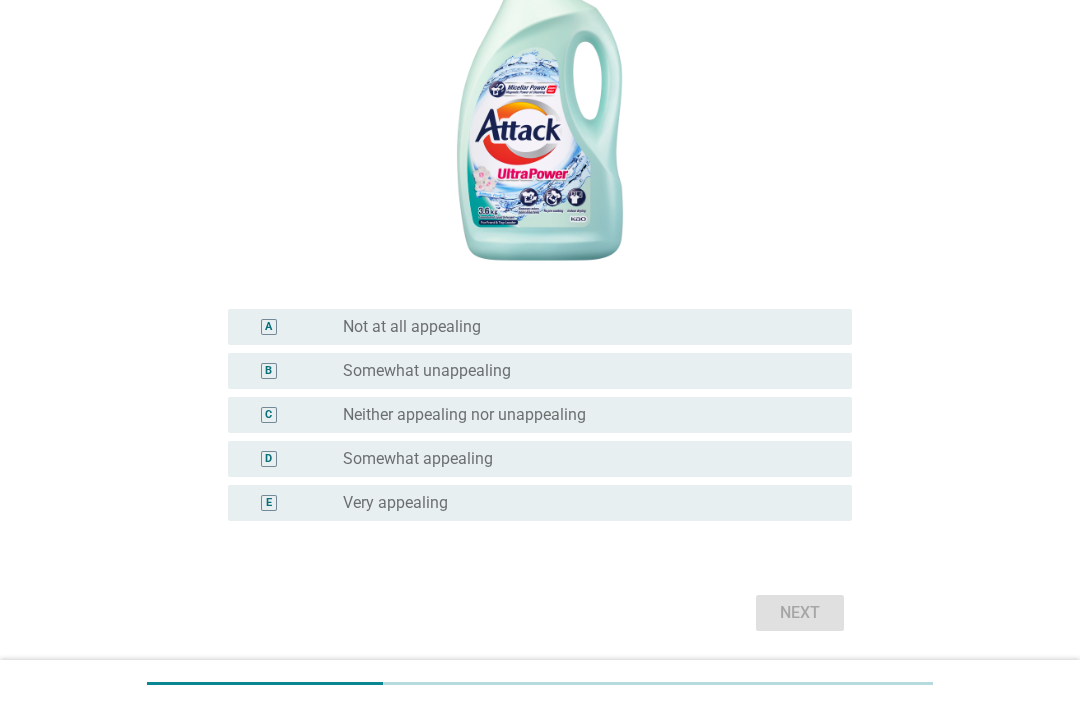 scroll, scrollTop: 408, scrollLeft: 0, axis: vertical 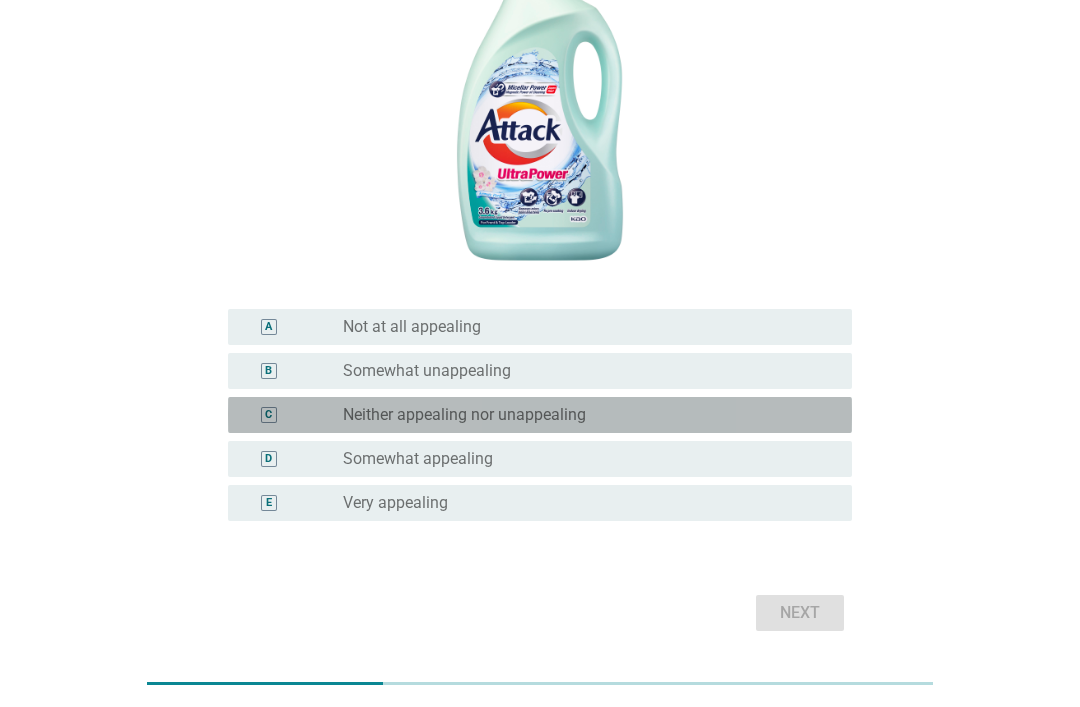 click on "radio_button_unchecked Neither appealing nor unappealing" at bounding box center [581, 415] 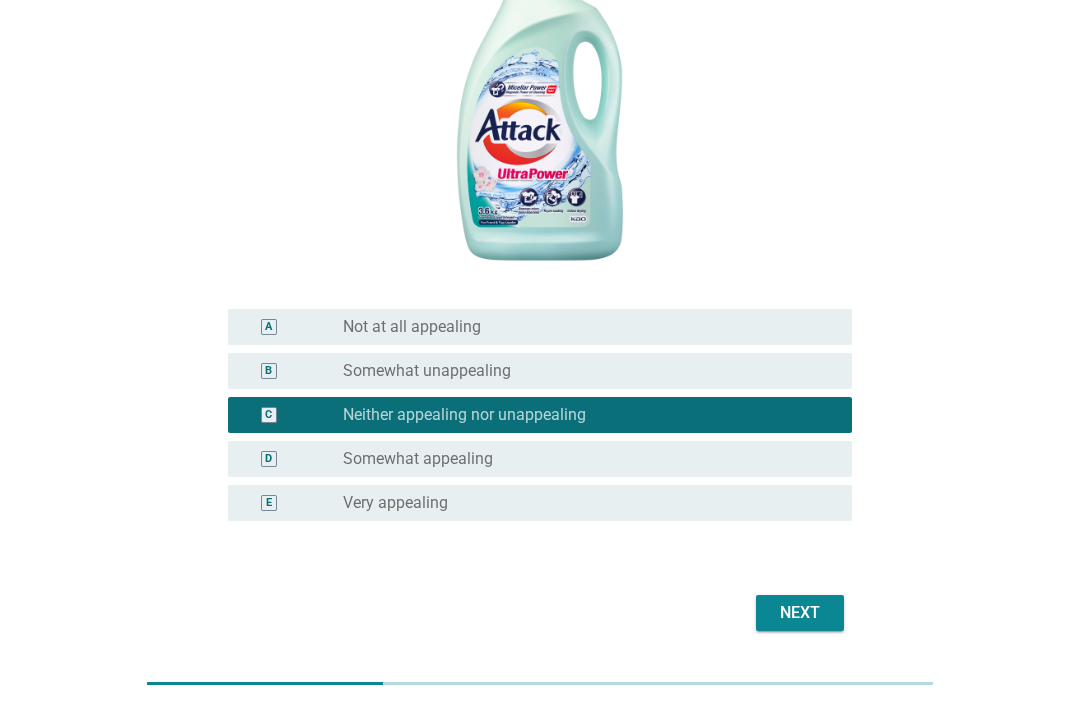 click on "Next" at bounding box center (800, 613) 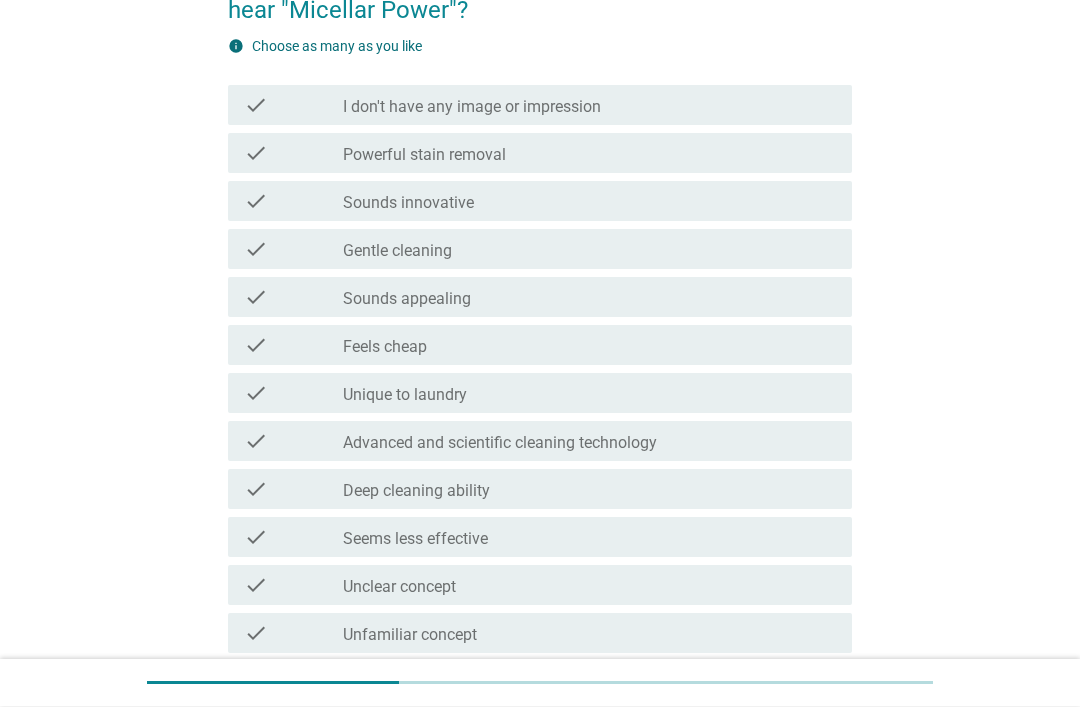 scroll, scrollTop: 220, scrollLeft: 0, axis: vertical 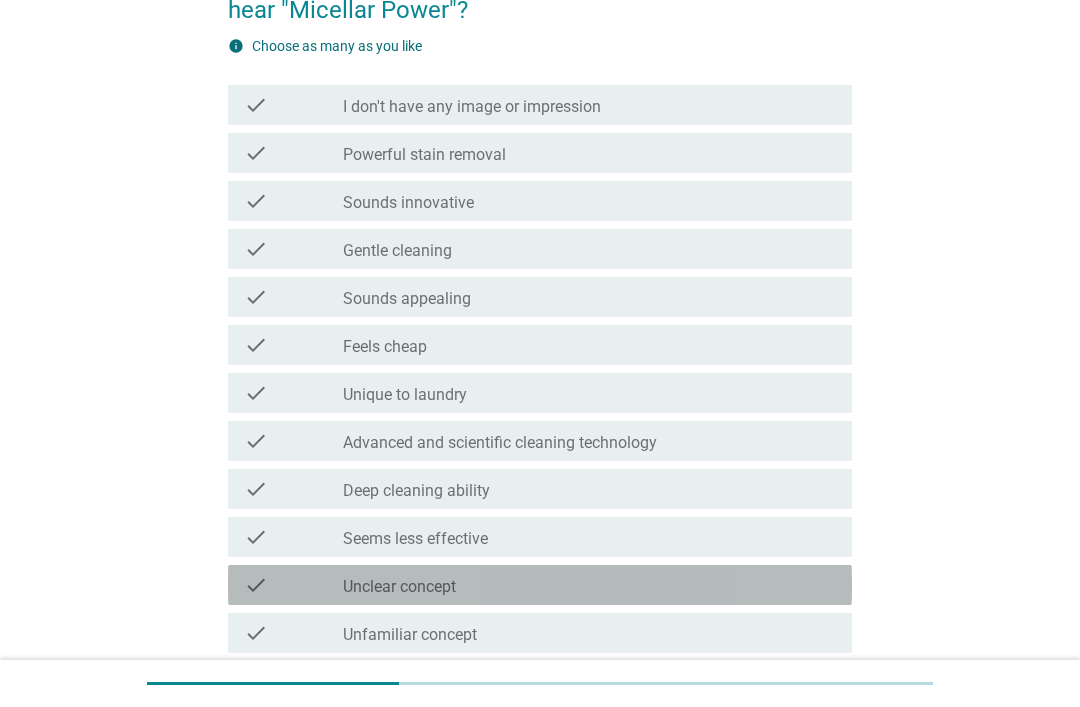click on "check_box_outline_blank Unclear concept" at bounding box center (589, 585) 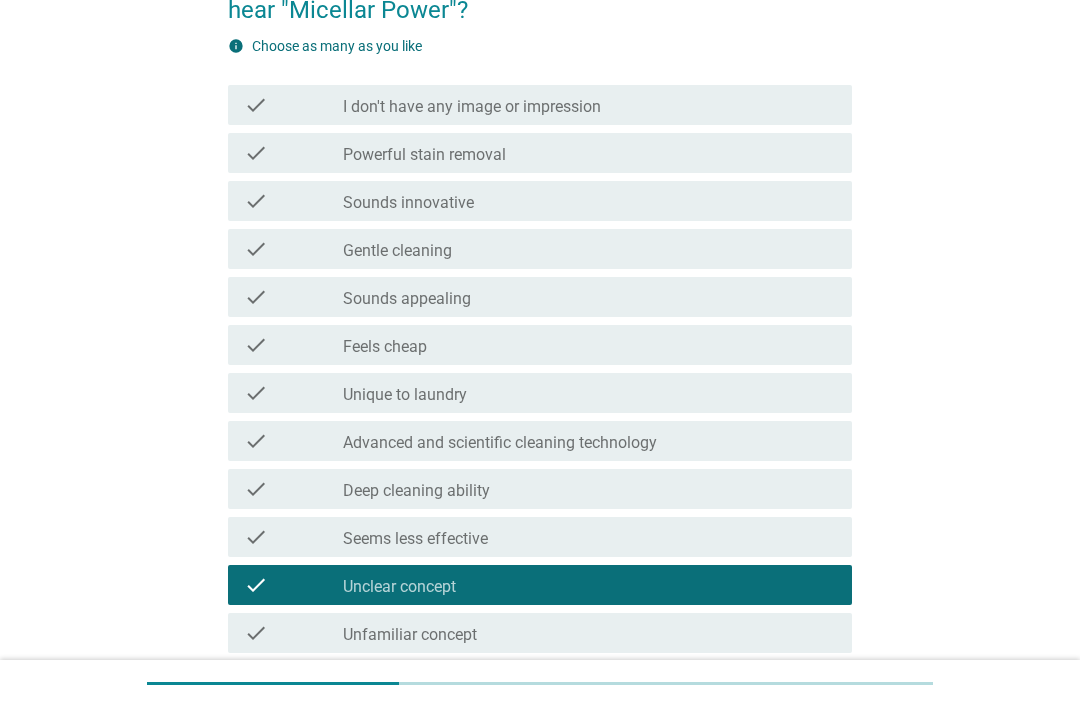 click on "check     check_box_outline_blank Unfamiliar concept" at bounding box center (540, 633) 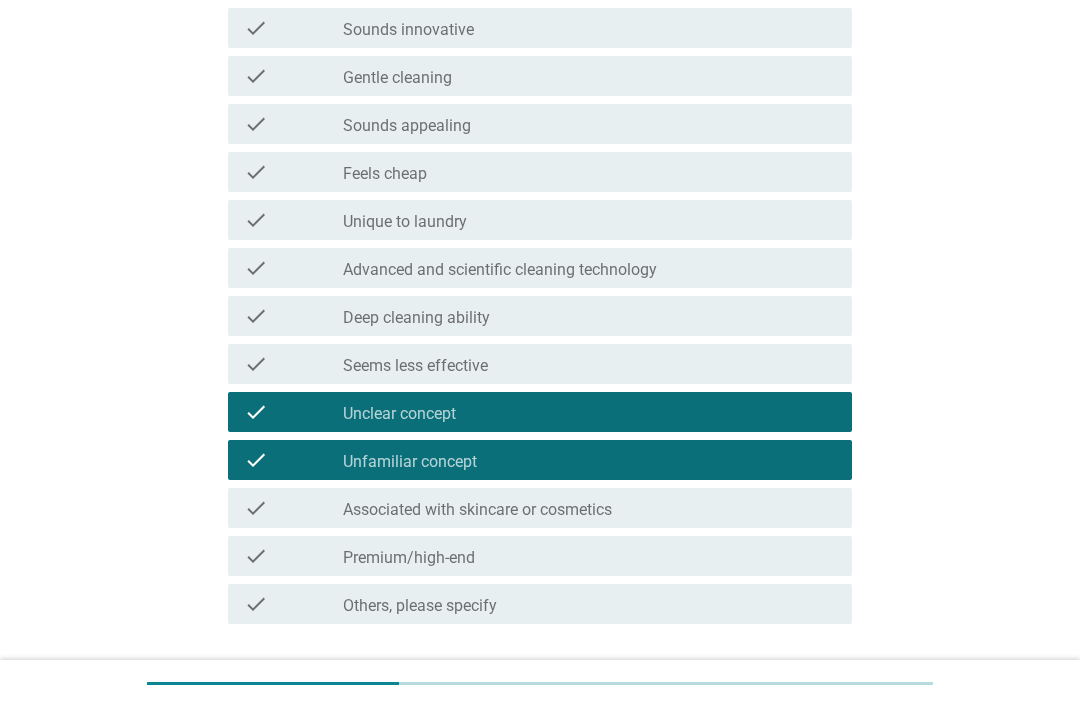 scroll, scrollTop: 404, scrollLeft: 0, axis: vertical 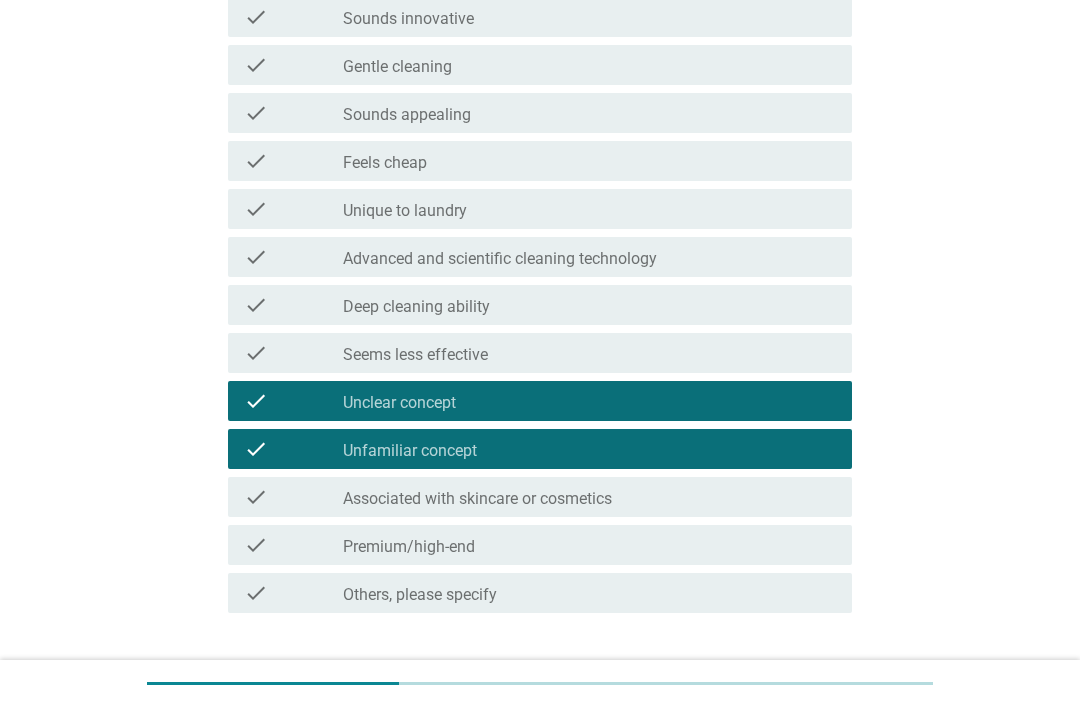 click on "Next" at bounding box center (800, 681) 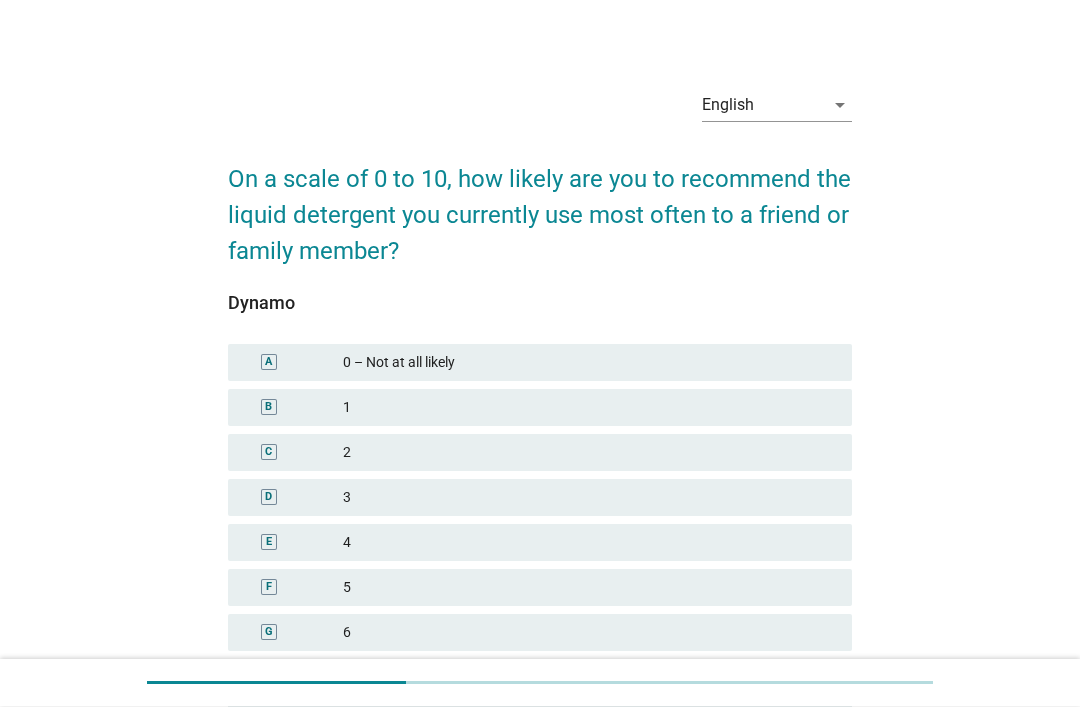 scroll, scrollTop: 67, scrollLeft: 0, axis: vertical 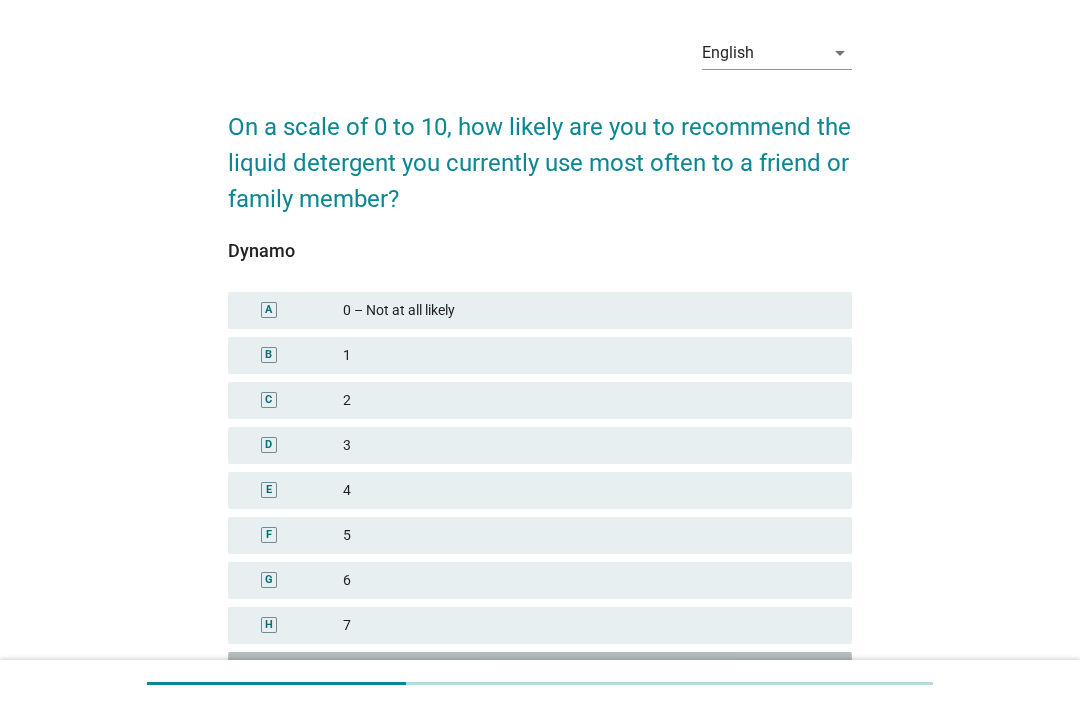 click on "I   8" at bounding box center [540, 670] 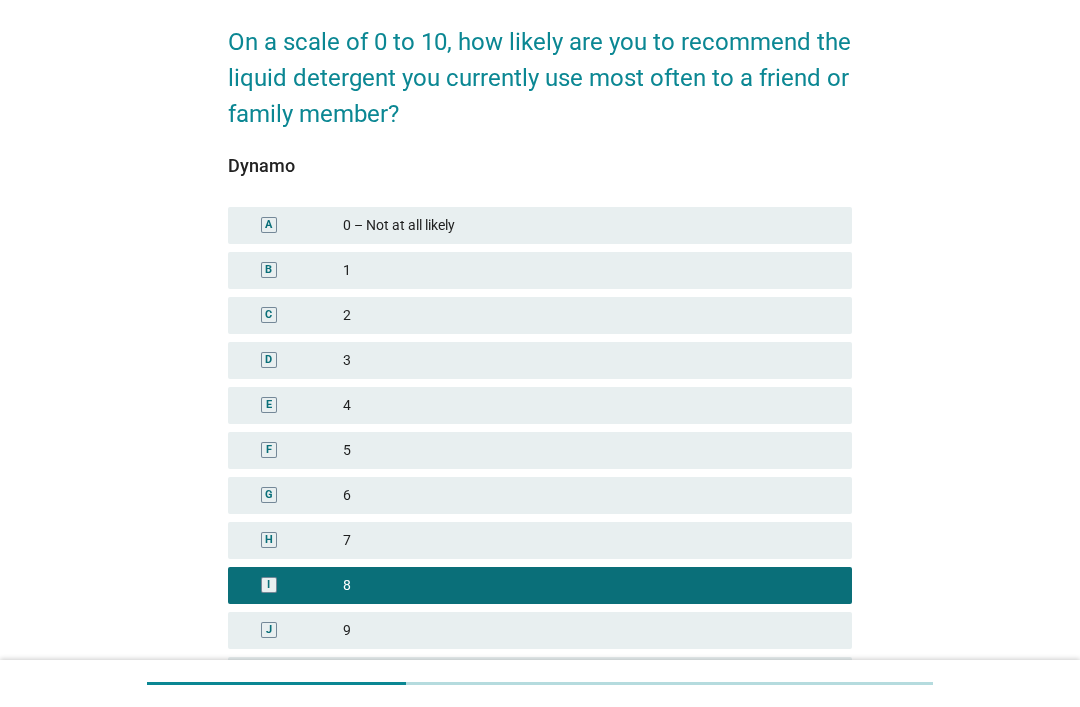 scroll, scrollTop: 289, scrollLeft: 0, axis: vertical 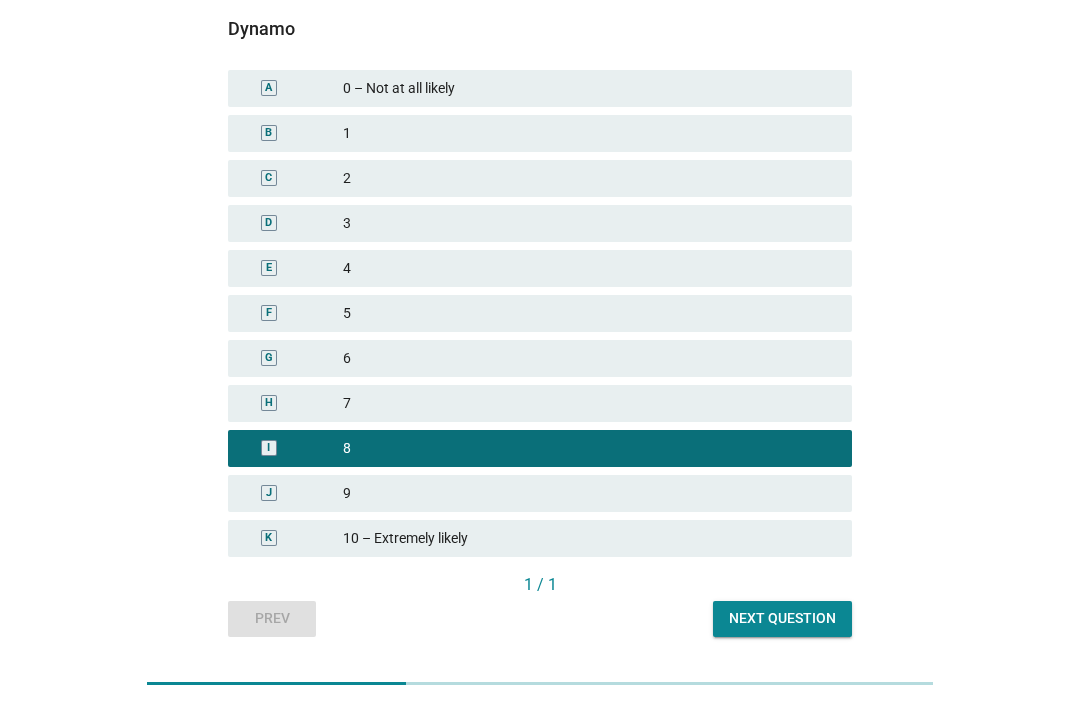 click on "Next question" at bounding box center [782, 619] 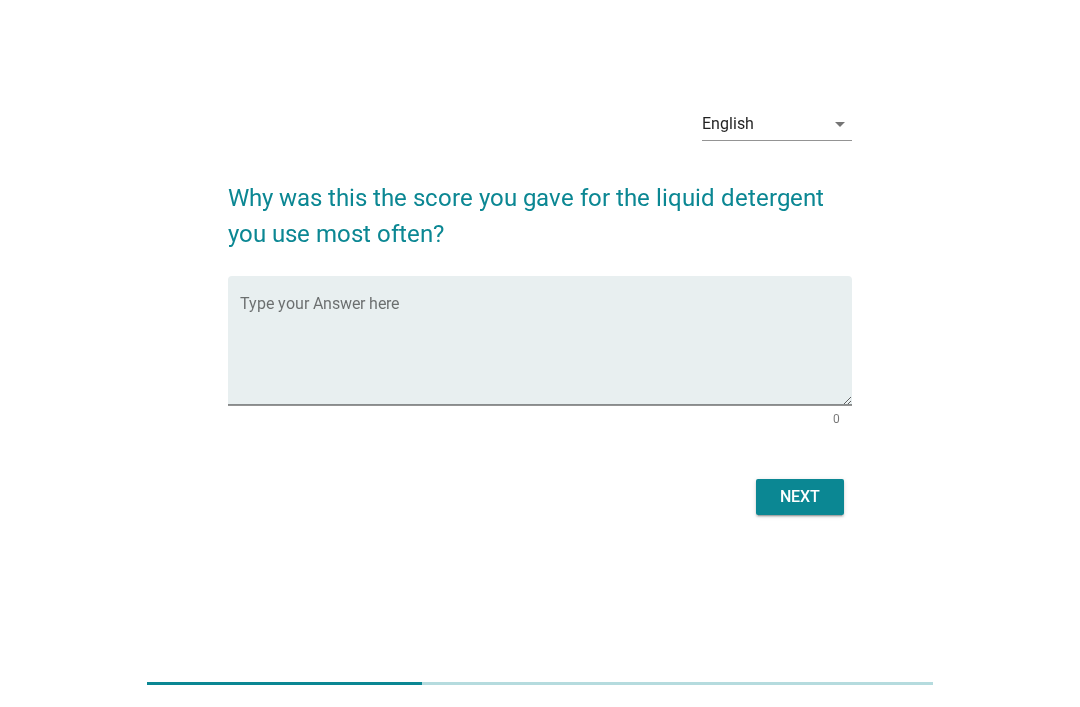 scroll, scrollTop: 0, scrollLeft: 0, axis: both 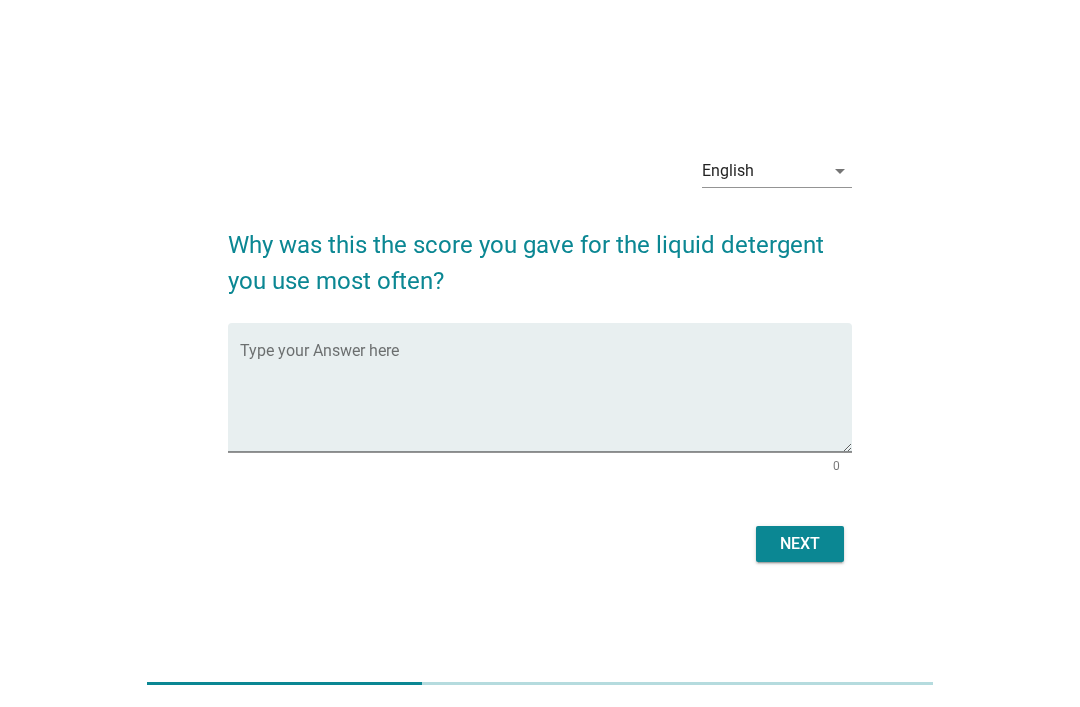 click at bounding box center [546, 399] 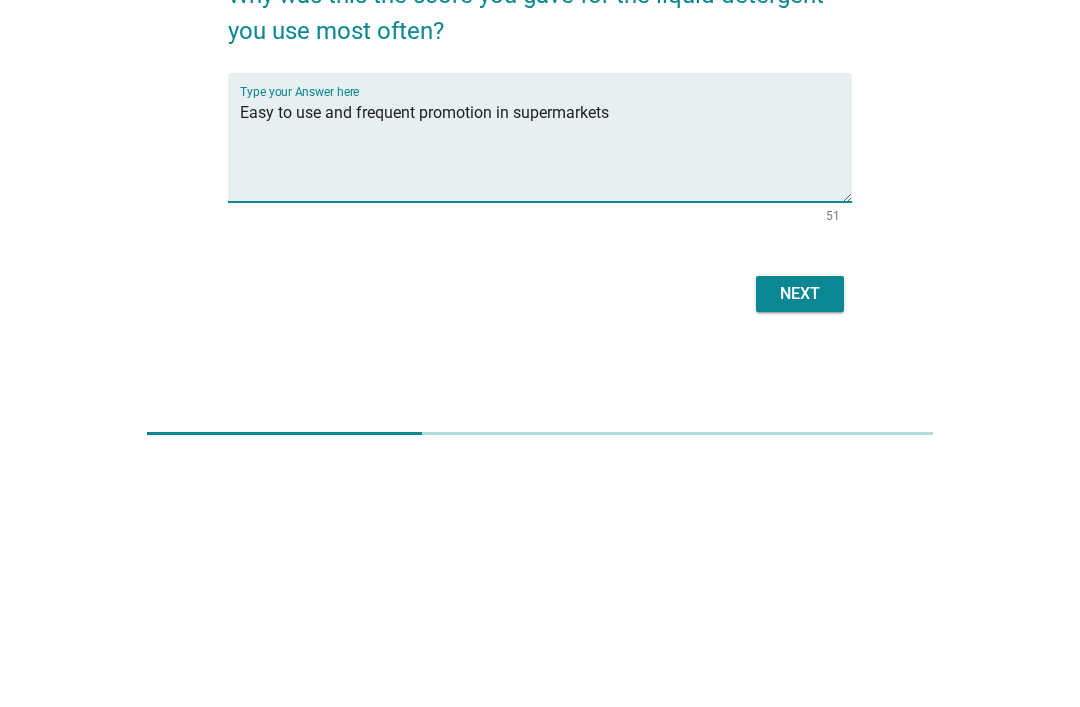 type on "Easy to use and frequent promotion in supermarkets" 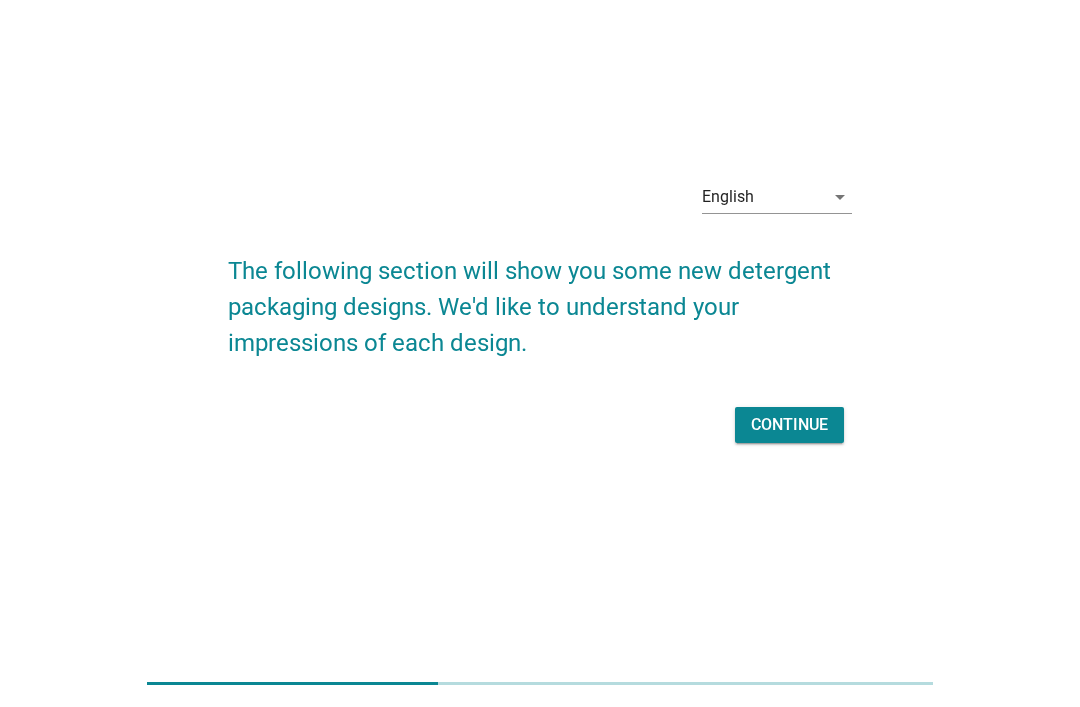 scroll, scrollTop: 0, scrollLeft: 0, axis: both 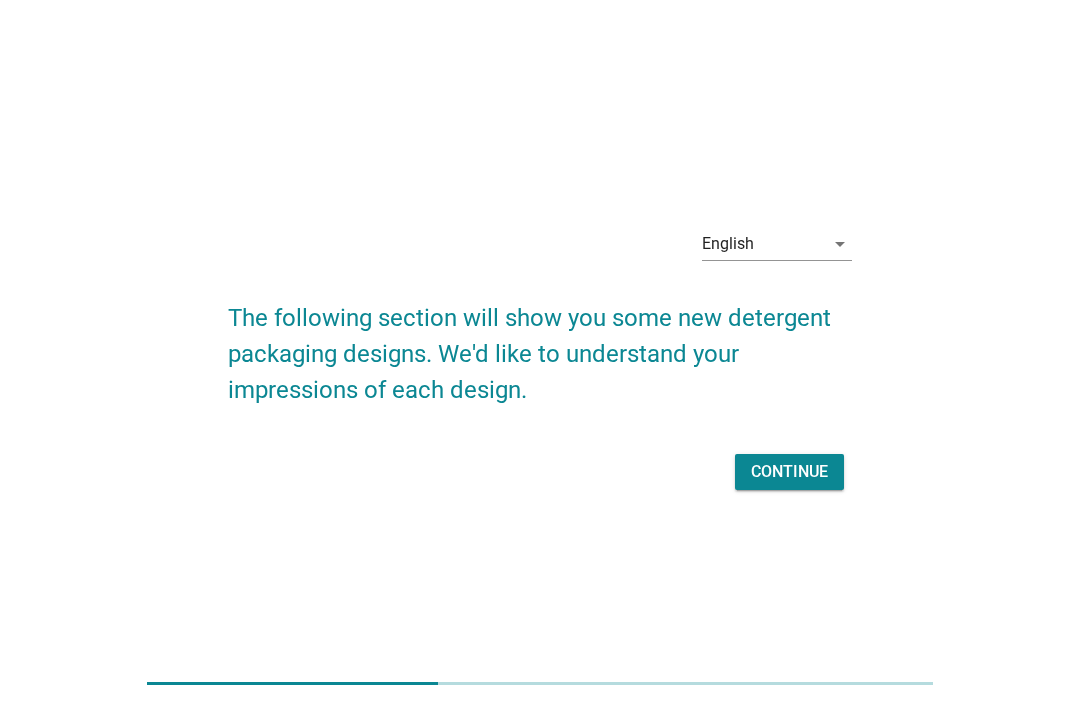 click on "Continue" at bounding box center (789, 472) 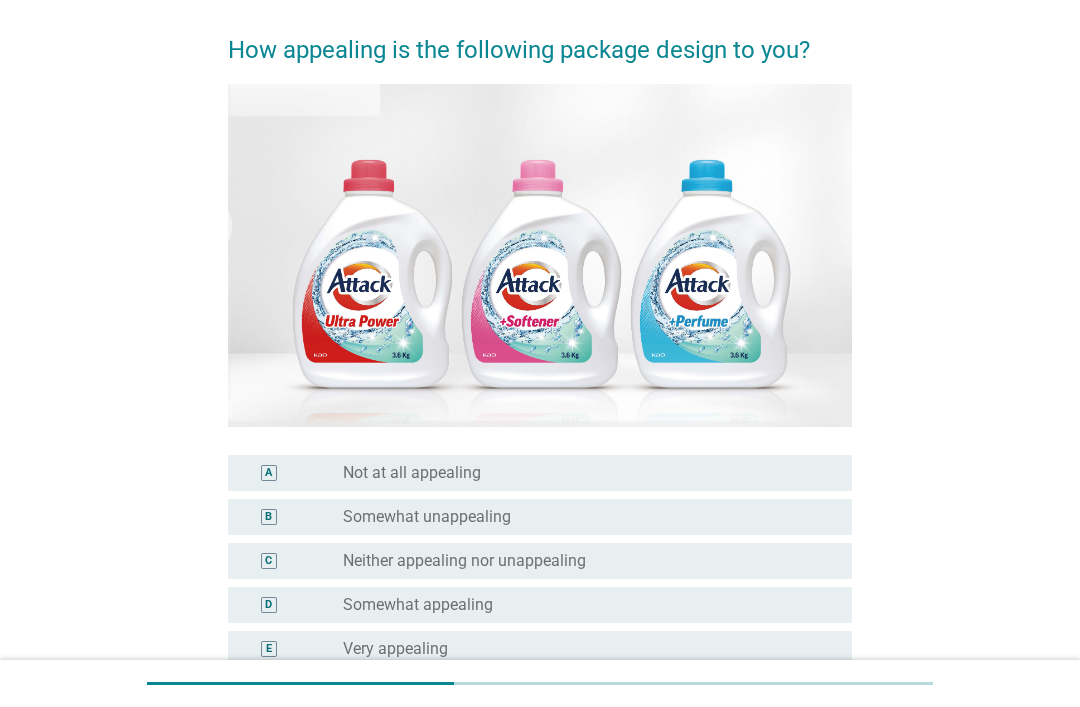 scroll, scrollTop: 149, scrollLeft: 0, axis: vertical 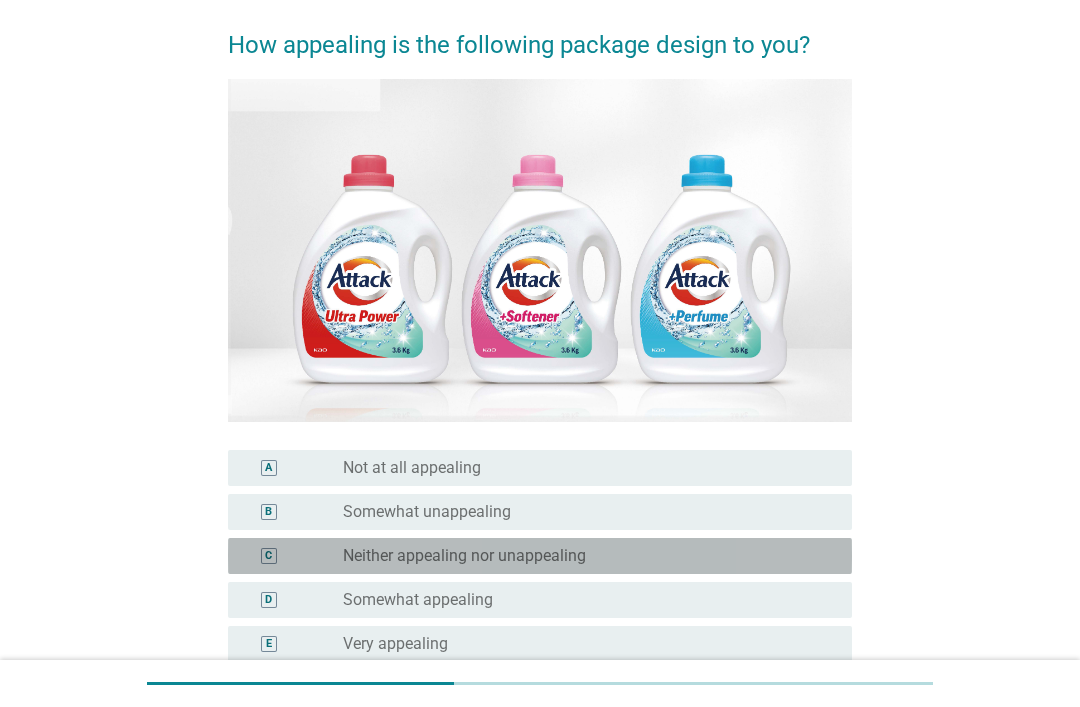 click on "radio_button_unchecked Neither appealing nor unappealing" at bounding box center [581, 556] 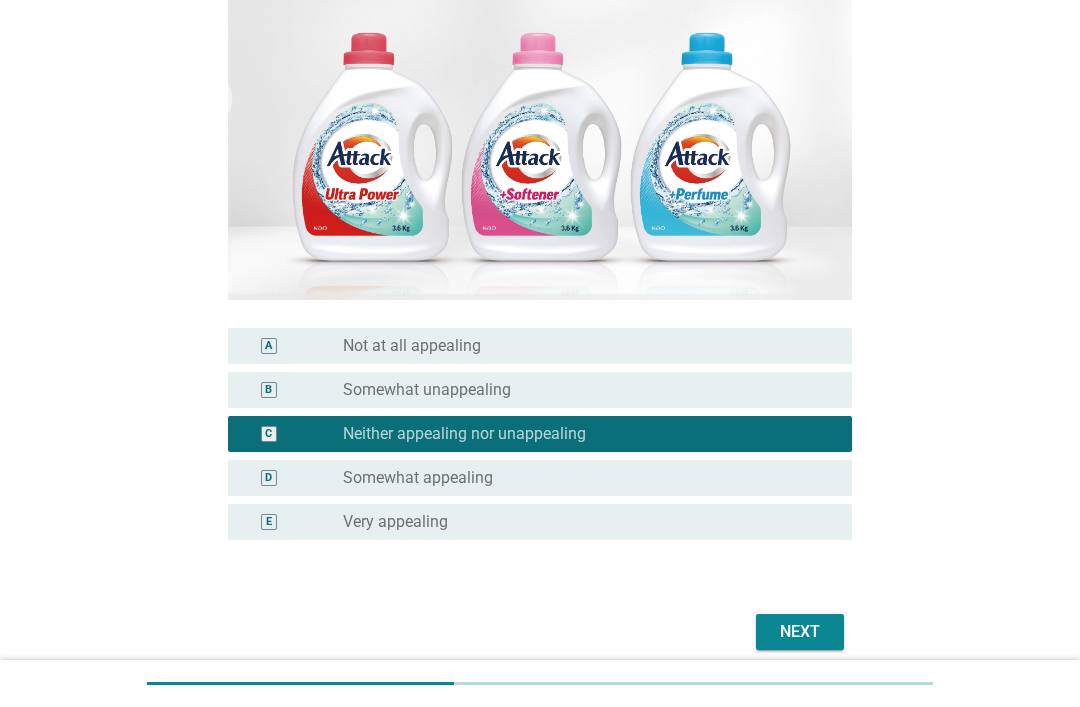scroll, scrollTop: 268, scrollLeft: 0, axis: vertical 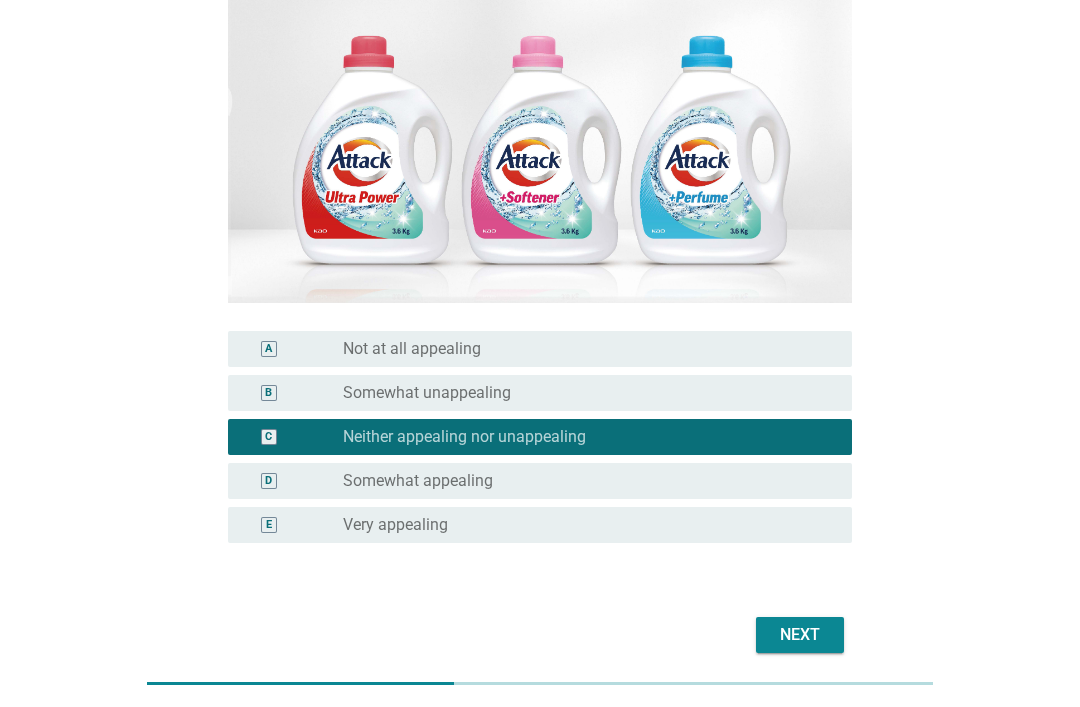 click on "Next" at bounding box center [800, 635] 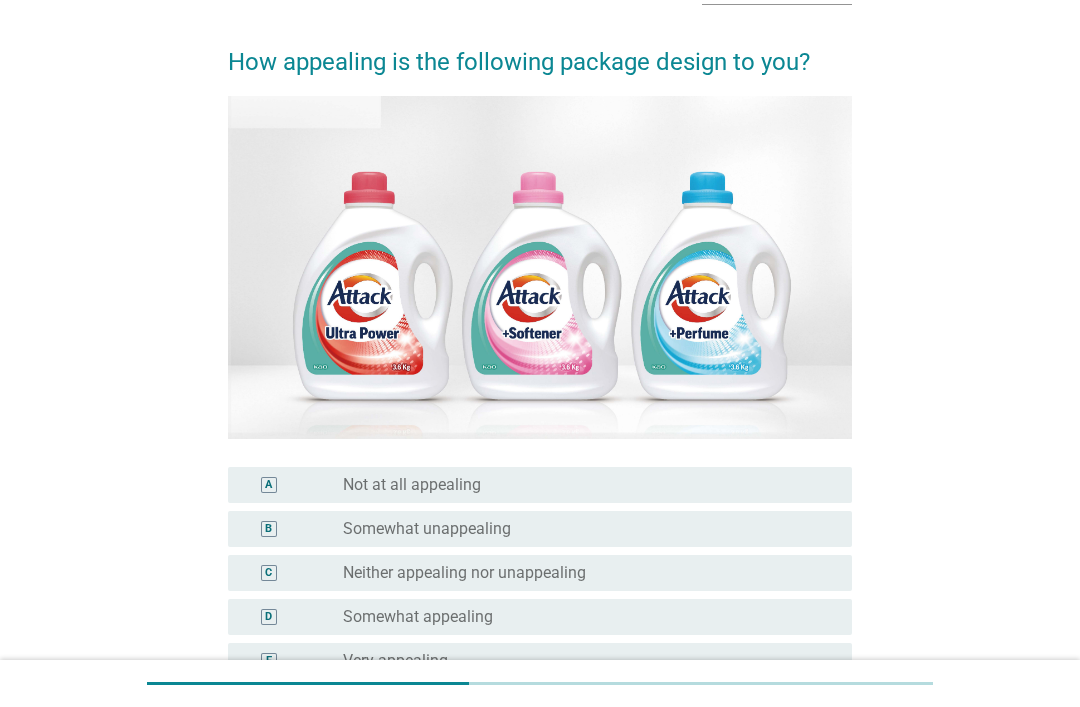 scroll, scrollTop: 133, scrollLeft: 0, axis: vertical 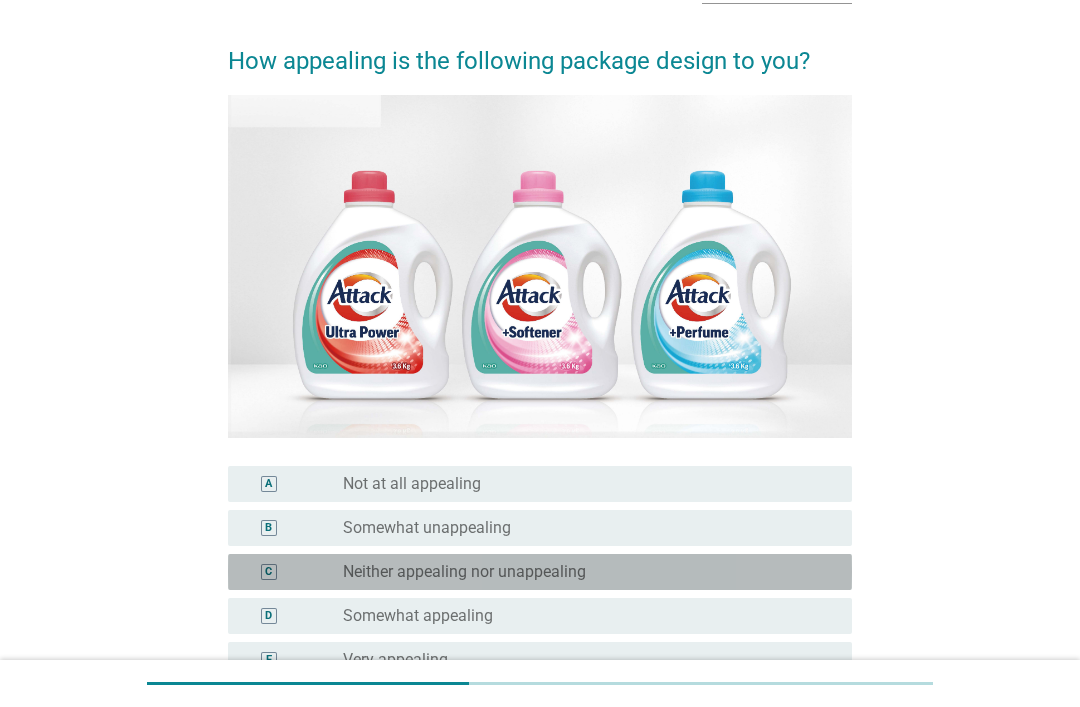 click on "radio_button_unchecked Neither appealing nor unappealing" at bounding box center [581, 572] 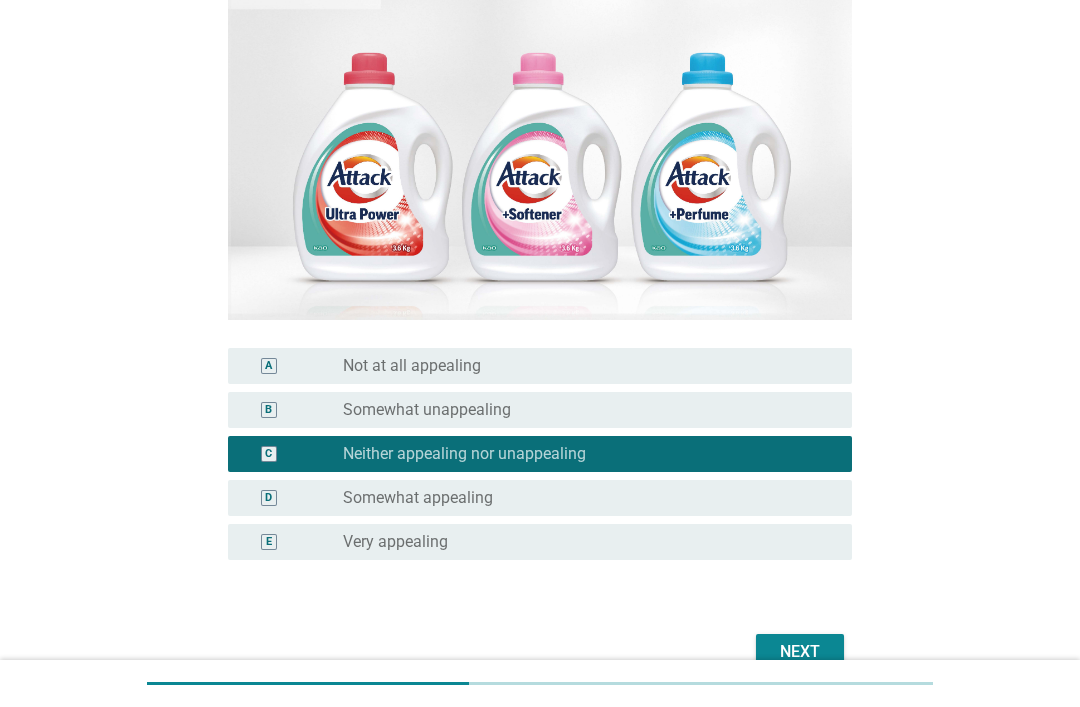 scroll, scrollTop: 291, scrollLeft: 0, axis: vertical 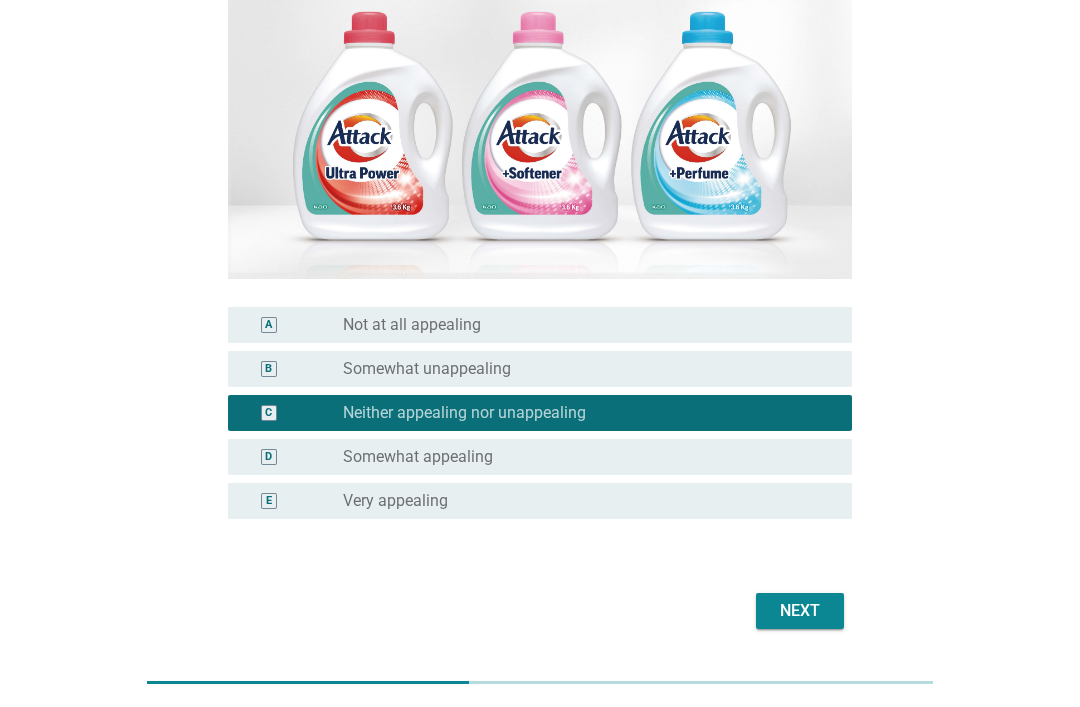 click on "Next" at bounding box center (800, 612) 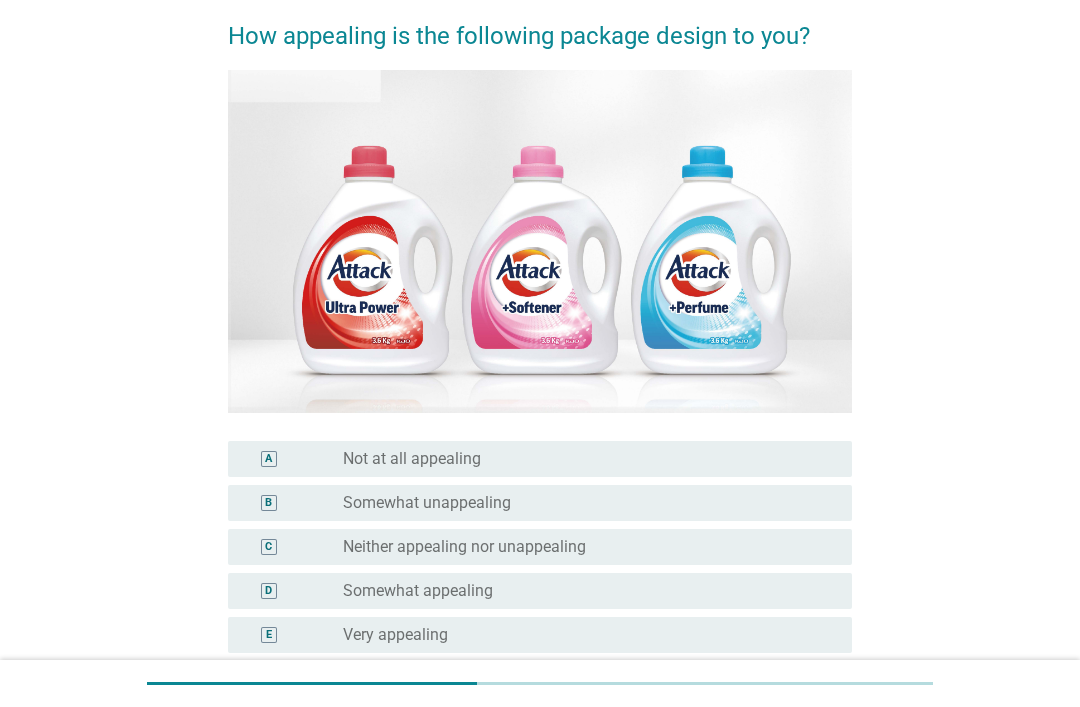 scroll, scrollTop: 158, scrollLeft: 0, axis: vertical 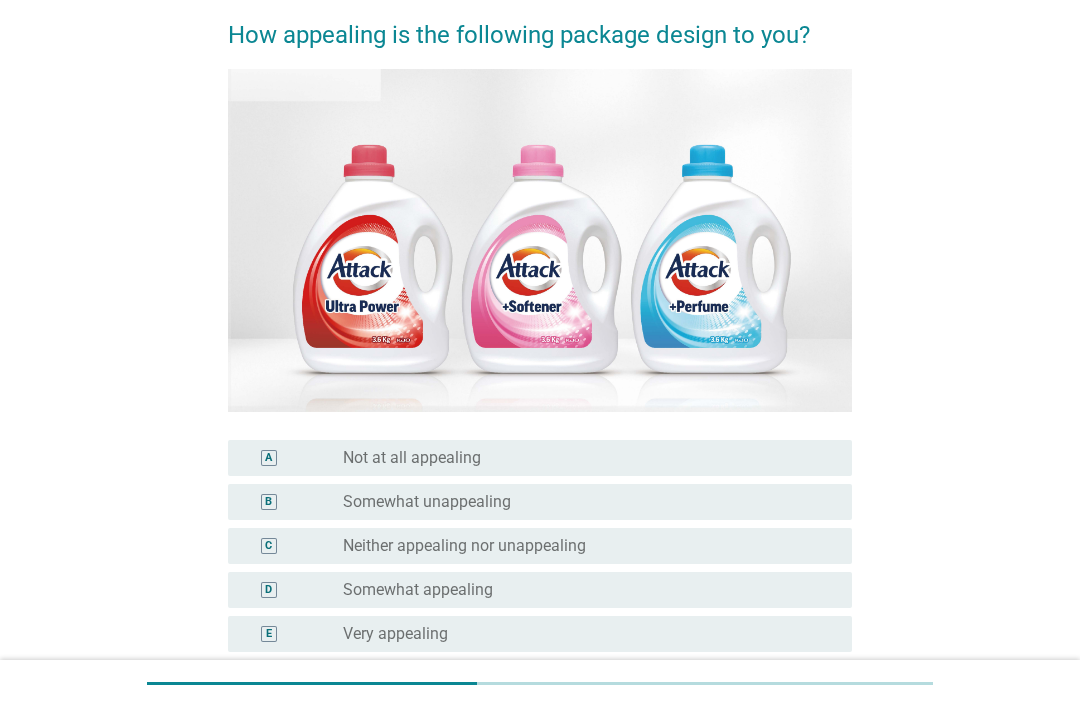 click on "radio_button_unchecked Neither appealing nor unappealing" at bounding box center [581, 546] 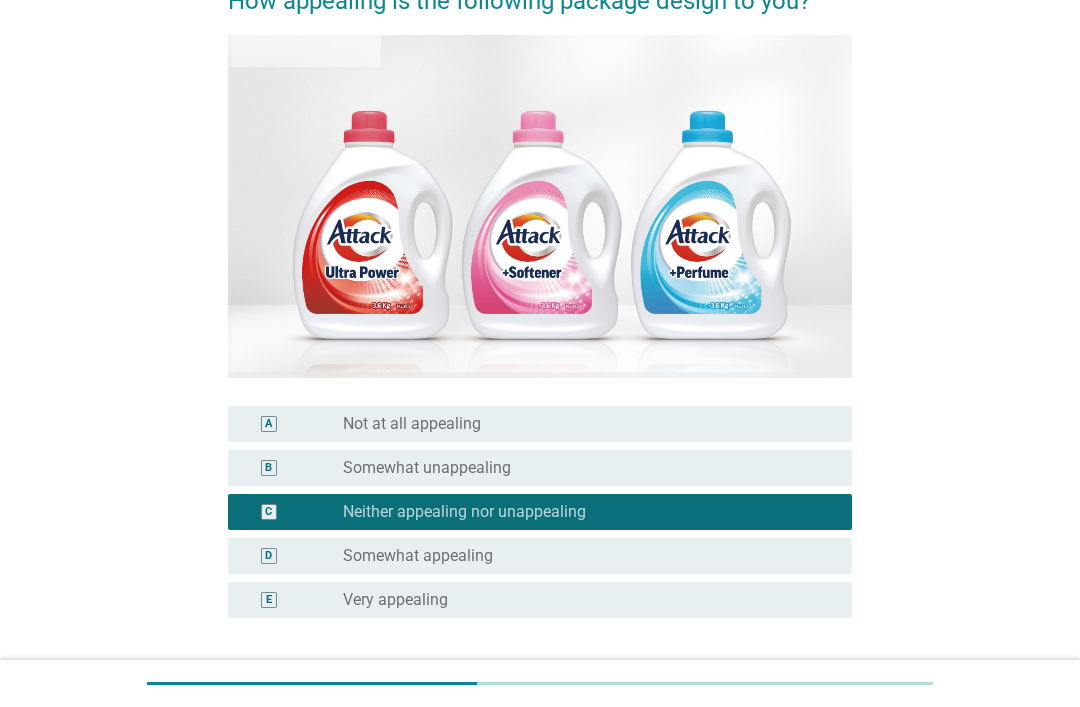 scroll, scrollTop: 209, scrollLeft: 0, axis: vertical 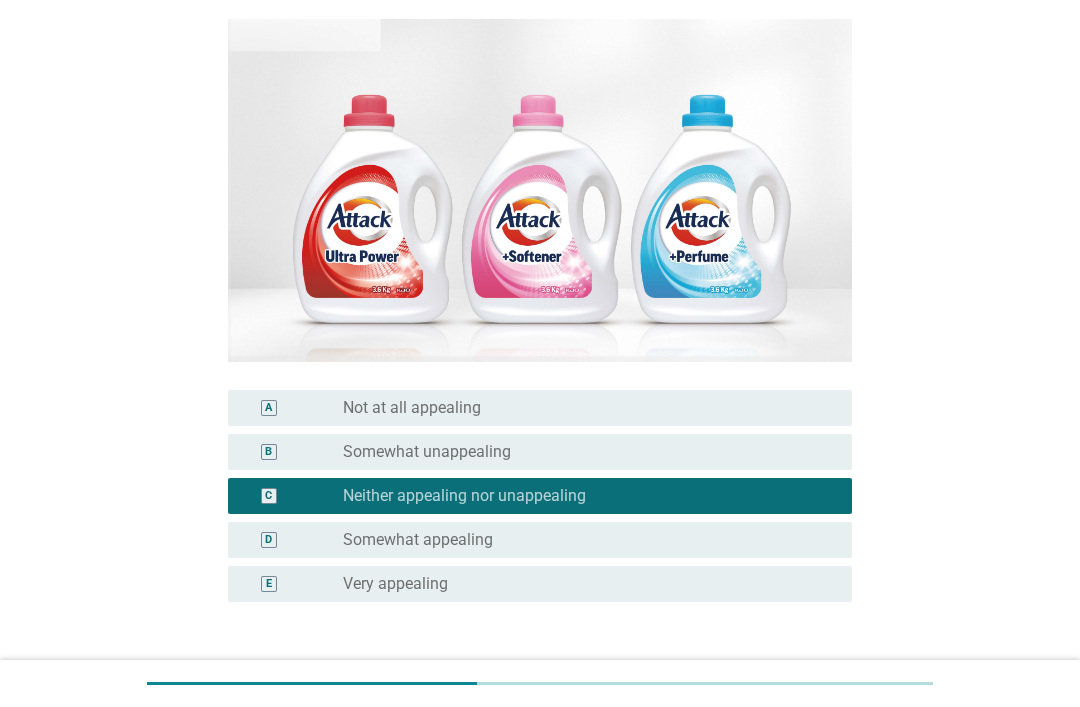 click on "Next" at bounding box center (800, 694) 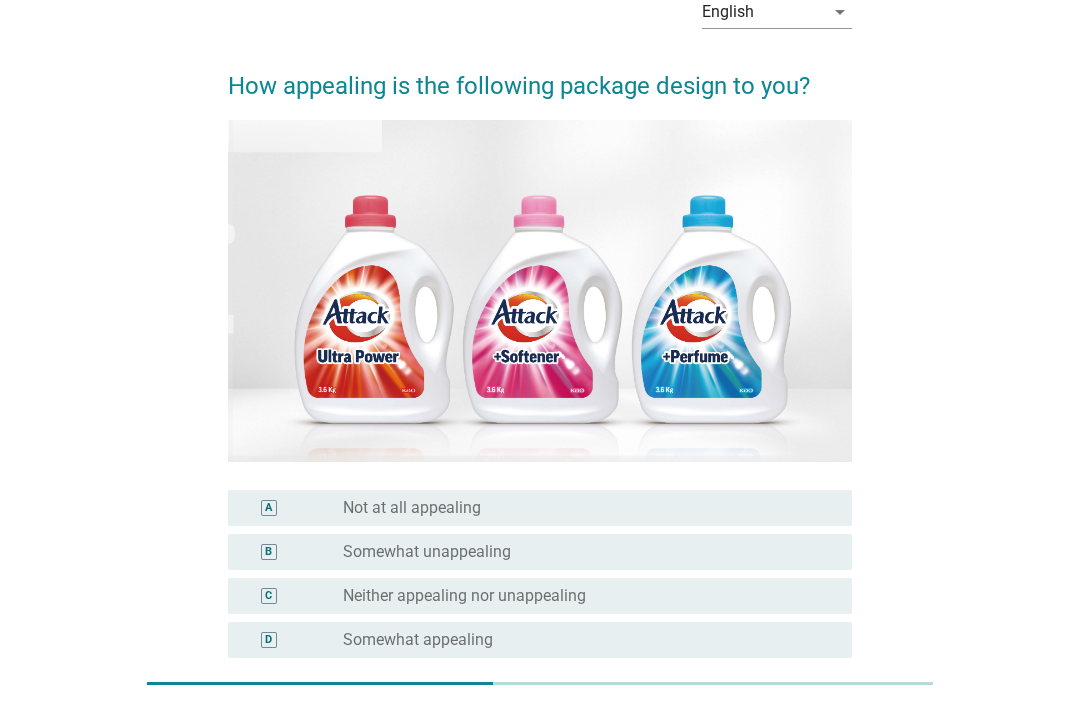 scroll, scrollTop: 108, scrollLeft: 0, axis: vertical 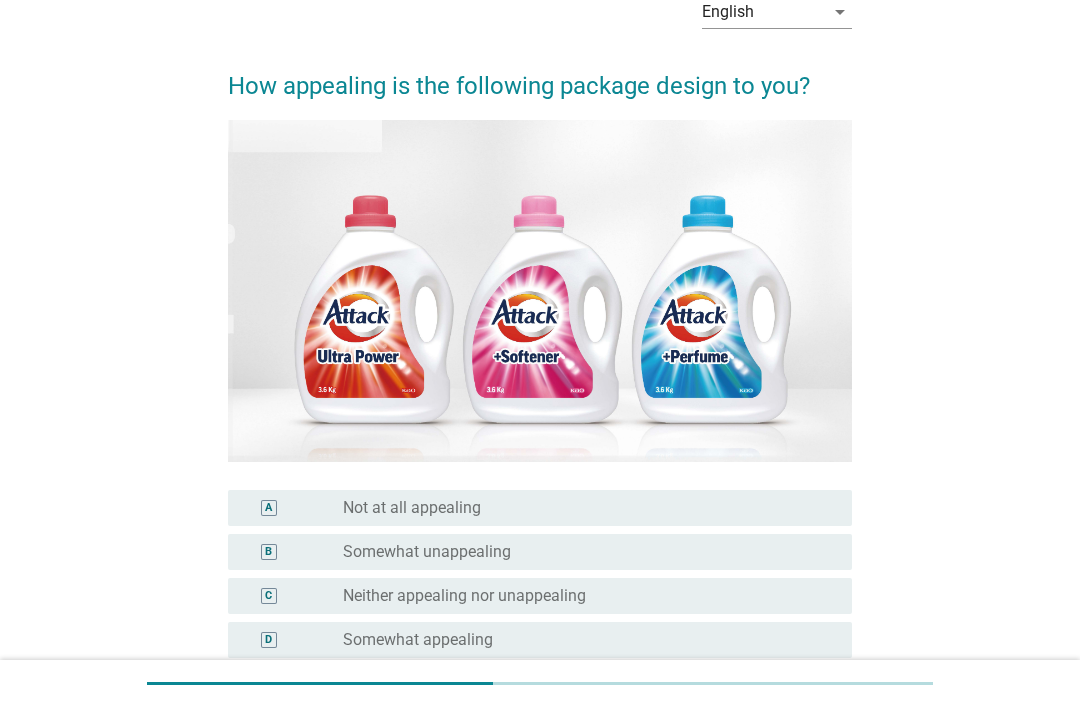 click on "C     radio_button_unchecked Neither appealing nor unappealing" at bounding box center [540, 596] 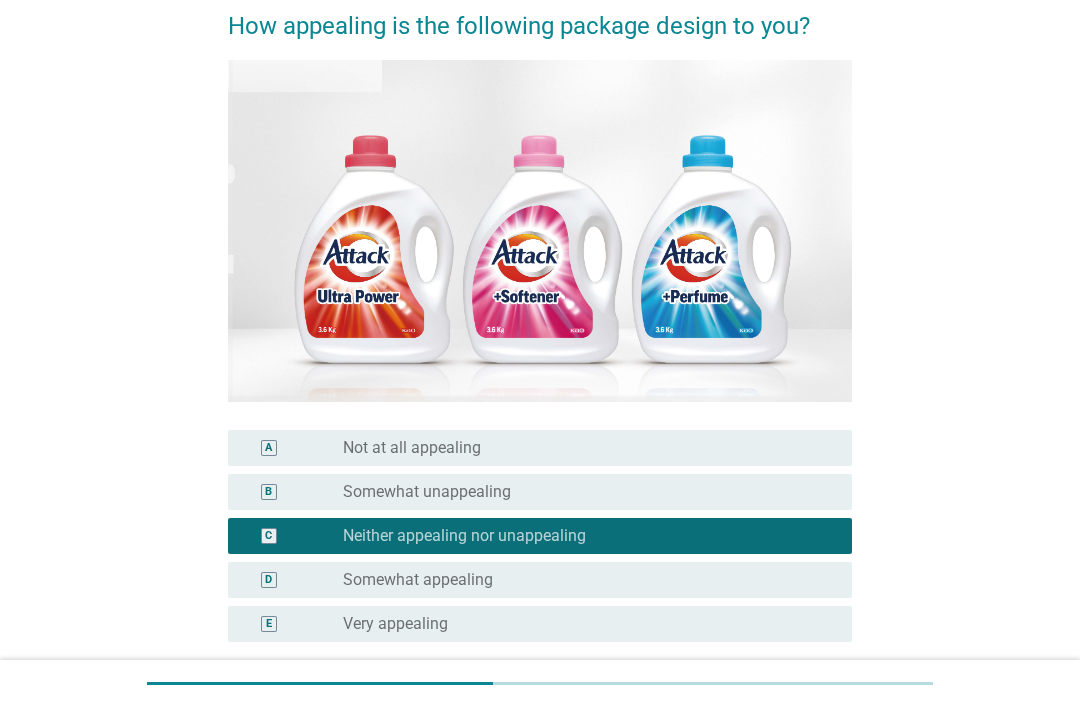 scroll, scrollTop: 290, scrollLeft: 0, axis: vertical 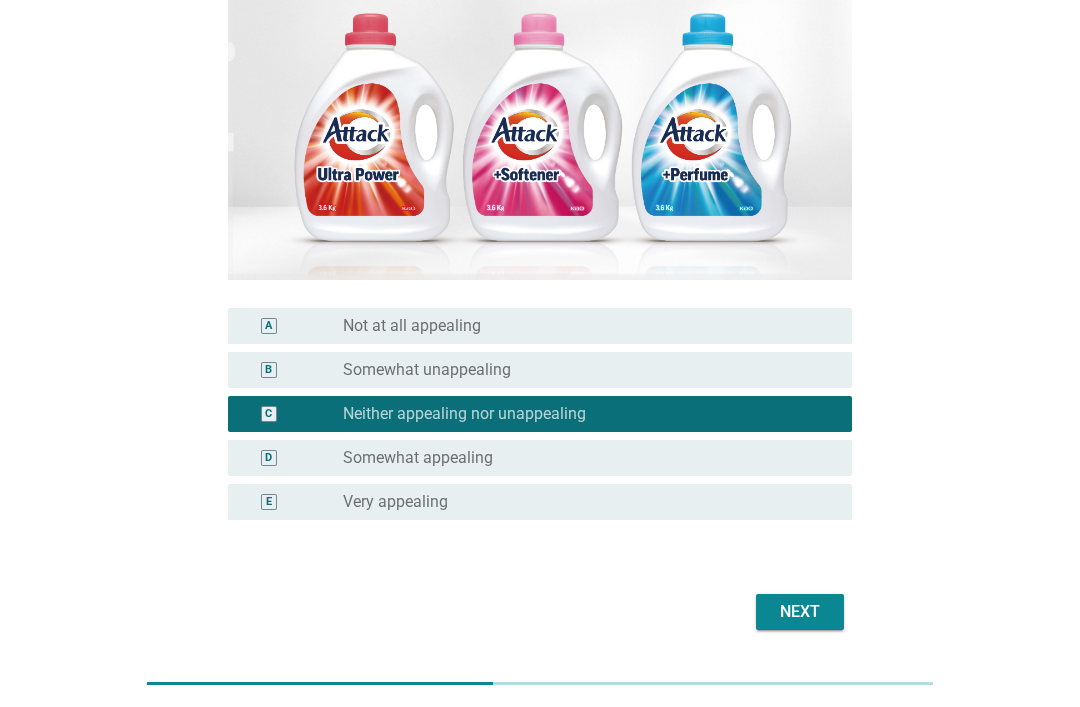 click on "Next" at bounding box center [800, 612] 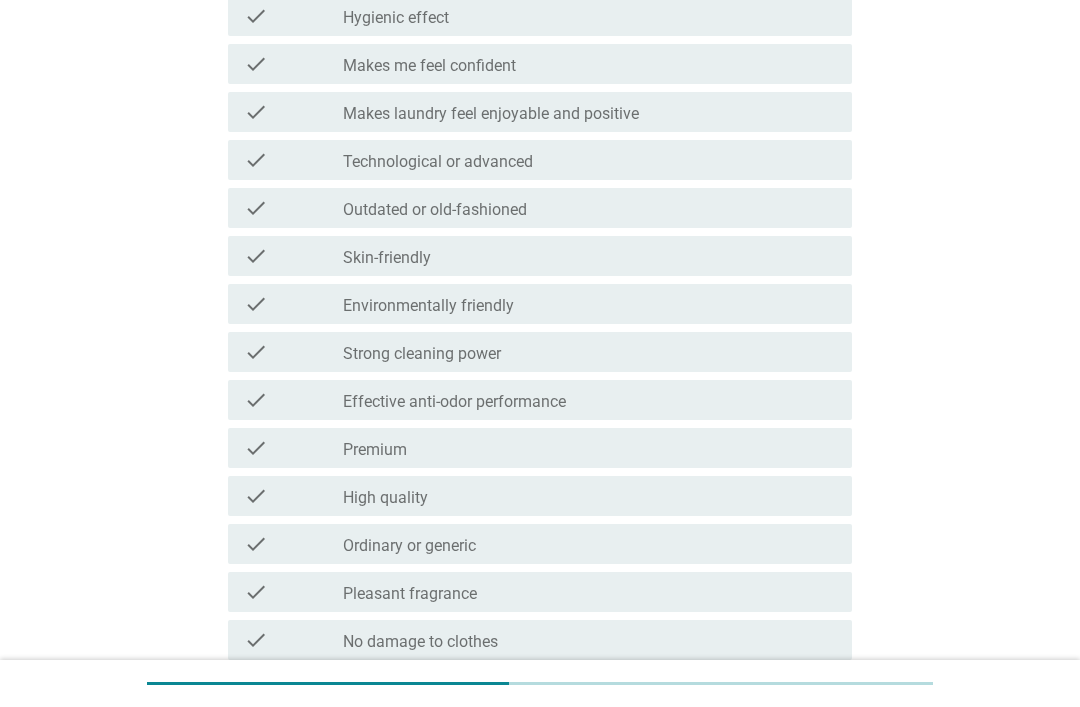 scroll, scrollTop: 824, scrollLeft: 0, axis: vertical 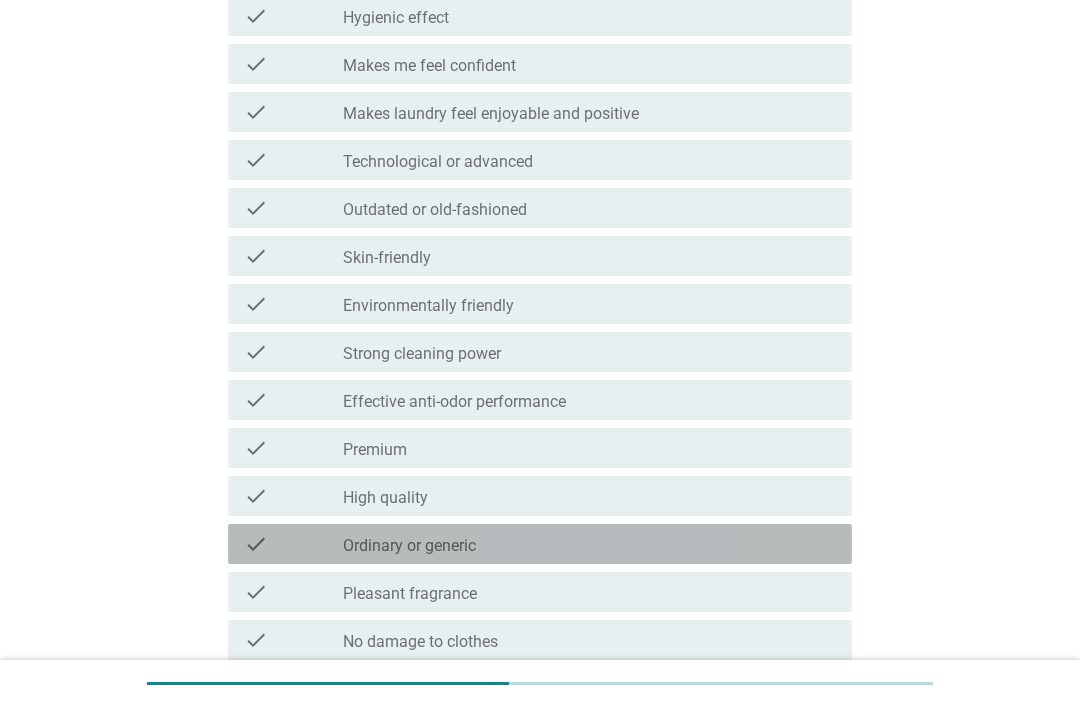 click on "check_box_outline_blank Ordinary or generic" at bounding box center [589, 544] 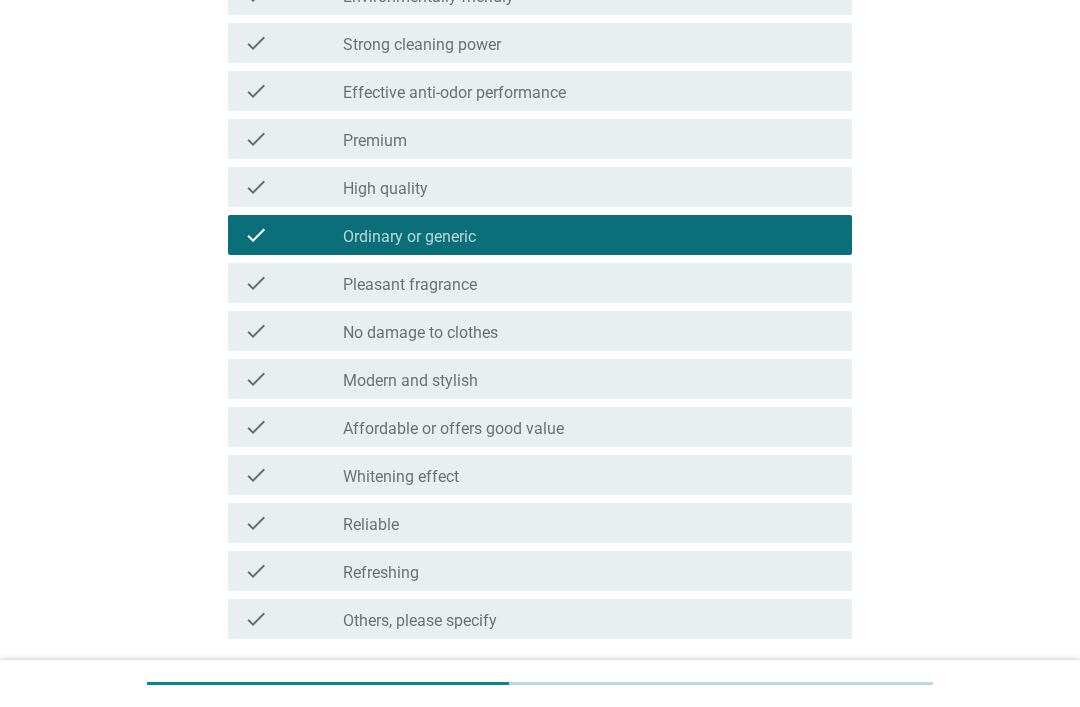 scroll, scrollTop: 1134, scrollLeft: 0, axis: vertical 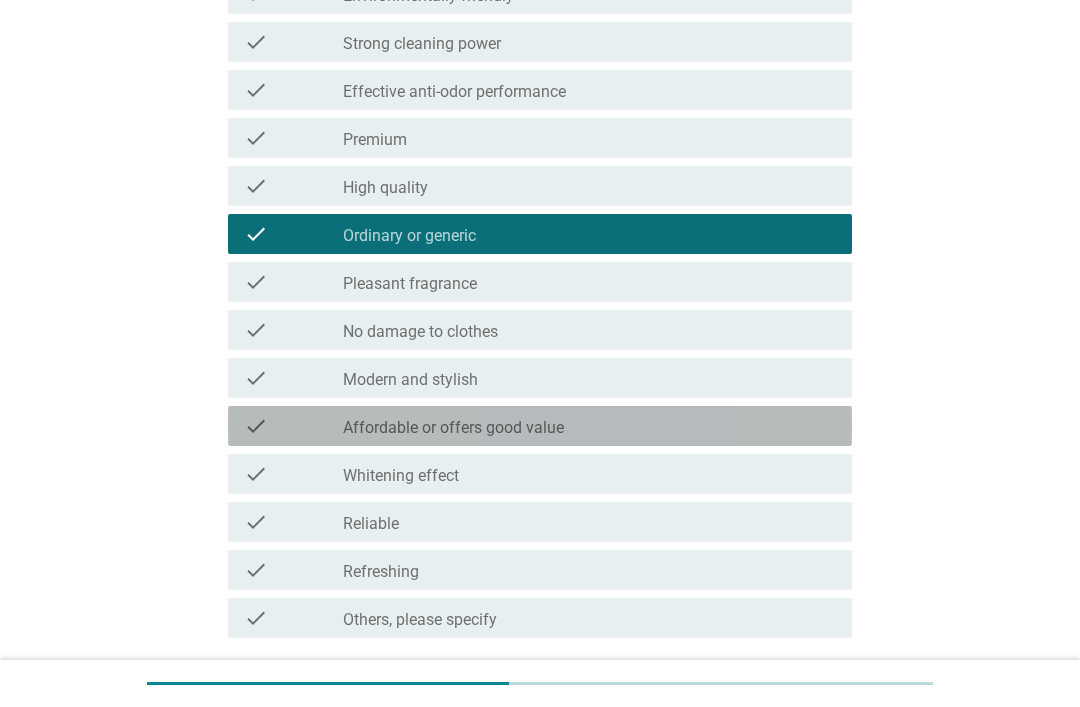 click on "check_box_outline_blank Affordable or offers good value" at bounding box center [589, 426] 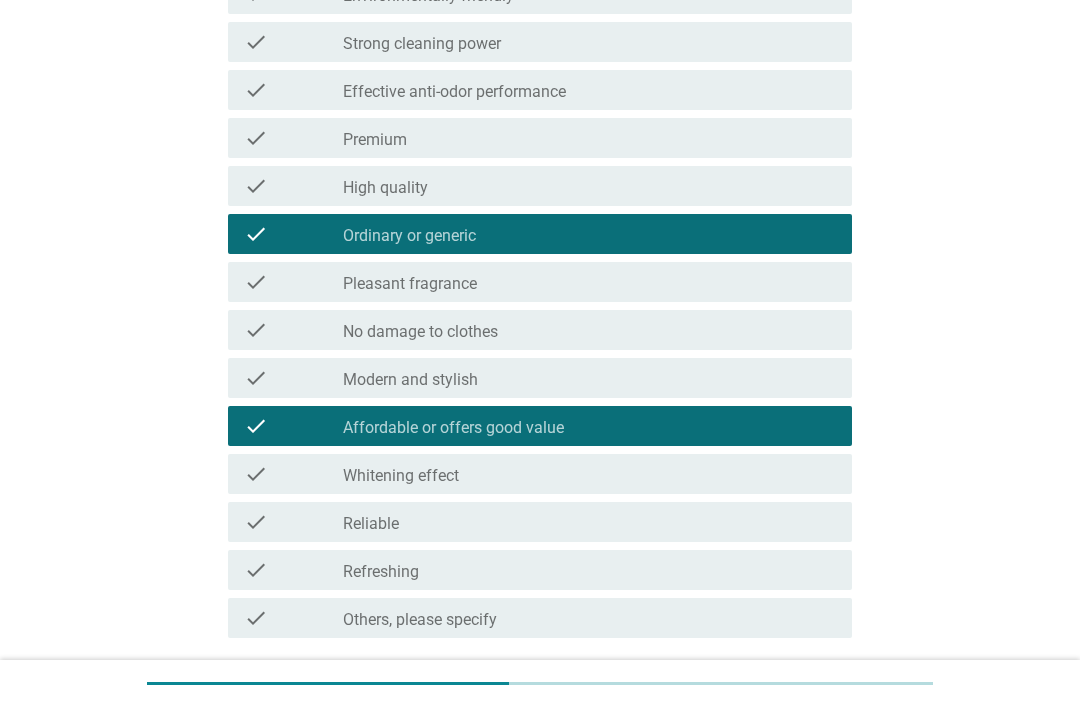 click on "Next" at bounding box center (800, 706) 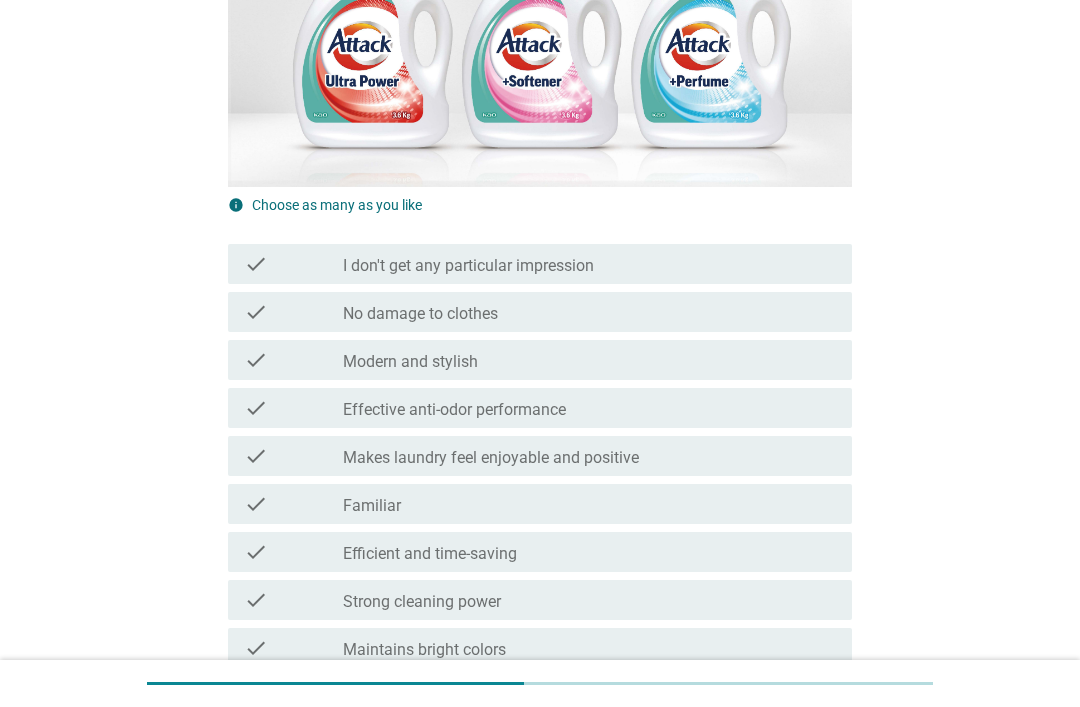 scroll, scrollTop: 385, scrollLeft: 0, axis: vertical 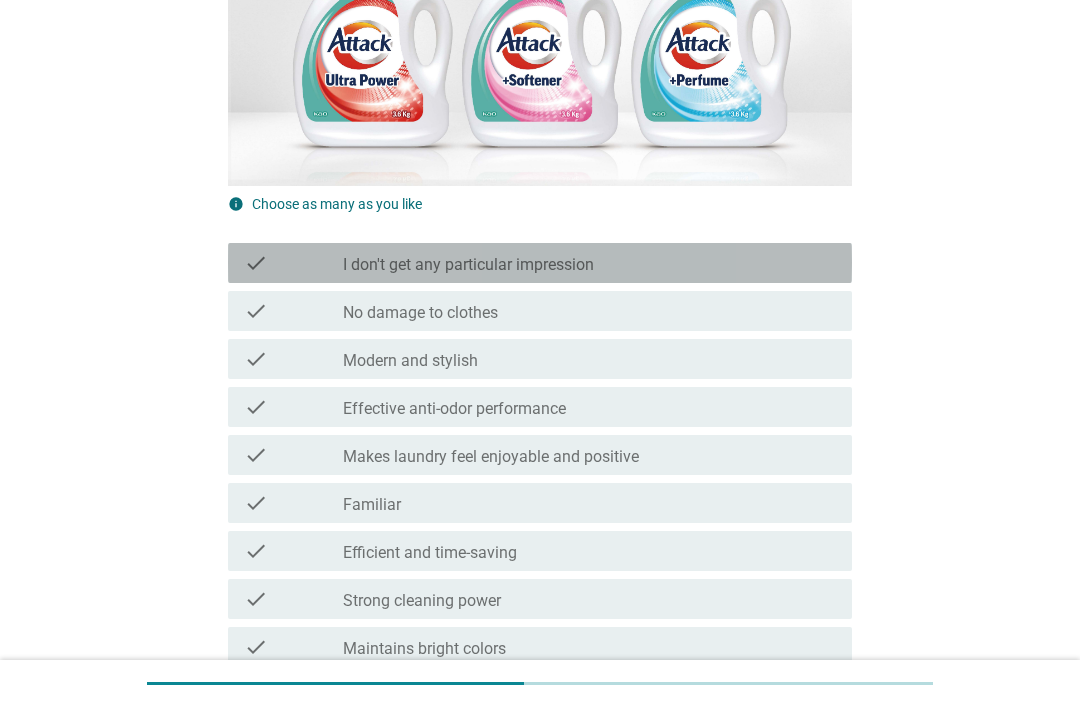 click on "check_box_outline_blank I don't get any particular impression" at bounding box center [589, 263] 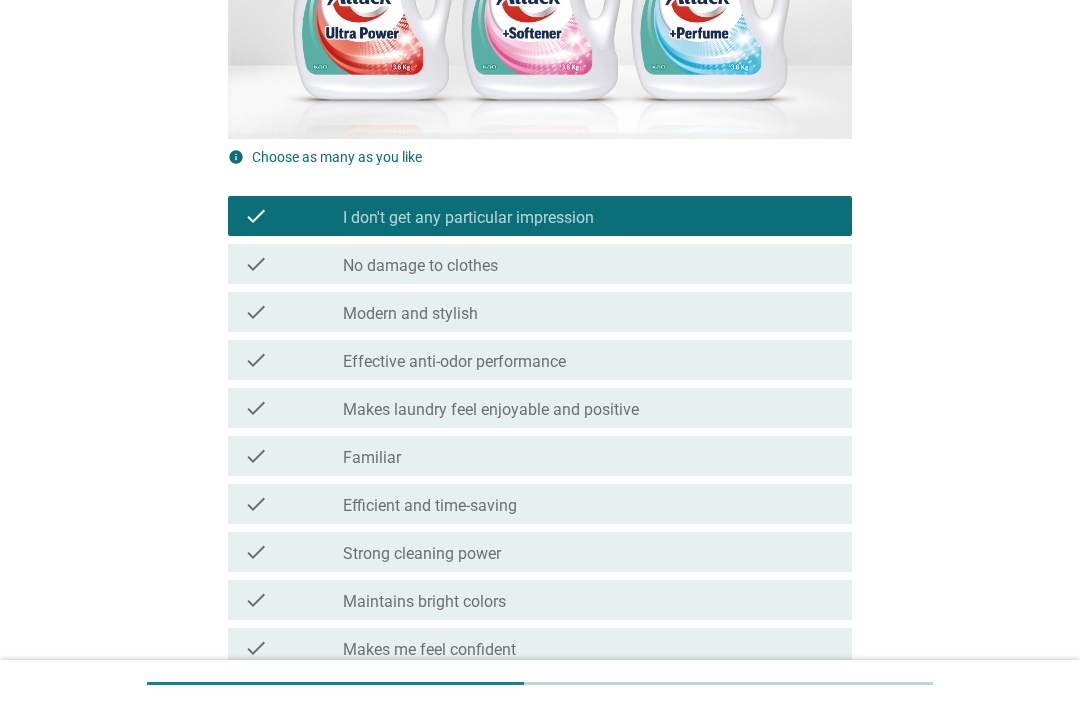 scroll, scrollTop: 435, scrollLeft: 0, axis: vertical 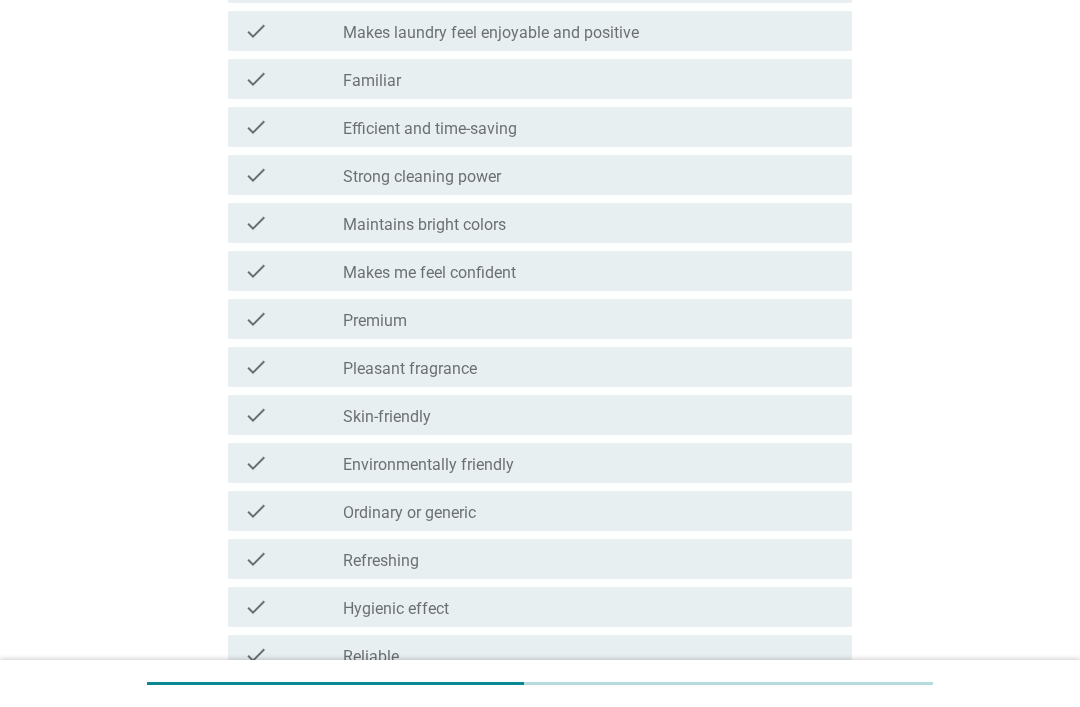 click on "check_box_outline_blank Ordinary or generic" at bounding box center (589, 511) 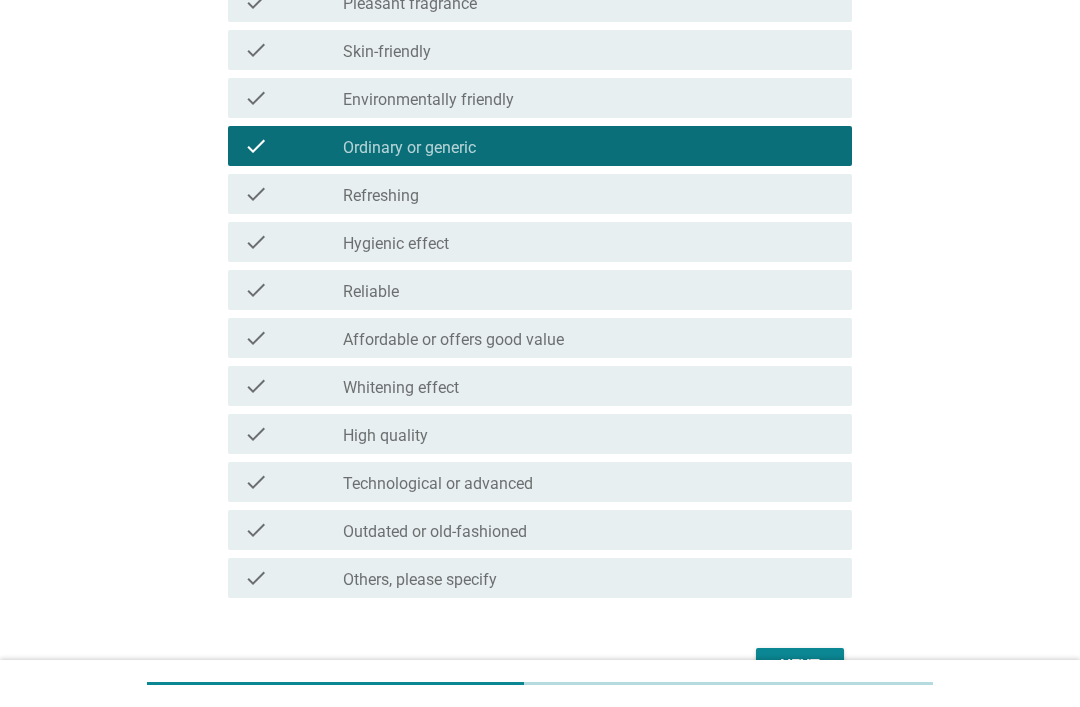click on "Next" at bounding box center (800, 667) 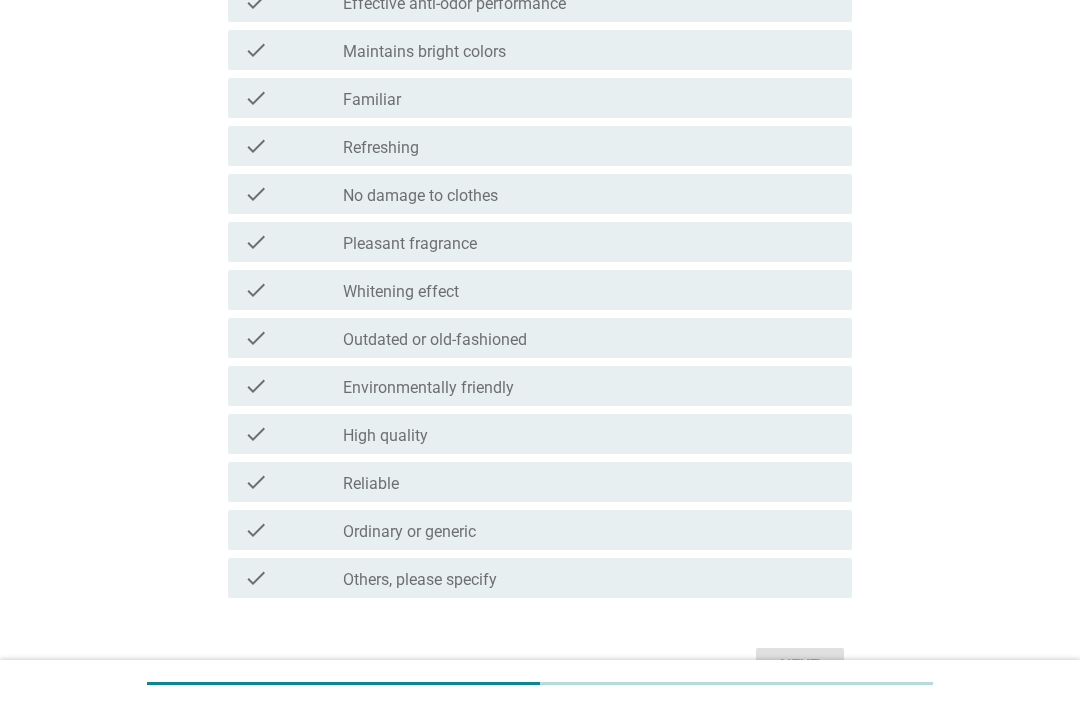 scroll, scrollTop: 0, scrollLeft: 0, axis: both 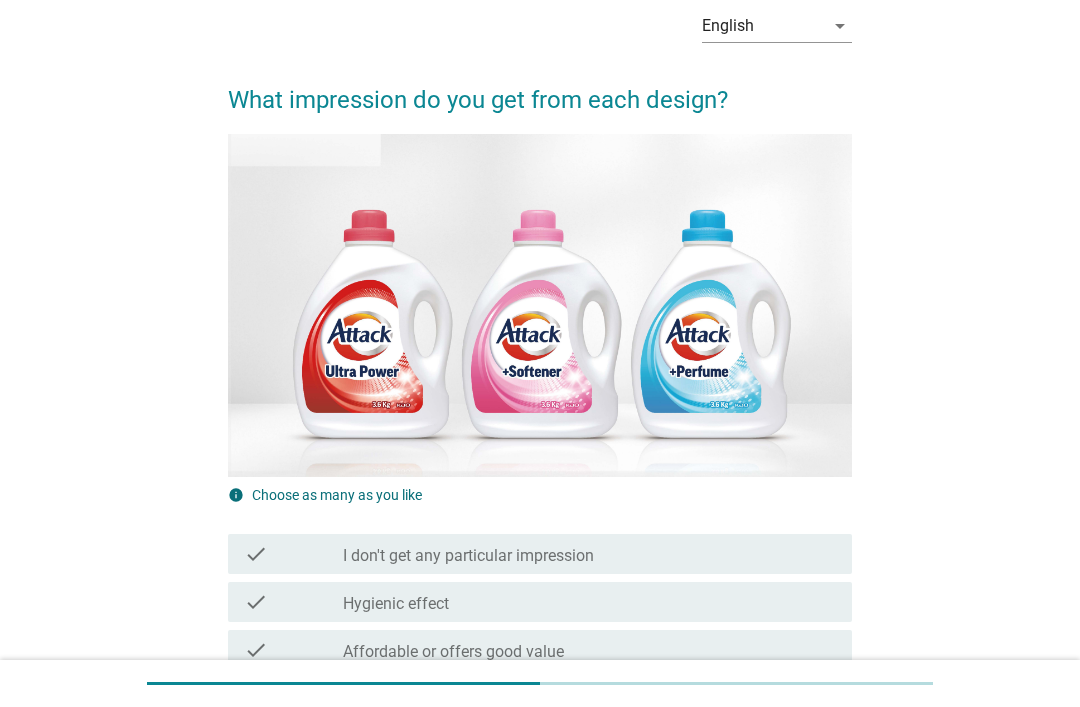 click on "check_box_outline_blank I don't get any particular impression" at bounding box center (589, 554) 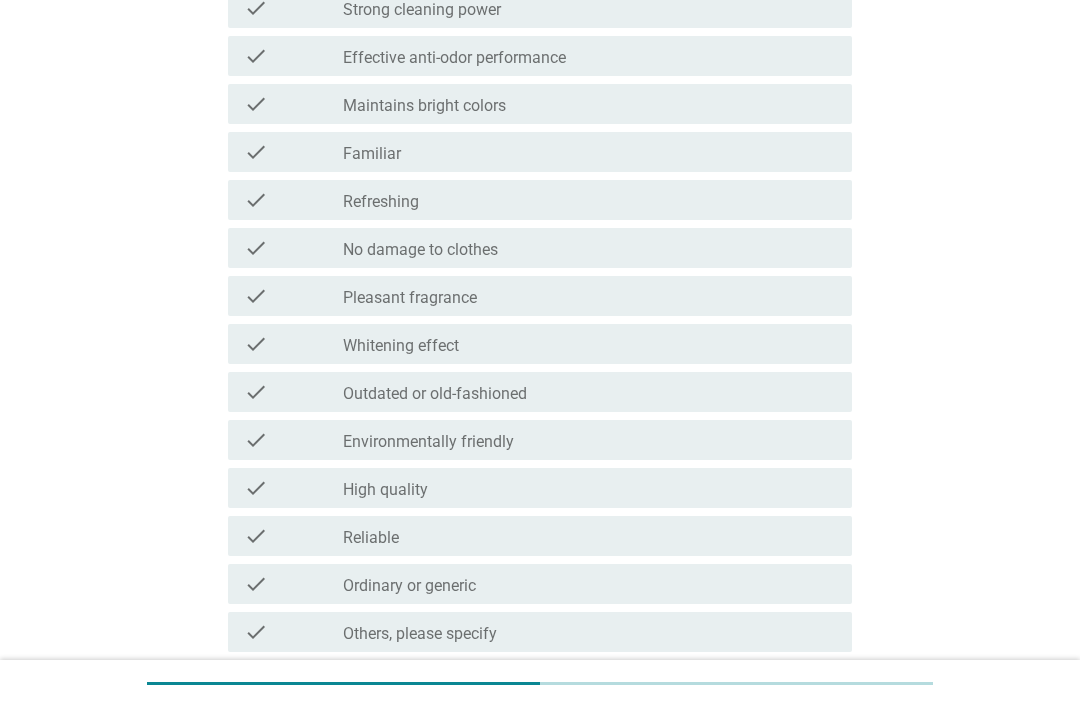 scroll, scrollTop: 1120, scrollLeft: 0, axis: vertical 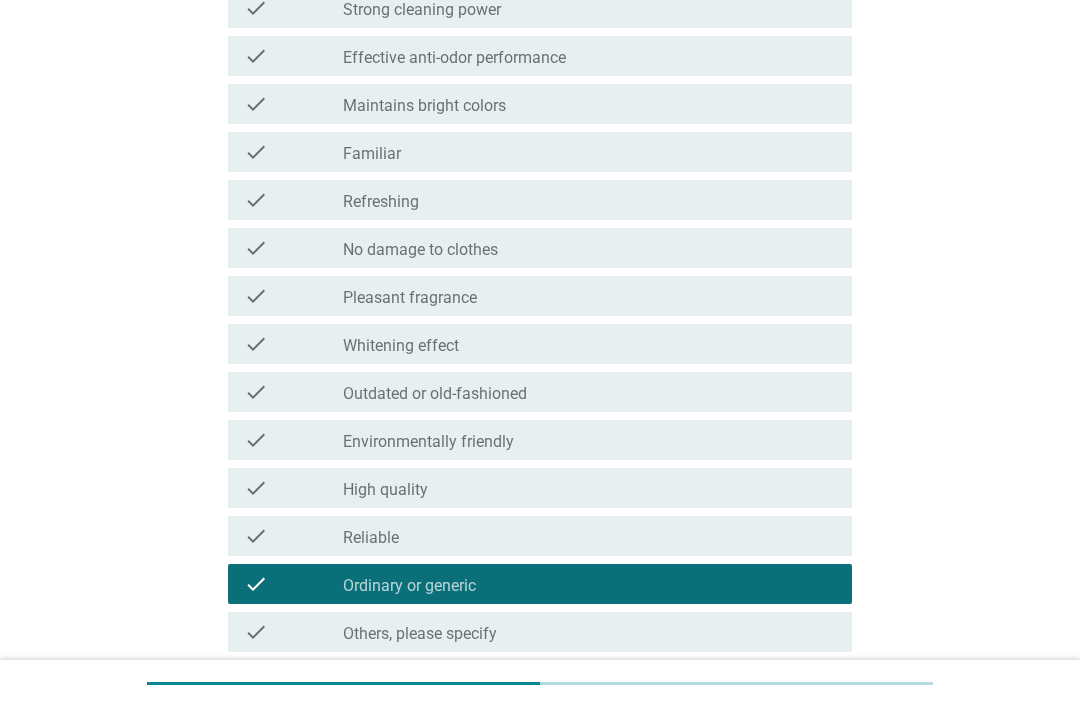 click on "Next" at bounding box center [800, 720] 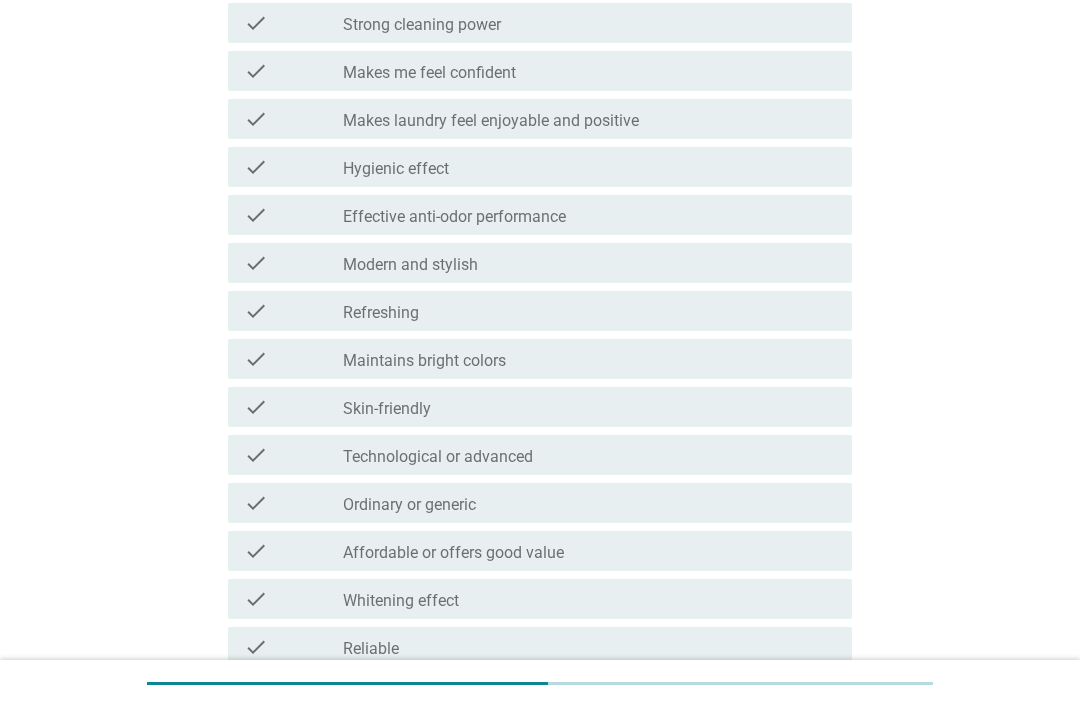 scroll, scrollTop: 912, scrollLeft: 0, axis: vertical 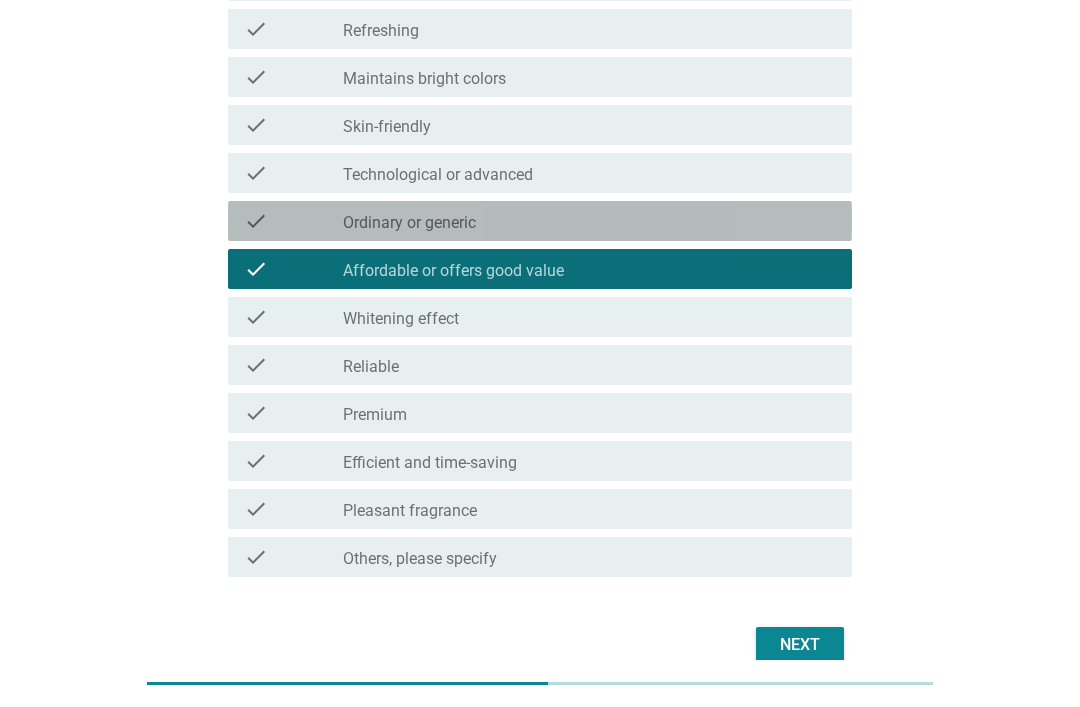 click on "check     check_box_outline_blank Ordinary or generic" at bounding box center [540, 221] 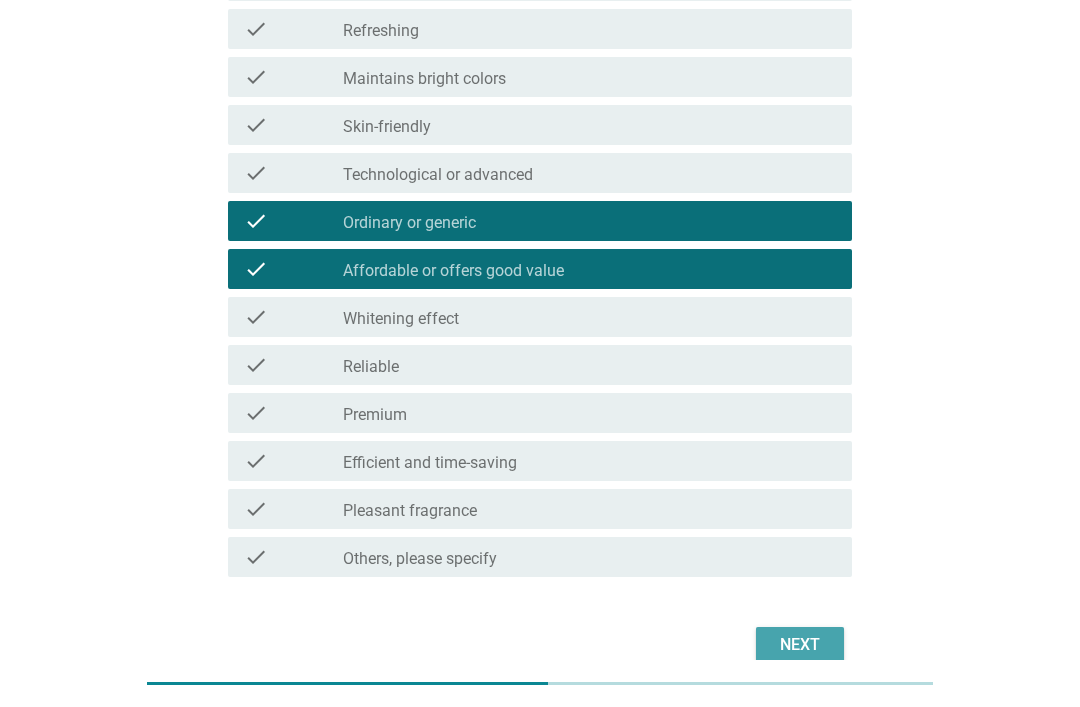click on "Next" at bounding box center (800, 645) 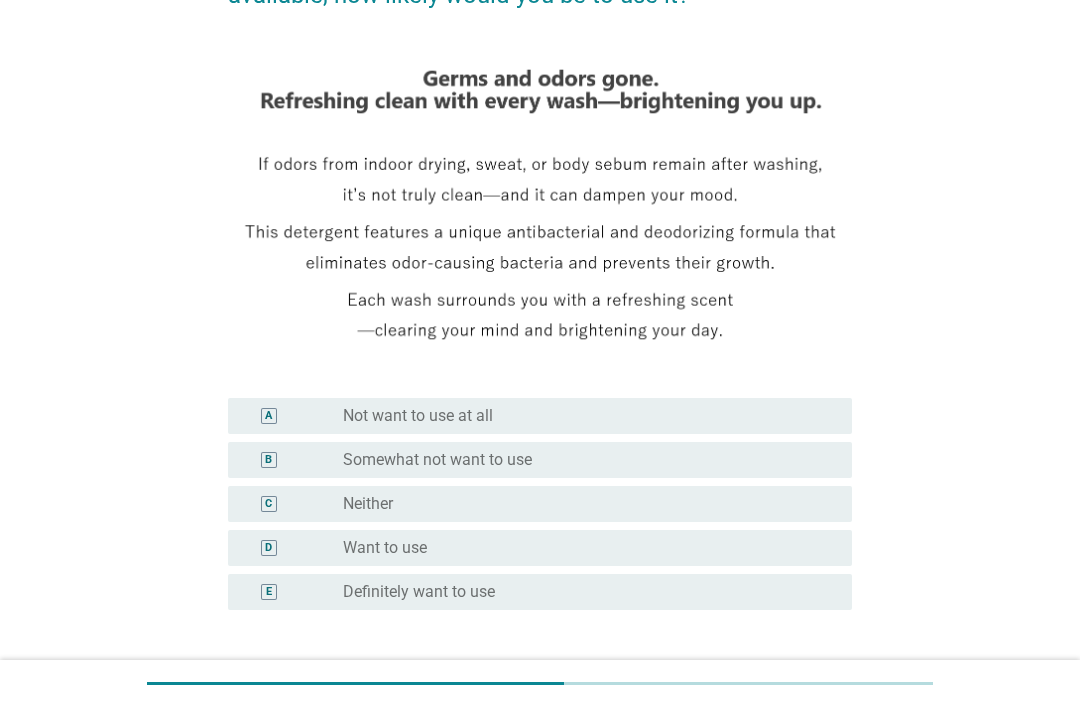 scroll, scrollTop: 235, scrollLeft: 0, axis: vertical 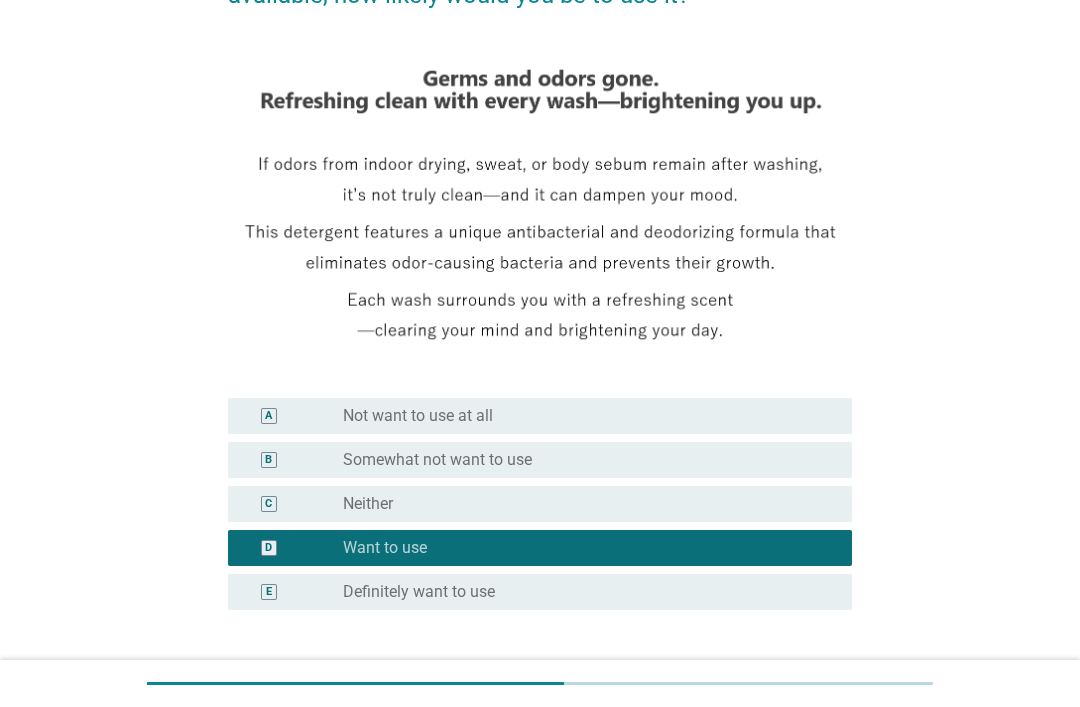 click on "Next" at bounding box center [800, 702] 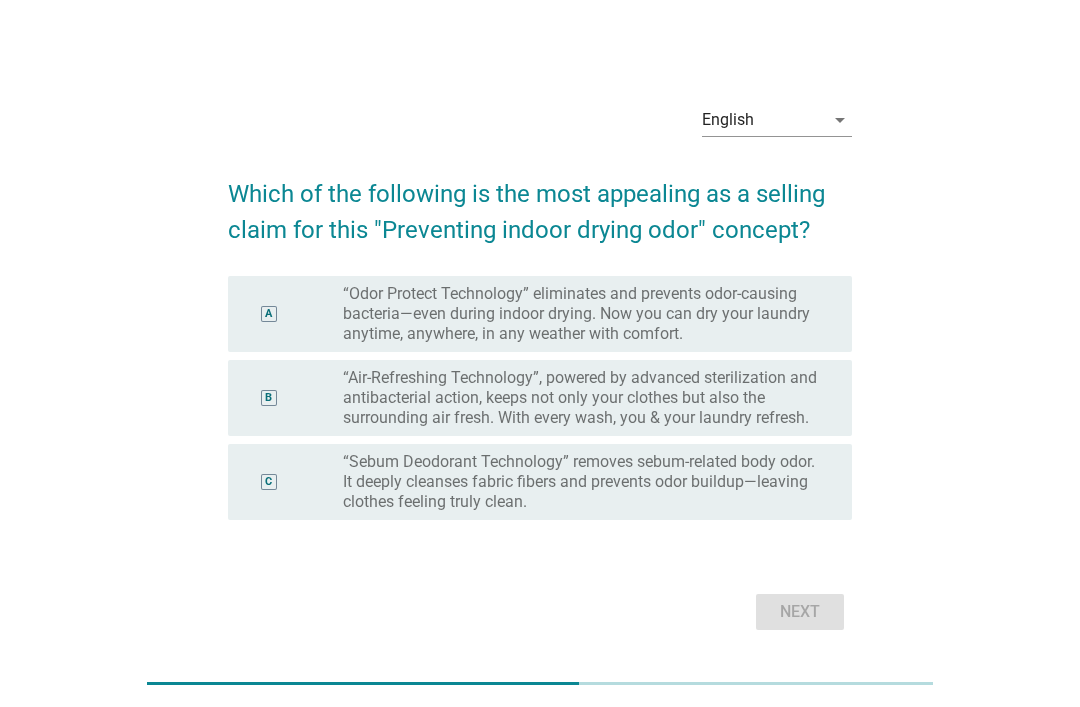 click on "“Odor Protect Technology” eliminates and prevents odor-causing bacteria—even during indoor drying. Now you can dry your laundry anytime, anywhere, in any weather with comfort." at bounding box center (581, 314) 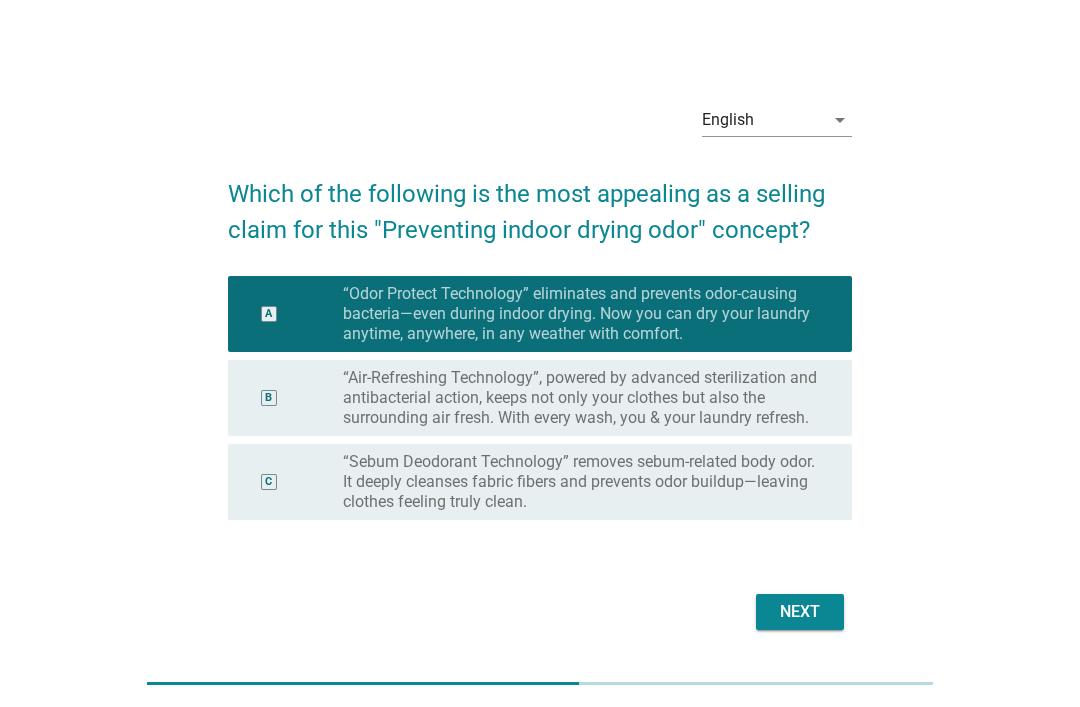click on "Next" at bounding box center [800, 612] 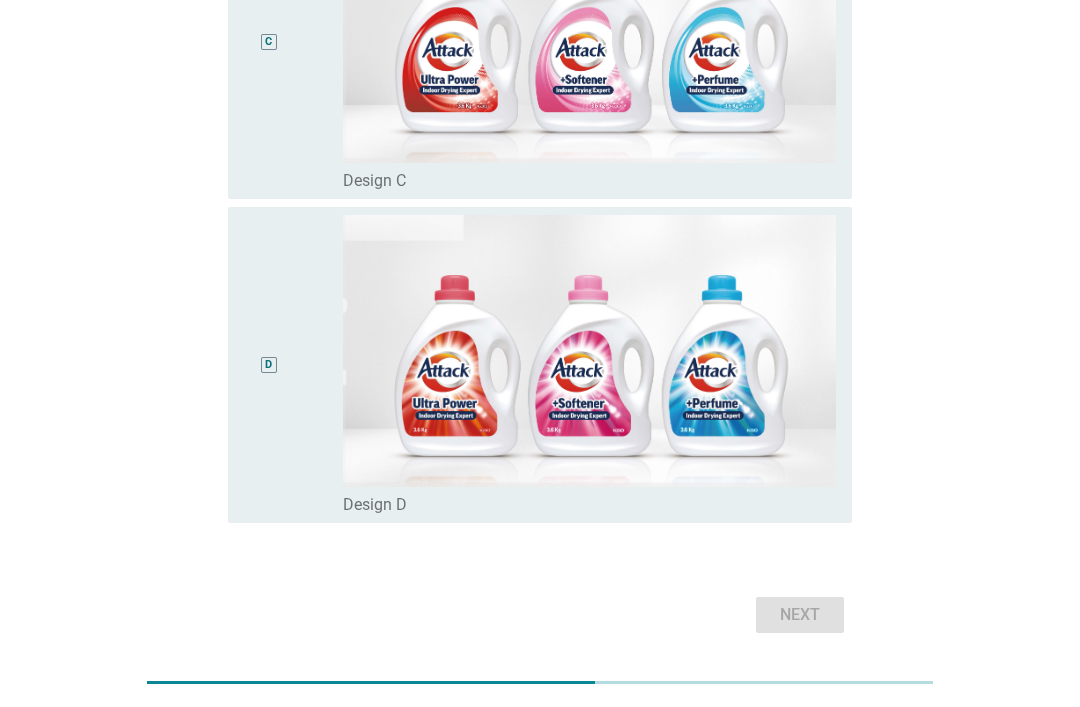 scroll, scrollTop: 1040, scrollLeft: 0, axis: vertical 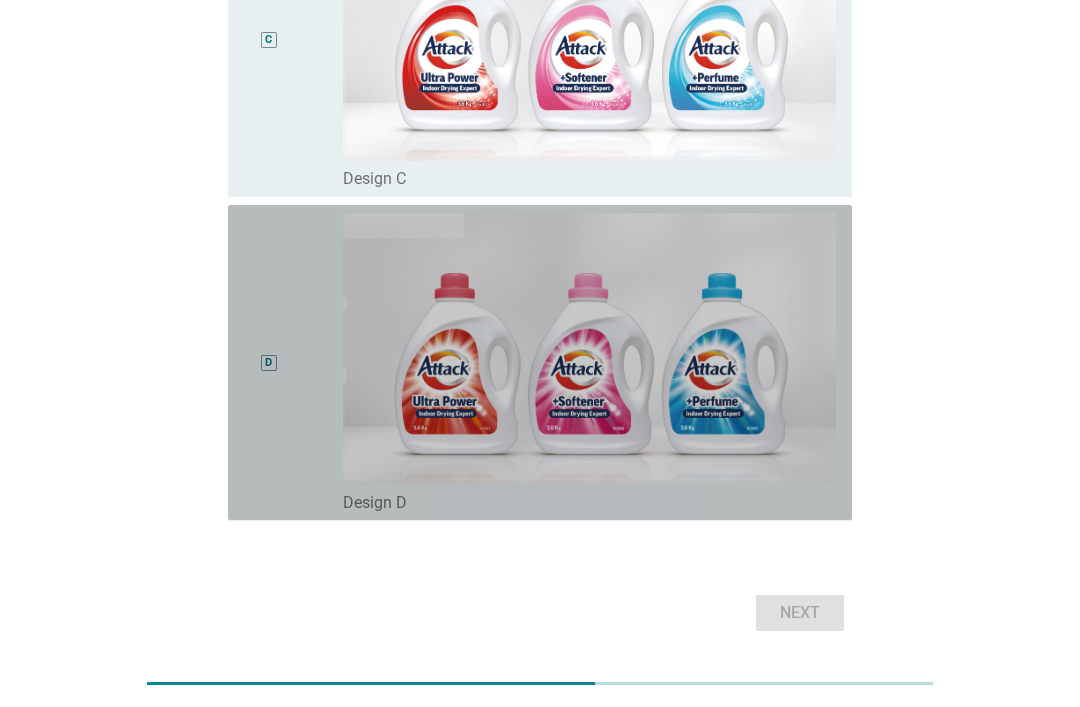 click at bounding box center [589, 348] 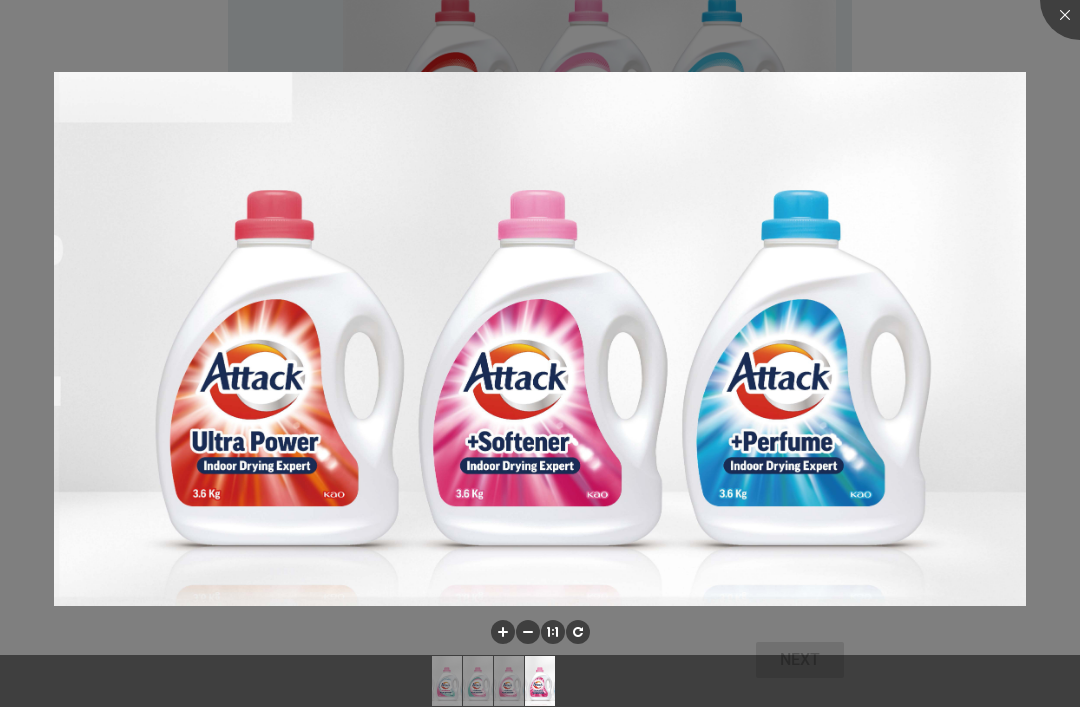 click at bounding box center (540, 353) 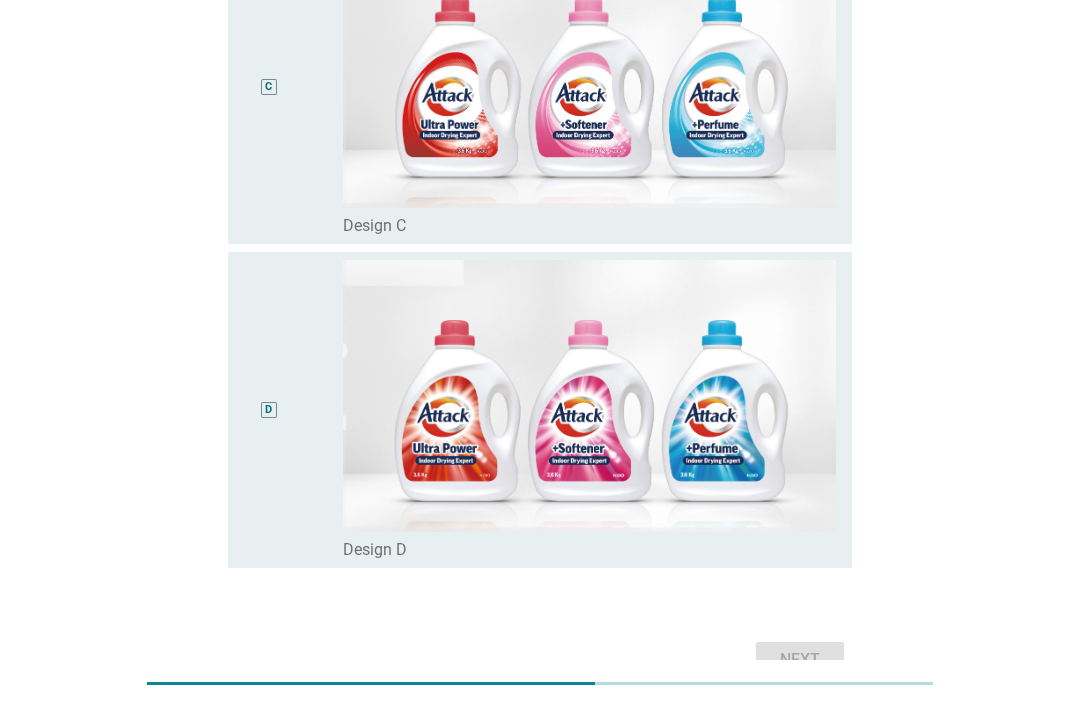 scroll, scrollTop: 1040, scrollLeft: 0, axis: vertical 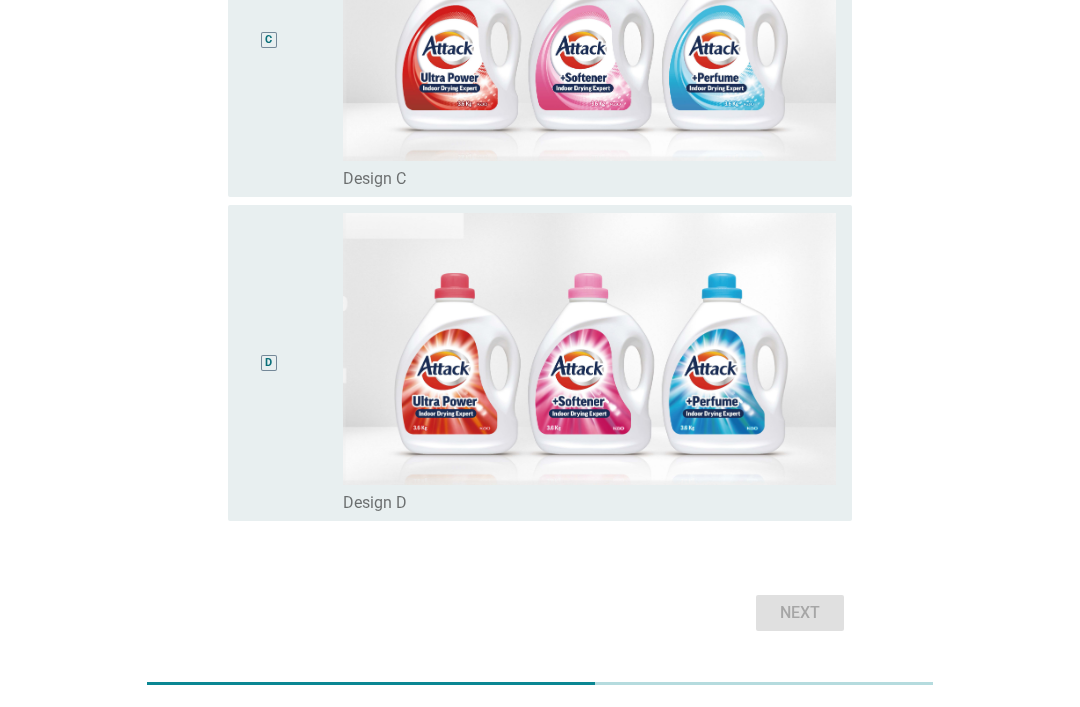 click on "Next" at bounding box center [540, 613] 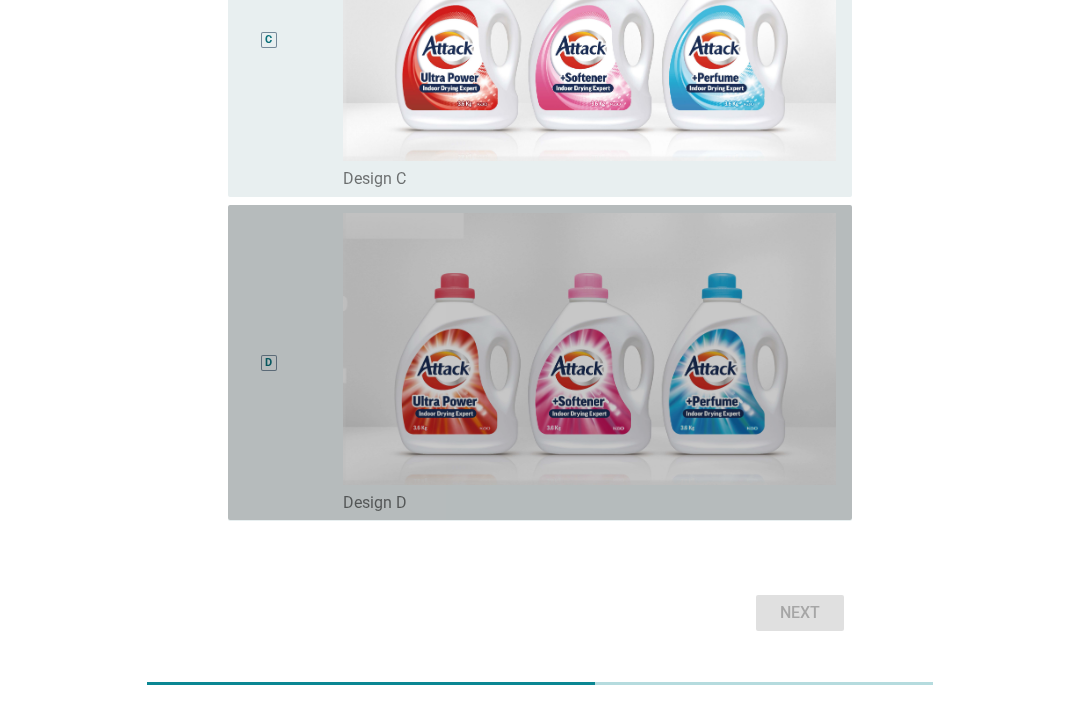 click at bounding box center [589, 348] 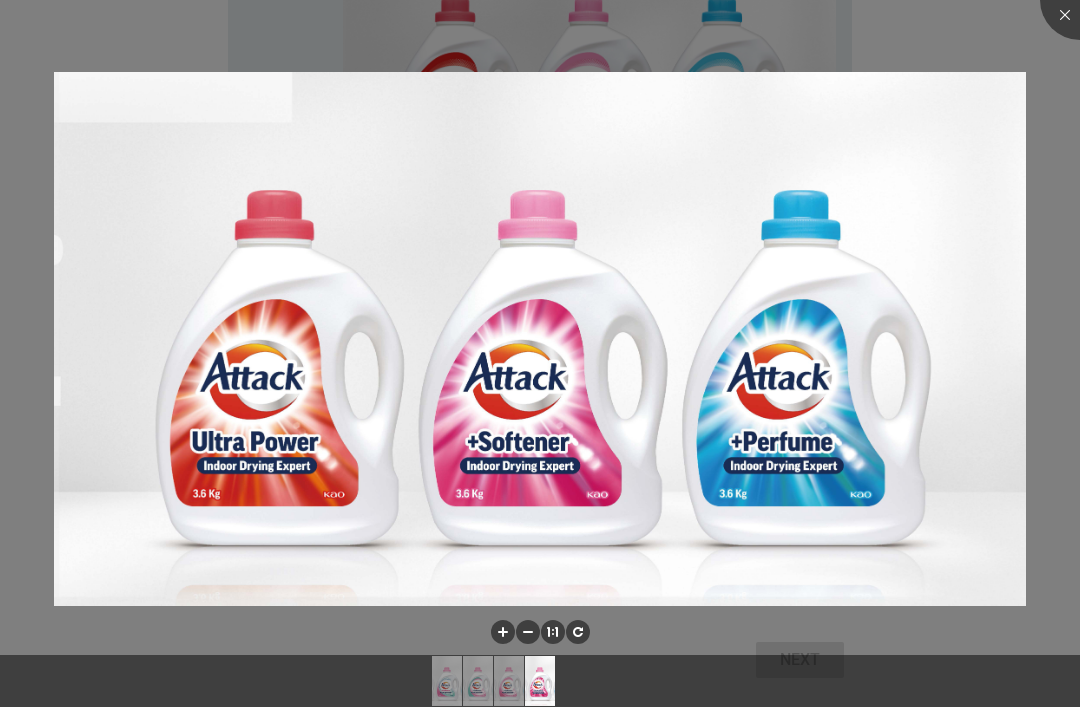 click at bounding box center [540, 353] 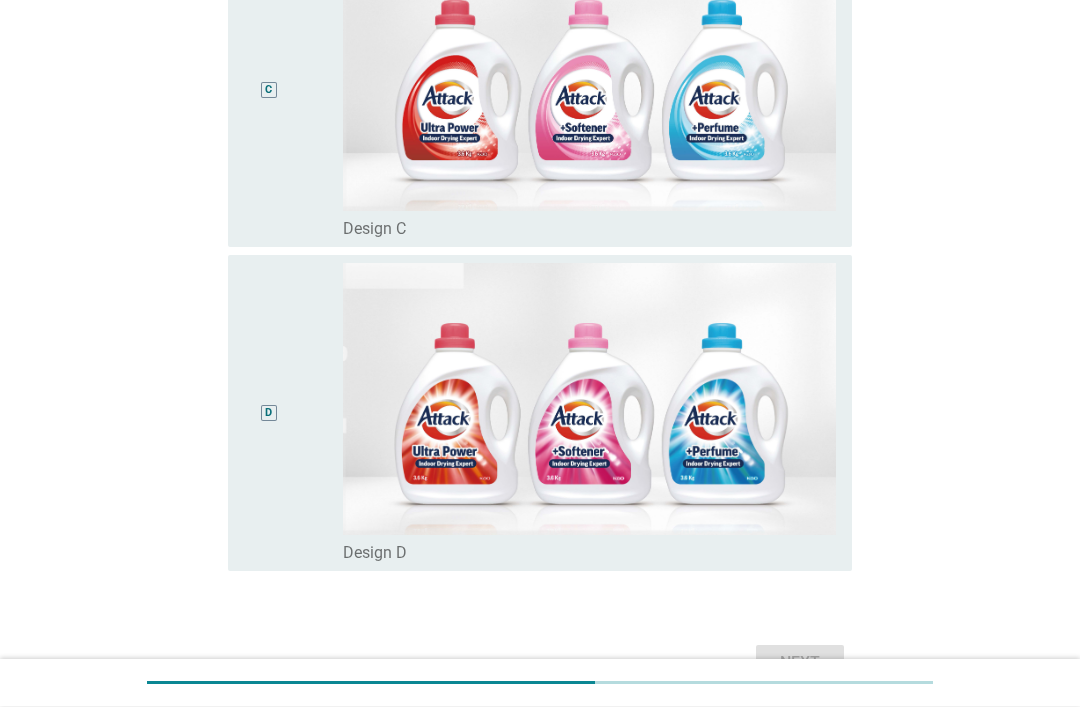 scroll, scrollTop: 990, scrollLeft: 0, axis: vertical 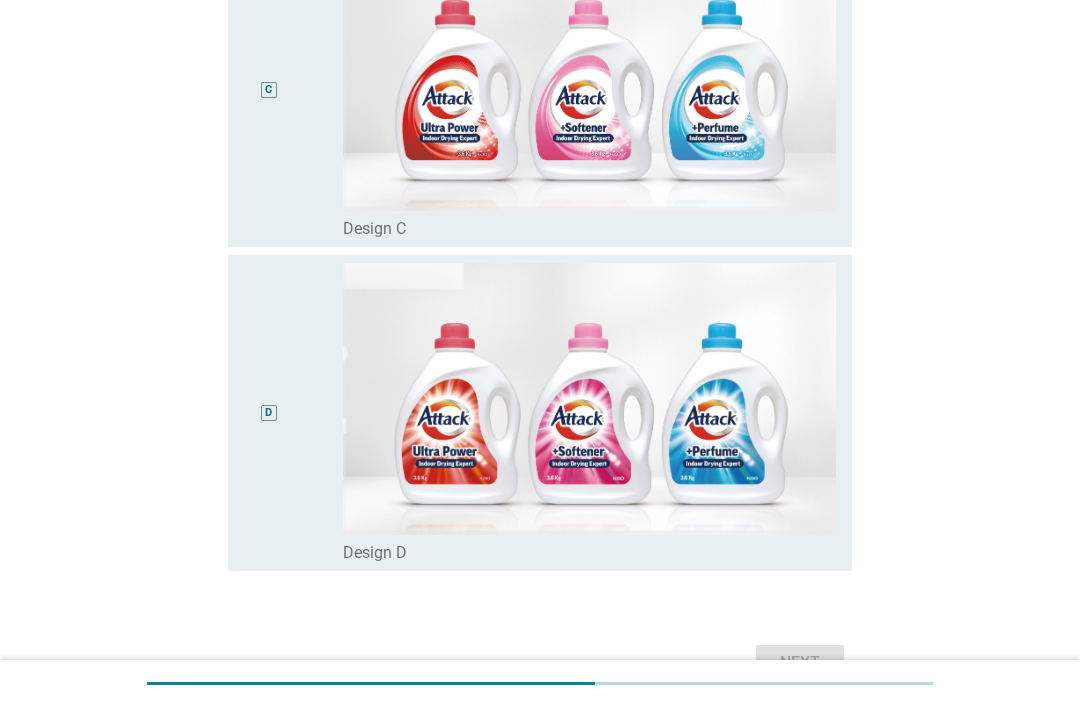 click on "D" at bounding box center [269, 413] 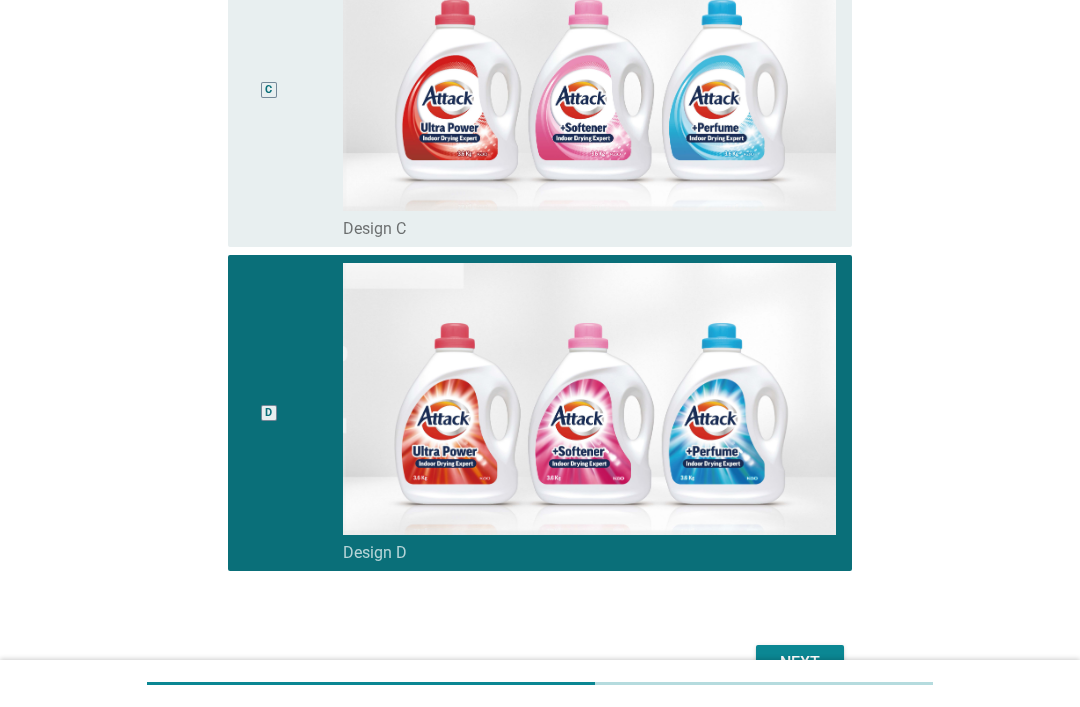 click on "Next" at bounding box center [800, 663] 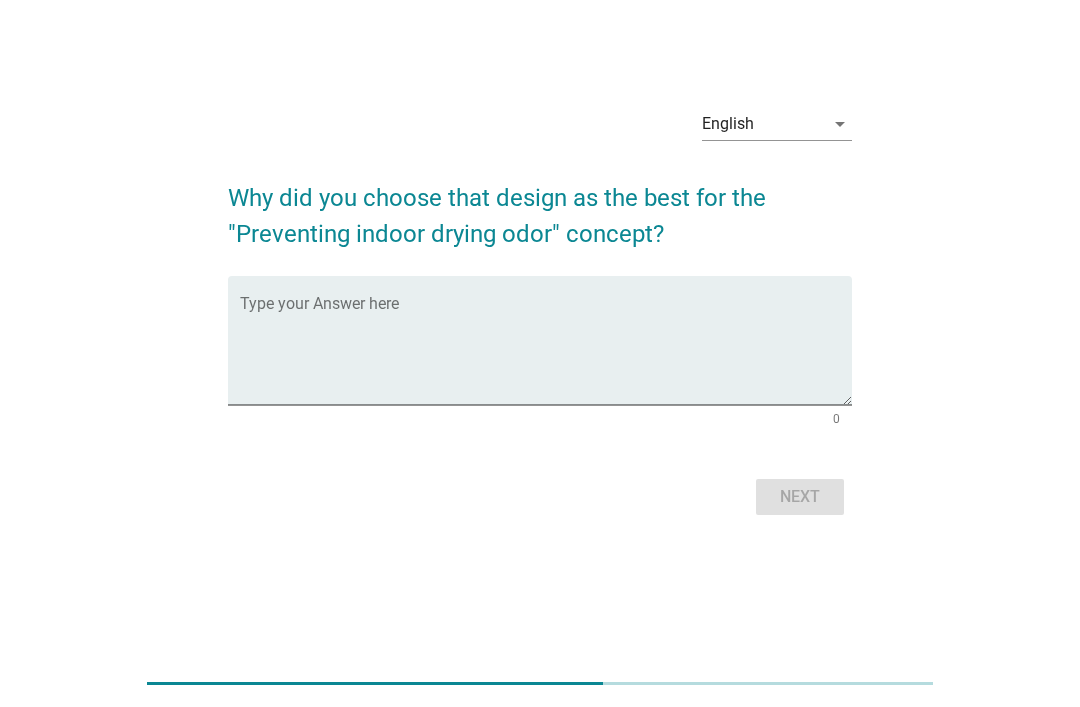 scroll, scrollTop: 0, scrollLeft: 0, axis: both 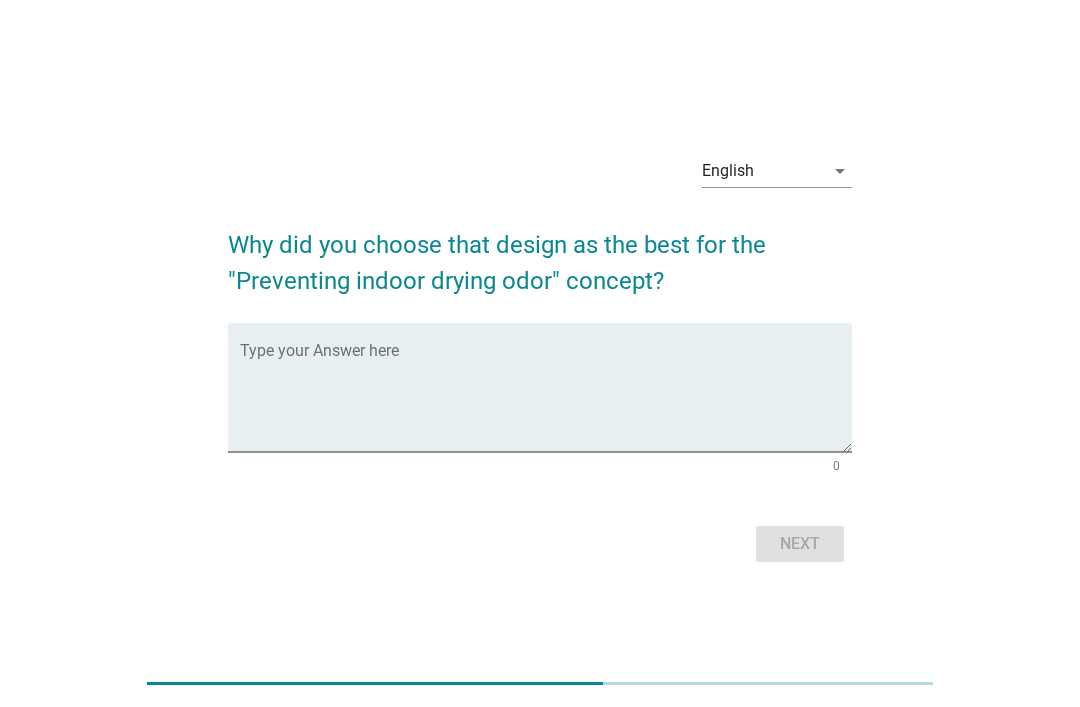 click at bounding box center (546, 399) 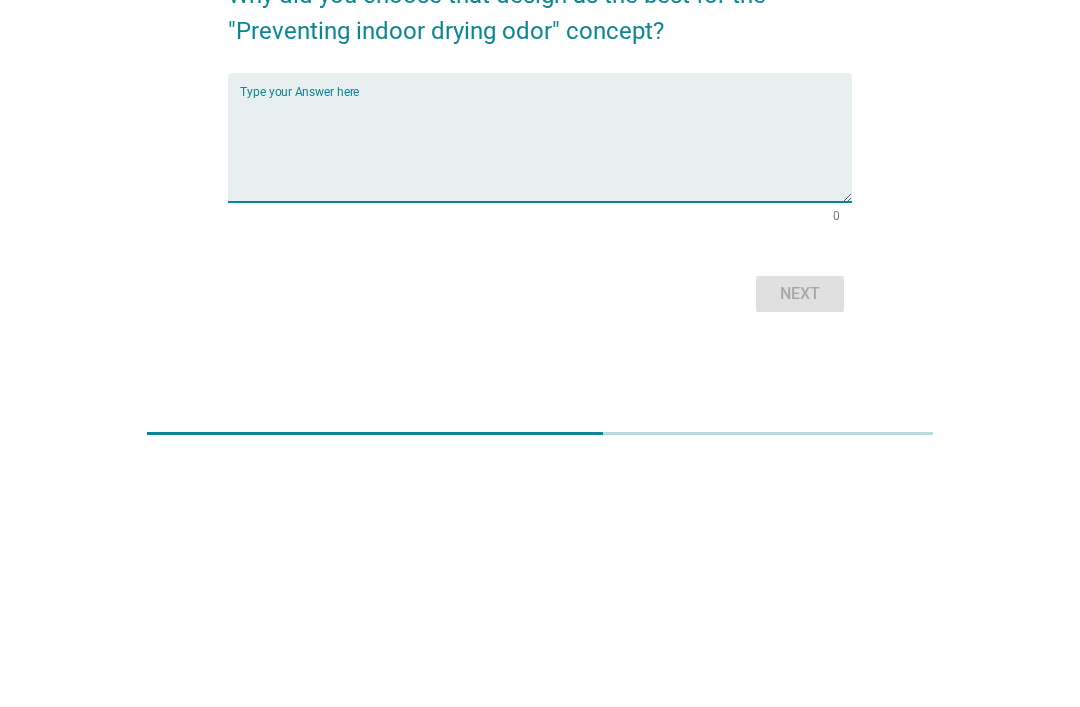 type on "O" 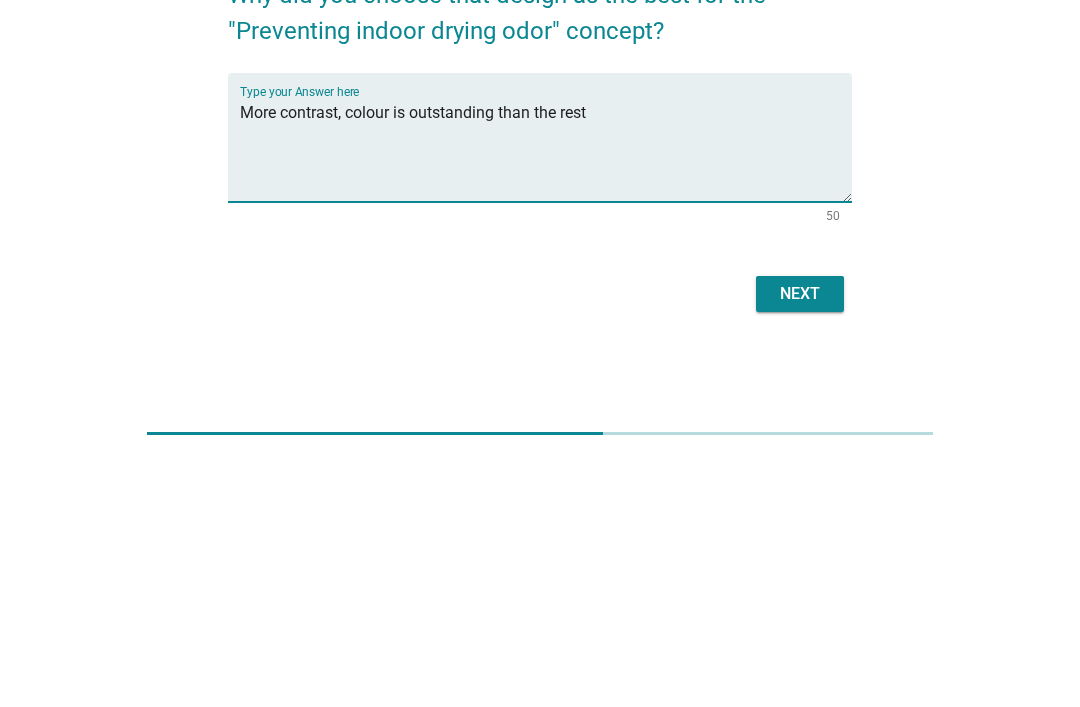 type on "More contrast, colour is outstanding than the rest" 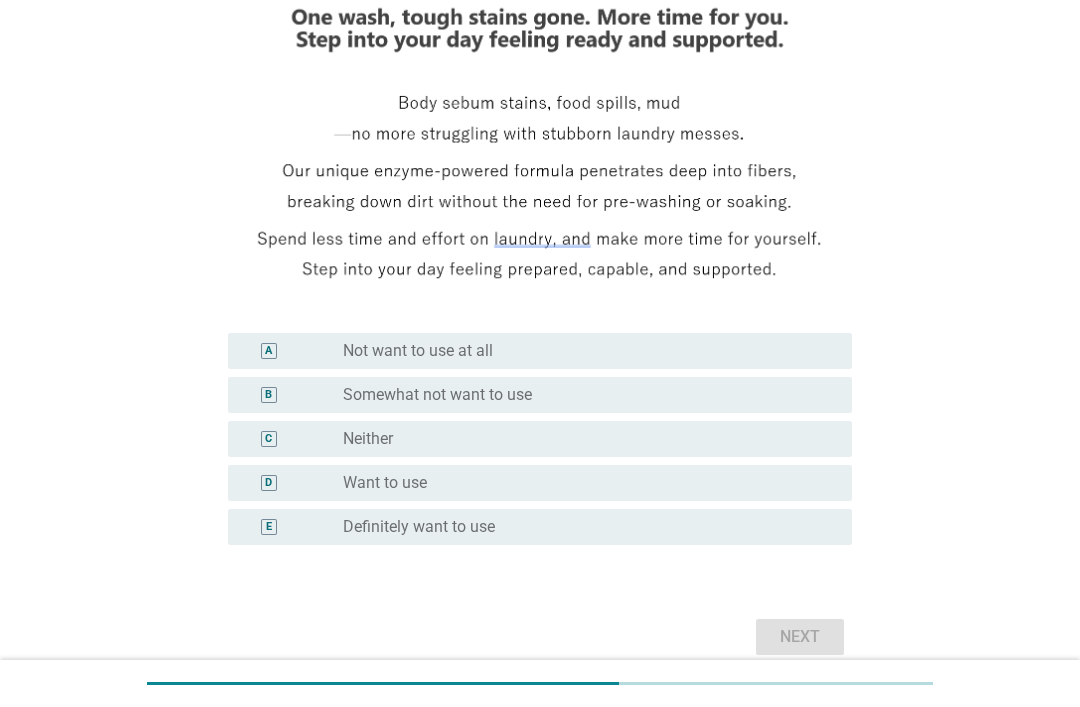 scroll, scrollTop: 318, scrollLeft: 0, axis: vertical 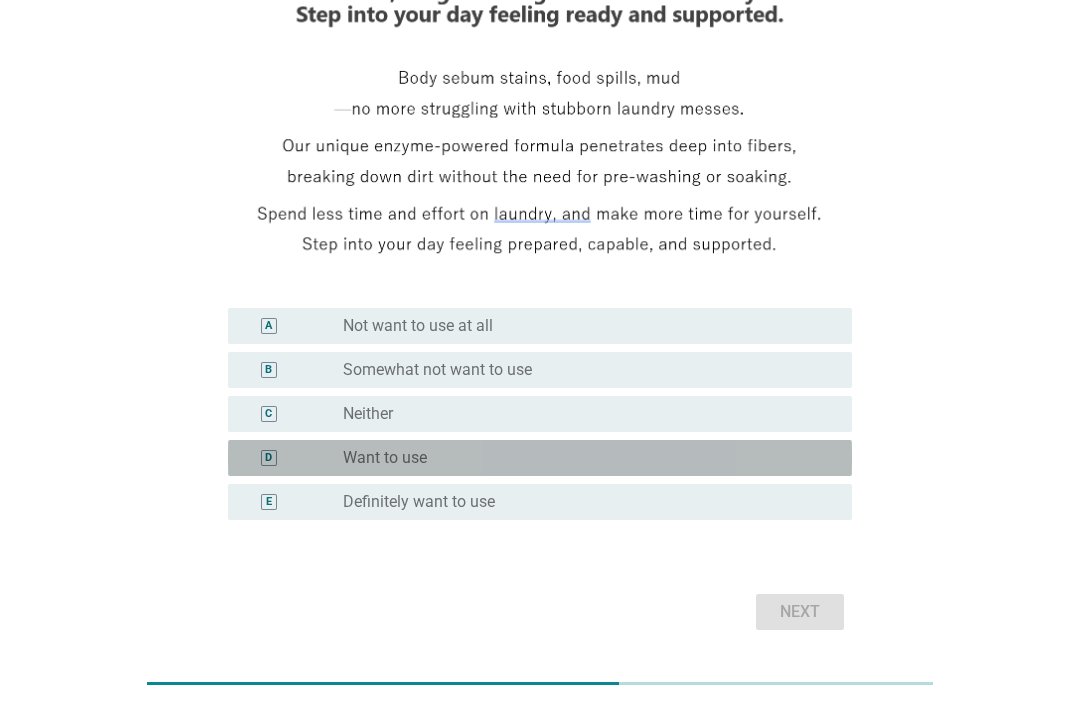 click on "D     radio_button_unchecked Want to use" at bounding box center (540, 458) 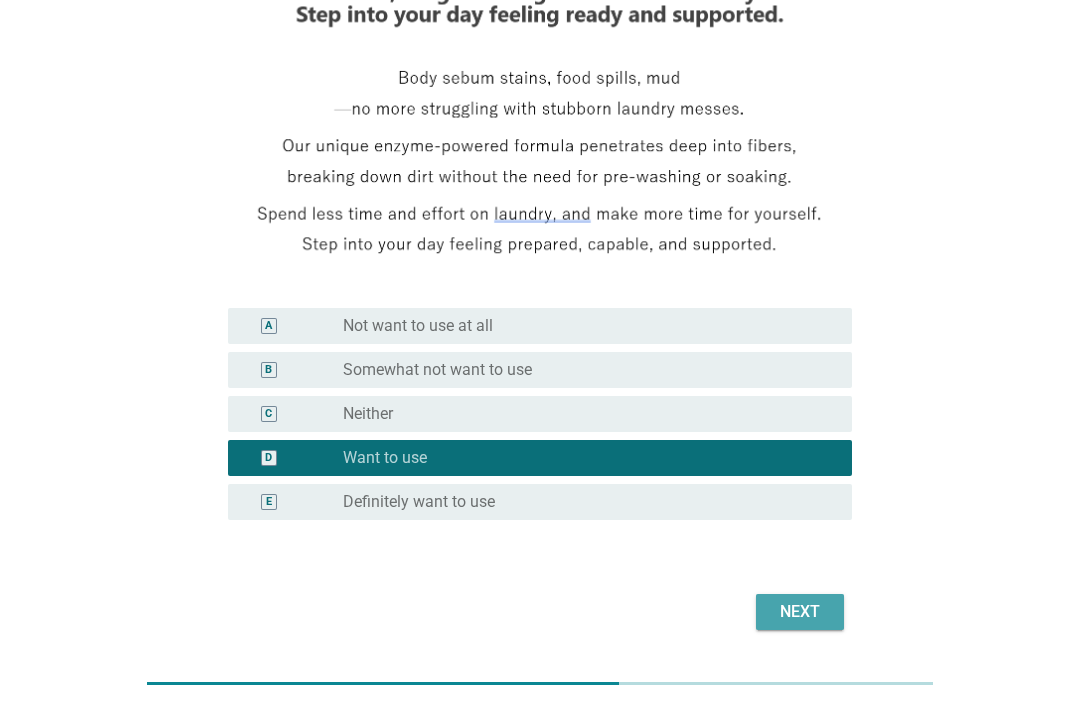 click on "Next" at bounding box center [800, 612] 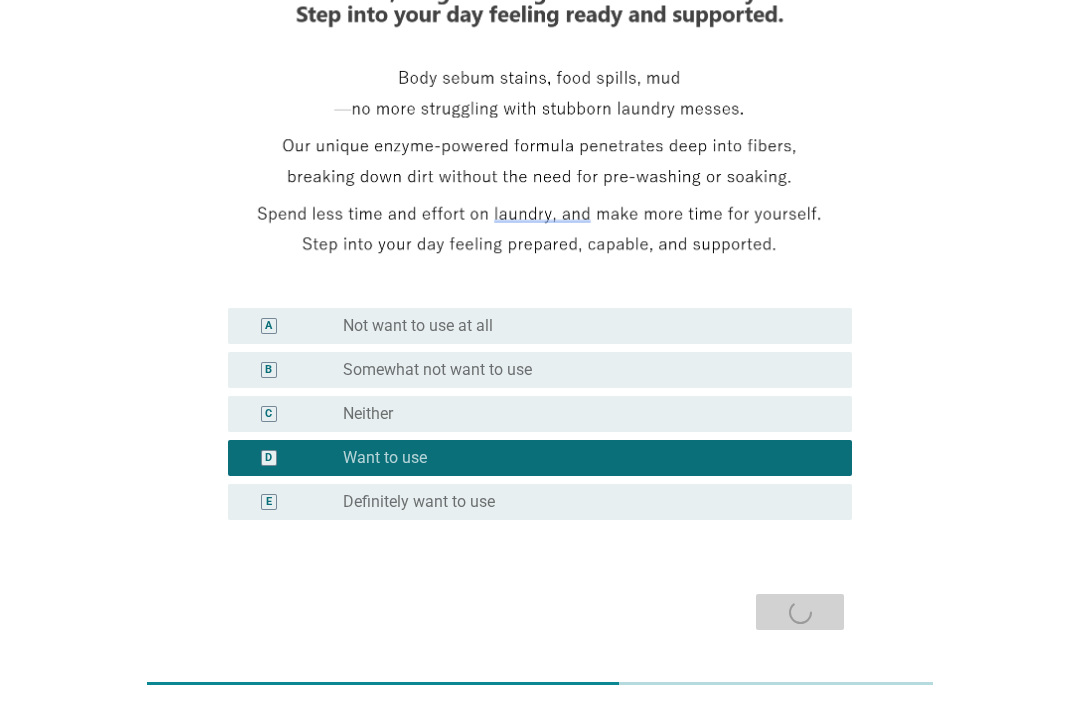 scroll, scrollTop: 0, scrollLeft: 0, axis: both 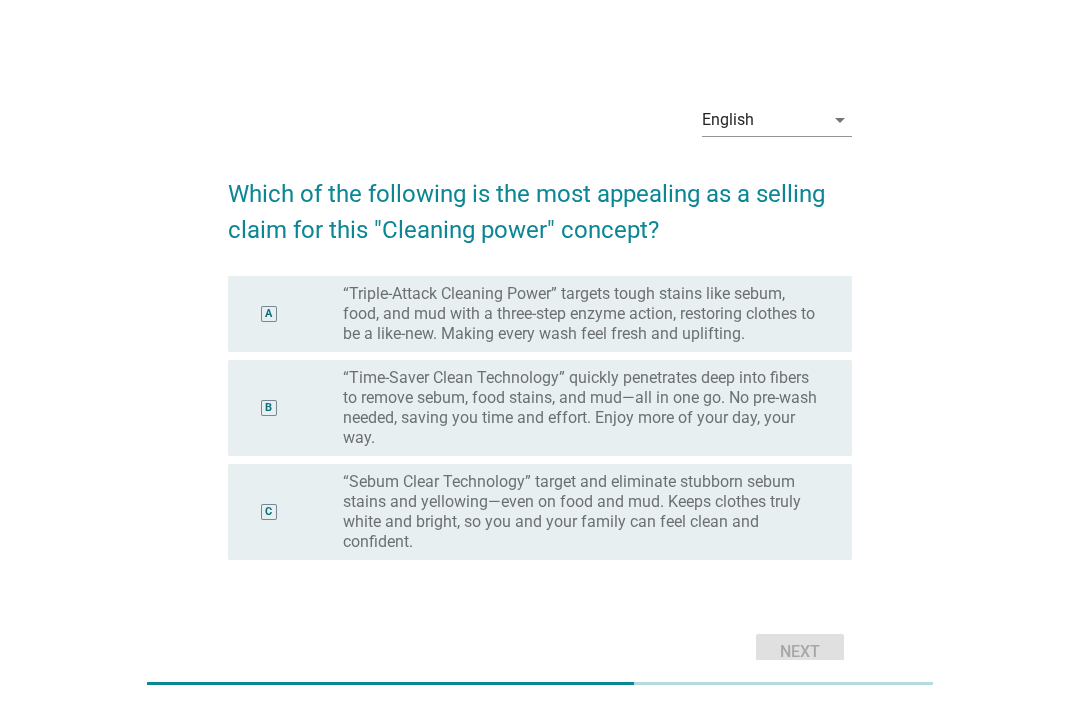 click on "“Triple-Attack Cleaning Power” targets tough stains like sebum, food, and mud with a three-step enzyme action, restoring clothes to be a like-new. Making every wash feel fresh and uplifting." at bounding box center (581, 314) 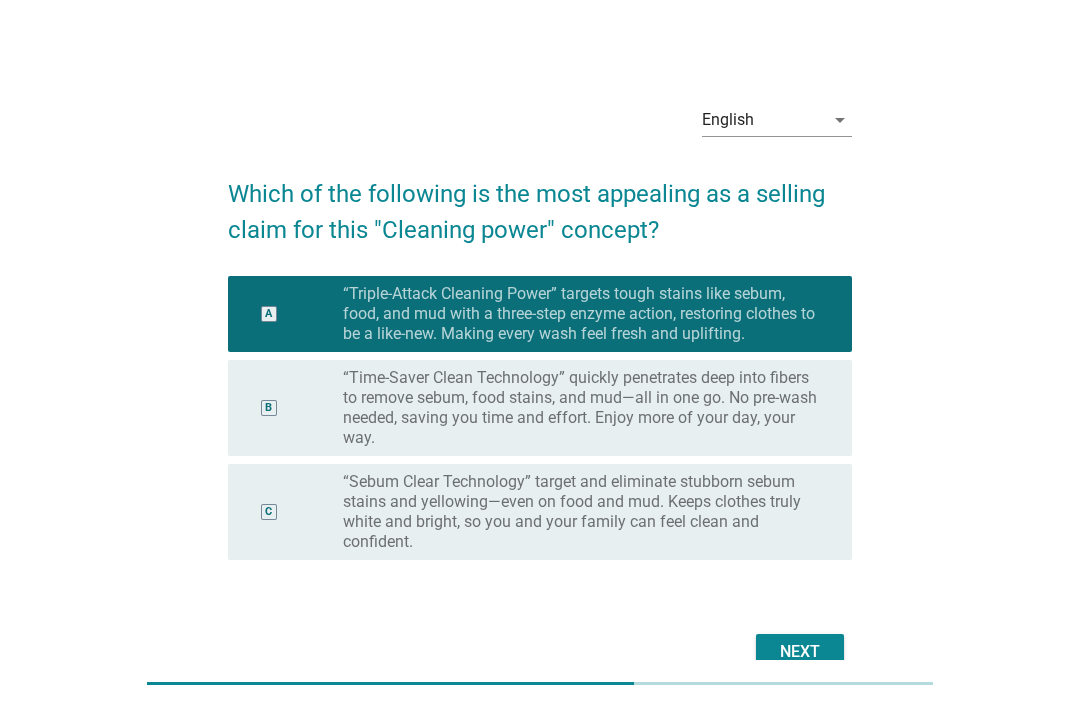 click on "Next" at bounding box center [800, 652] 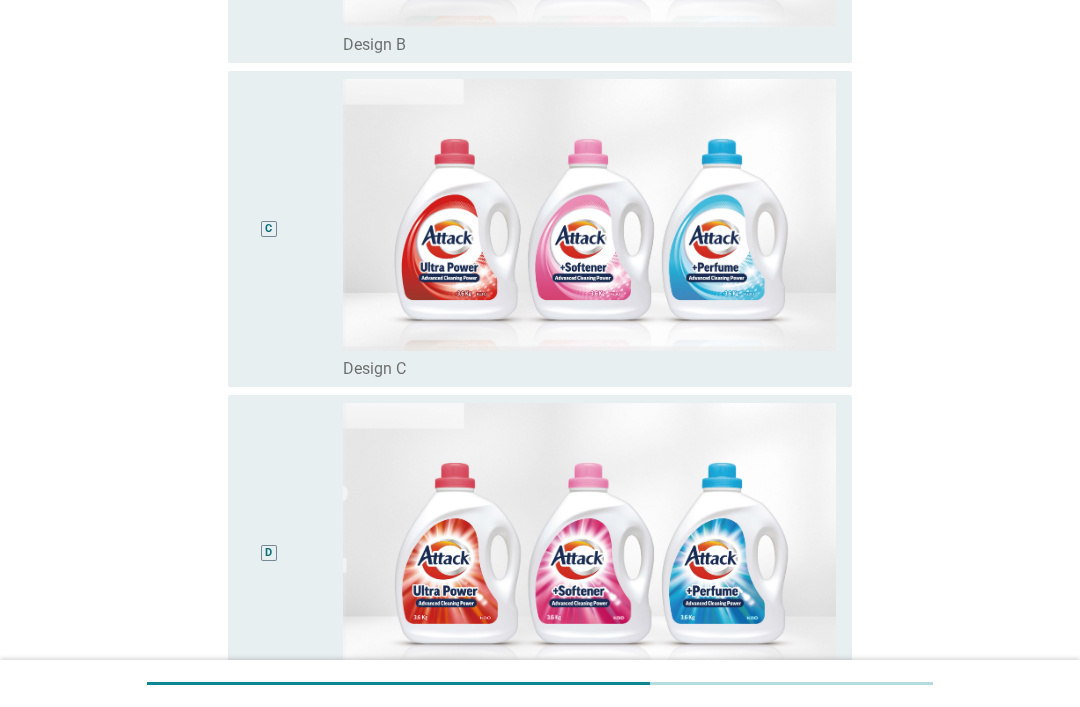 scroll, scrollTop: 1041, scrollLeft: 0, axis: vertical 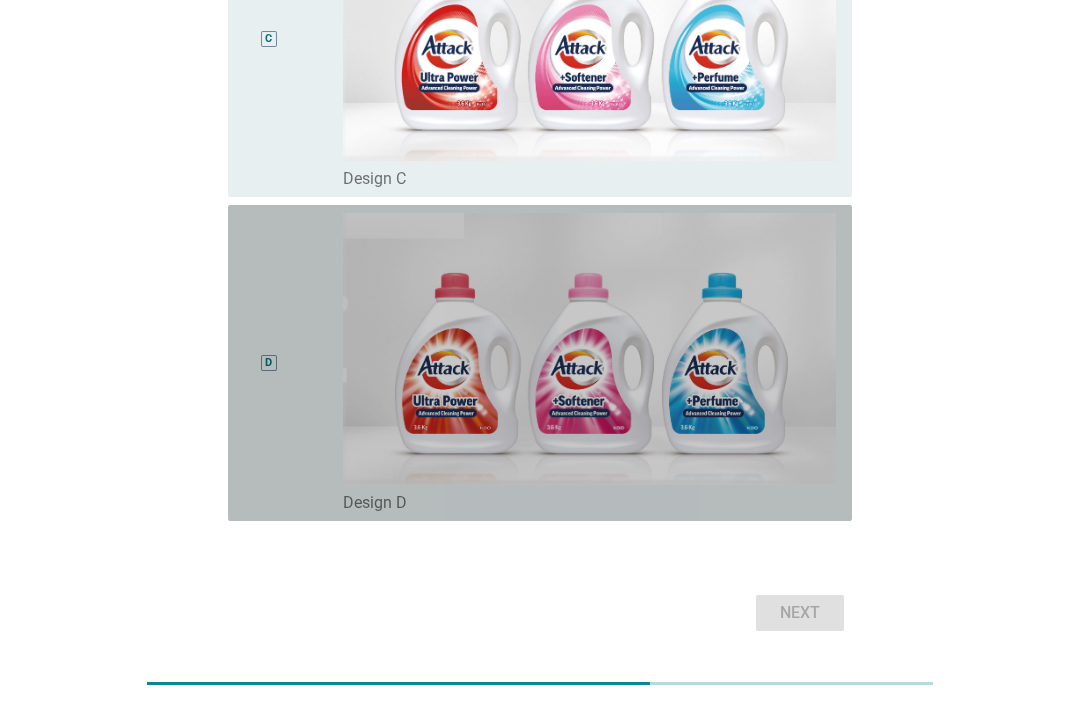click on "D" at bounding box center [269, 363] 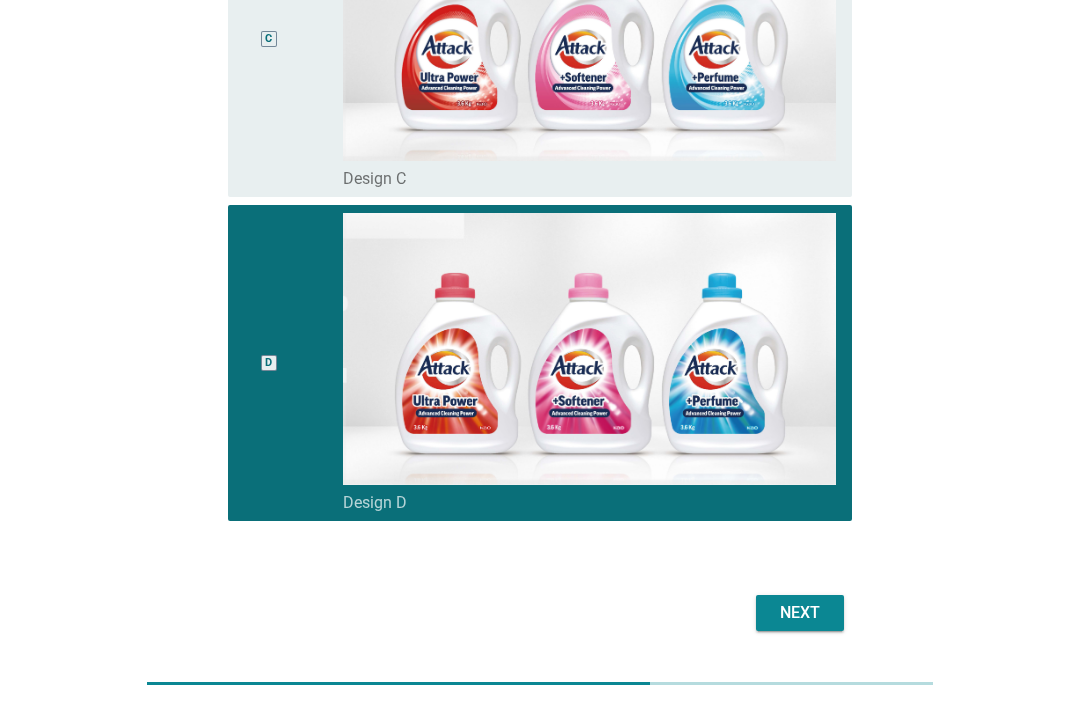click on "Next" at bounding box center (800, 613) 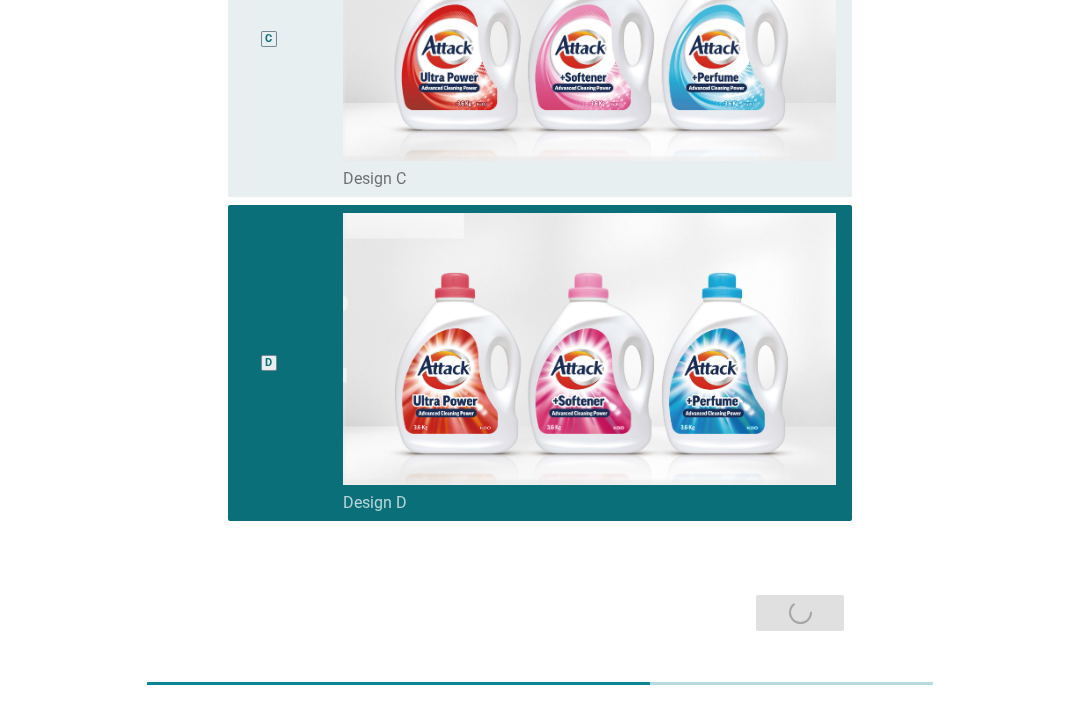 click on "Next" at bounding box center [540, 613] 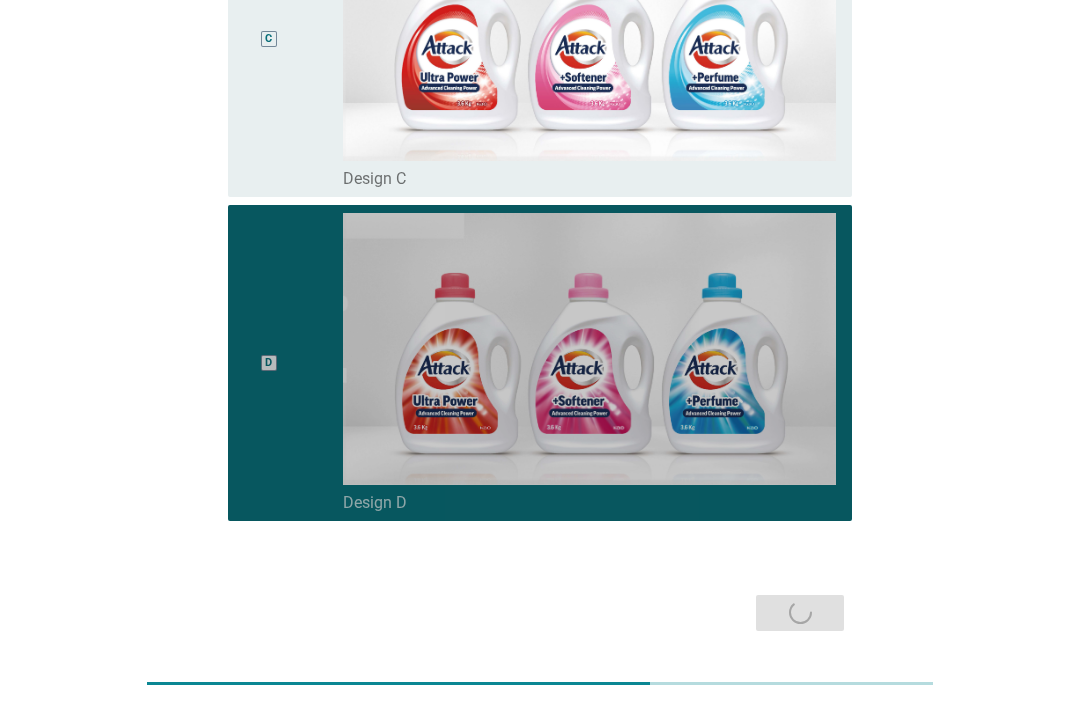 click at bounding box center [589, 349] 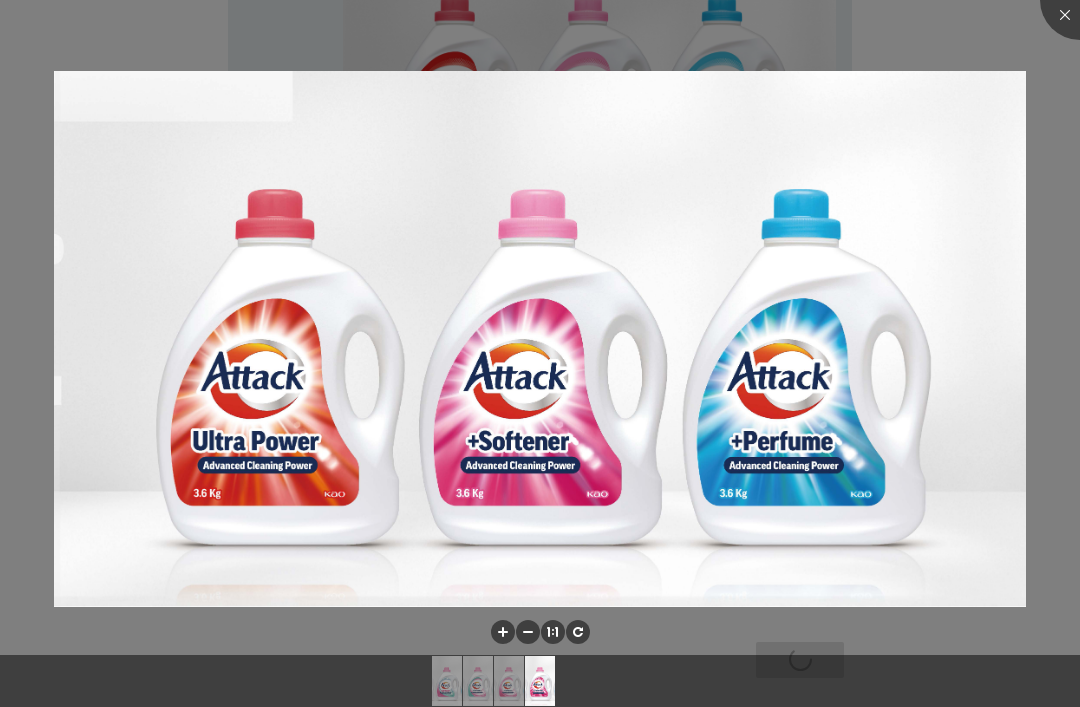 click at bounding box center (540, 353) 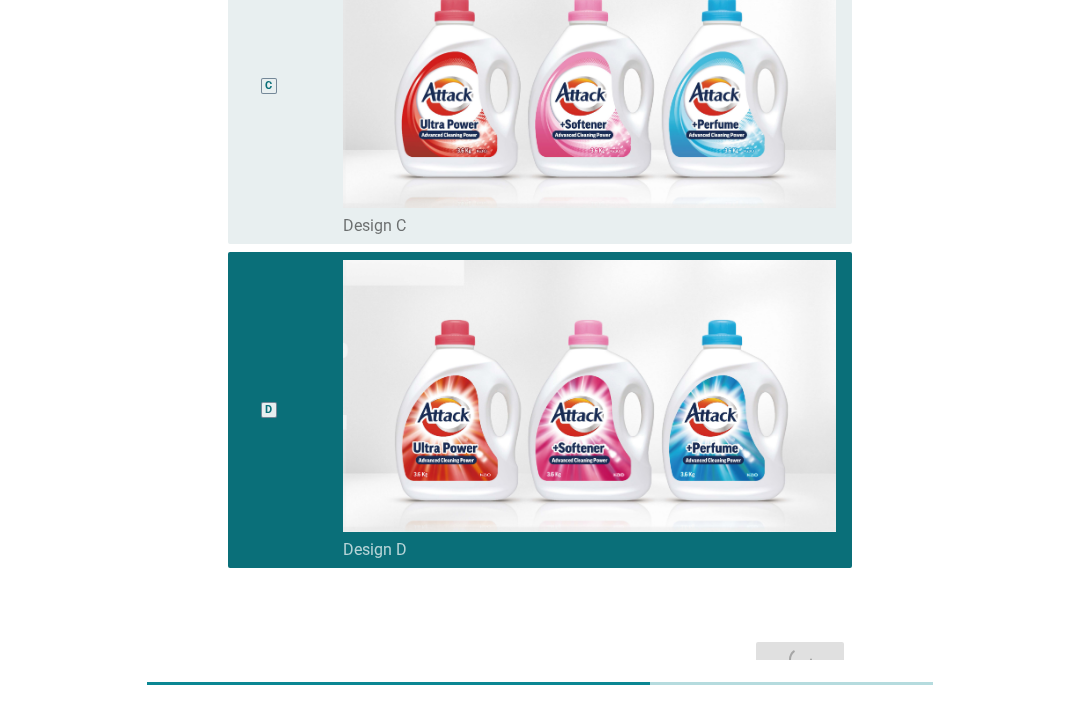 click on "D" at bounding box center (268, 410) 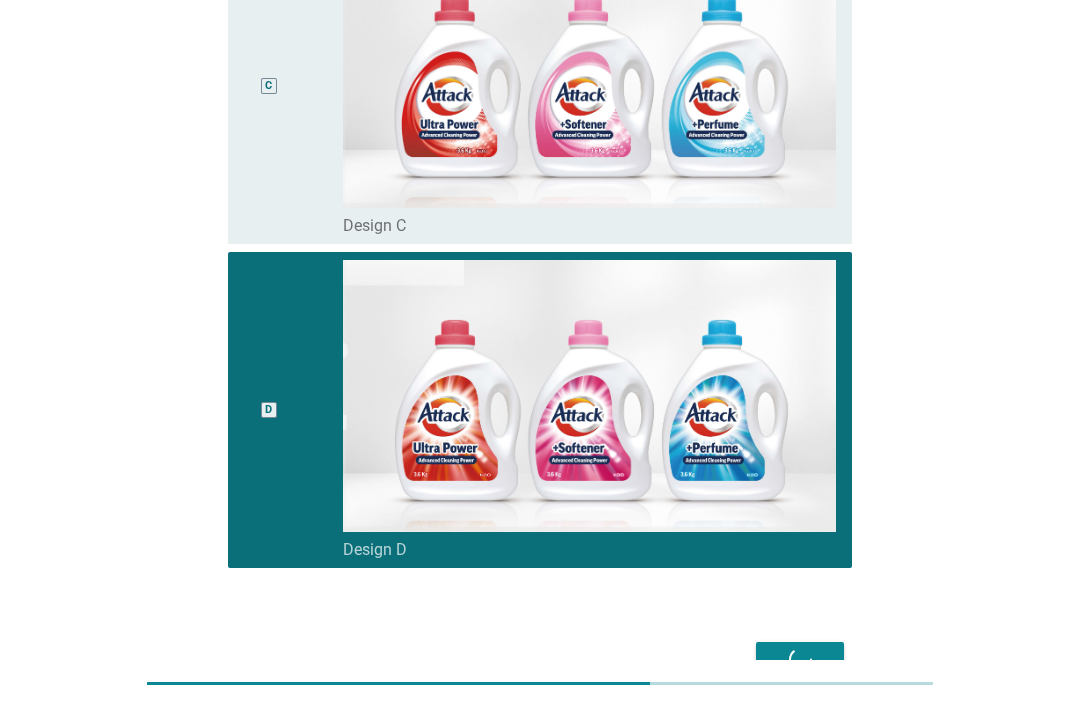 click on "Next" at bounding box center [540, 660] 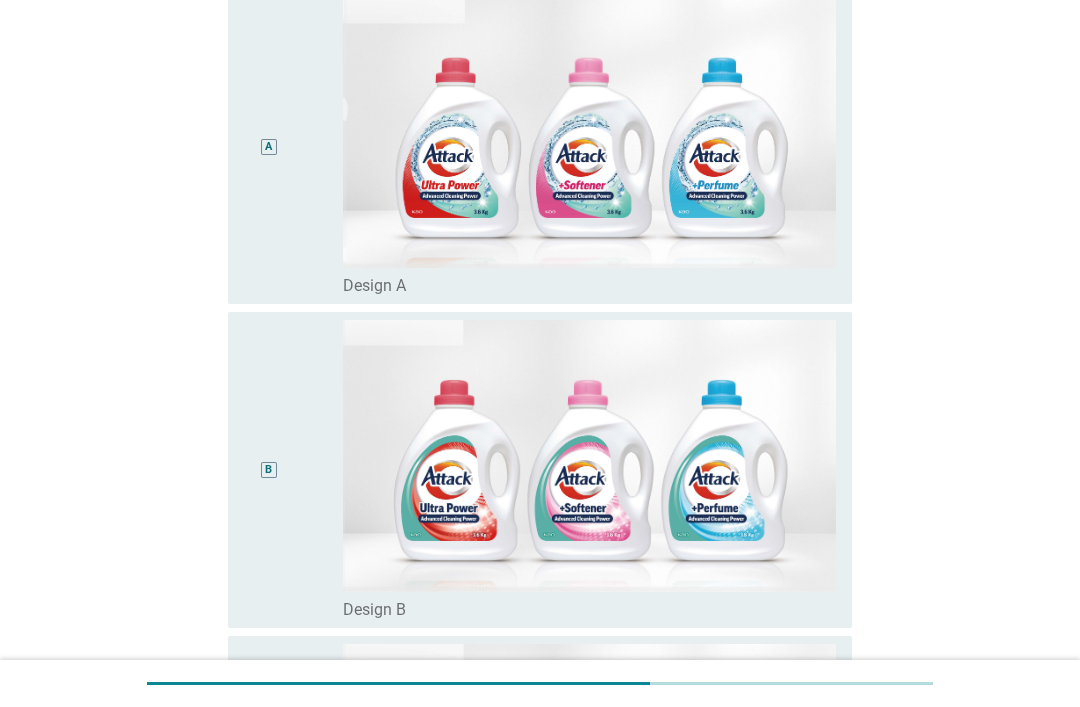 scroll, scrollTop: 729, scrollLeft: 0, axis: vertical 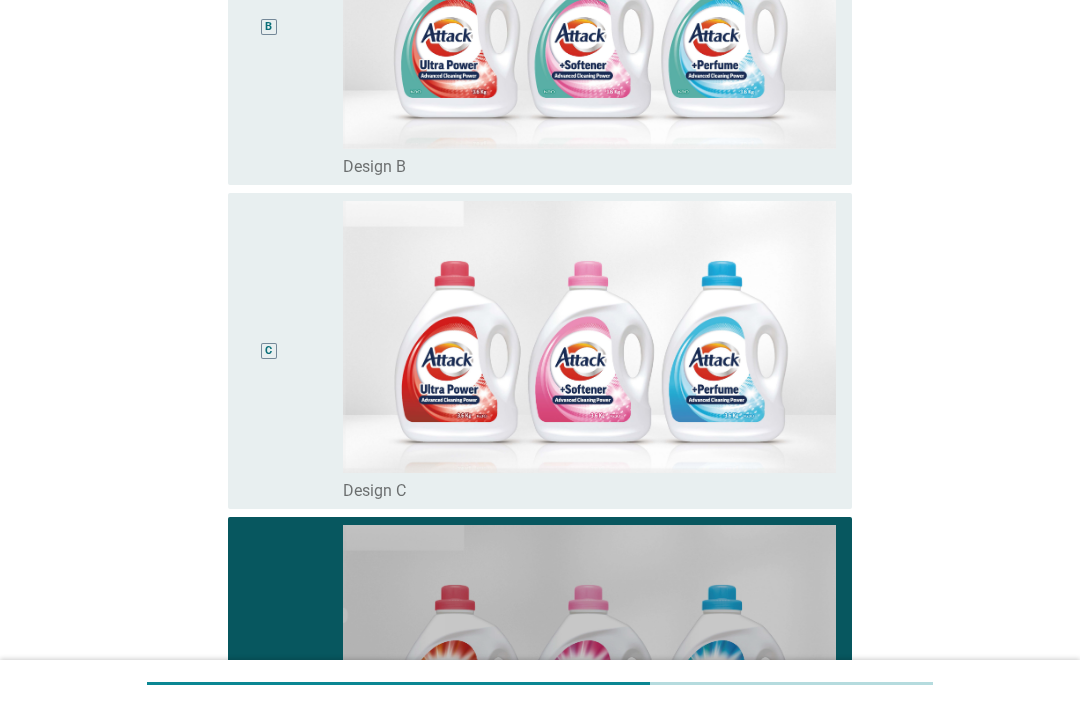 click on "D" at bounding box center [268, 675] 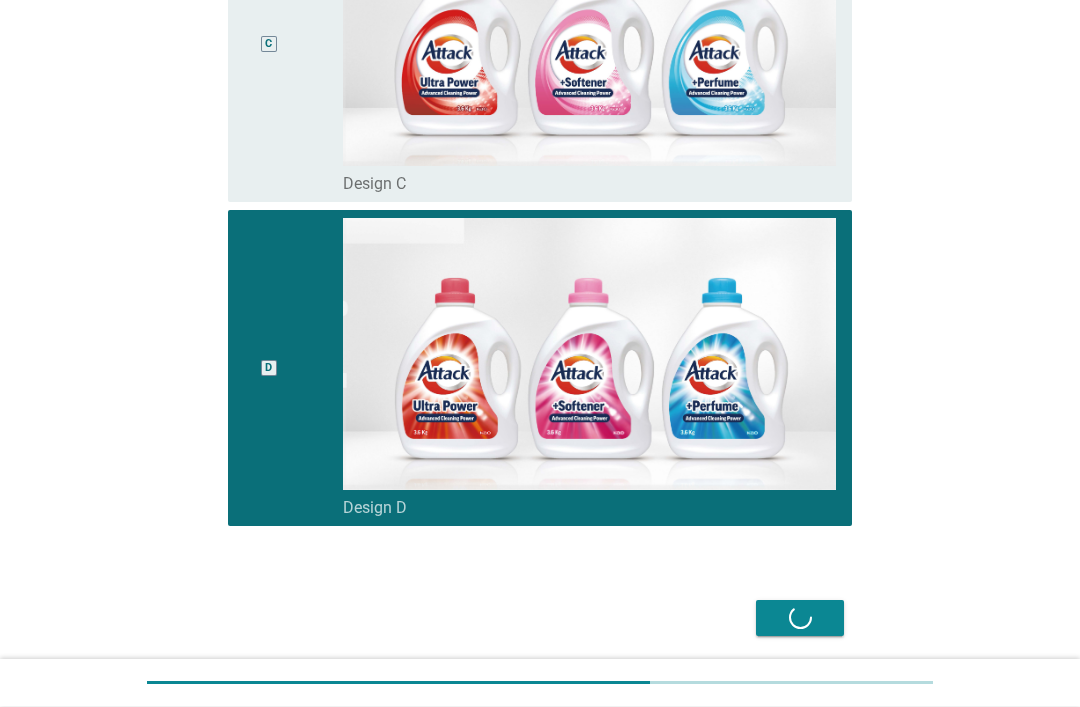 scroll, scrollTop: 1041, scrollLeft: 0, axis: vertical 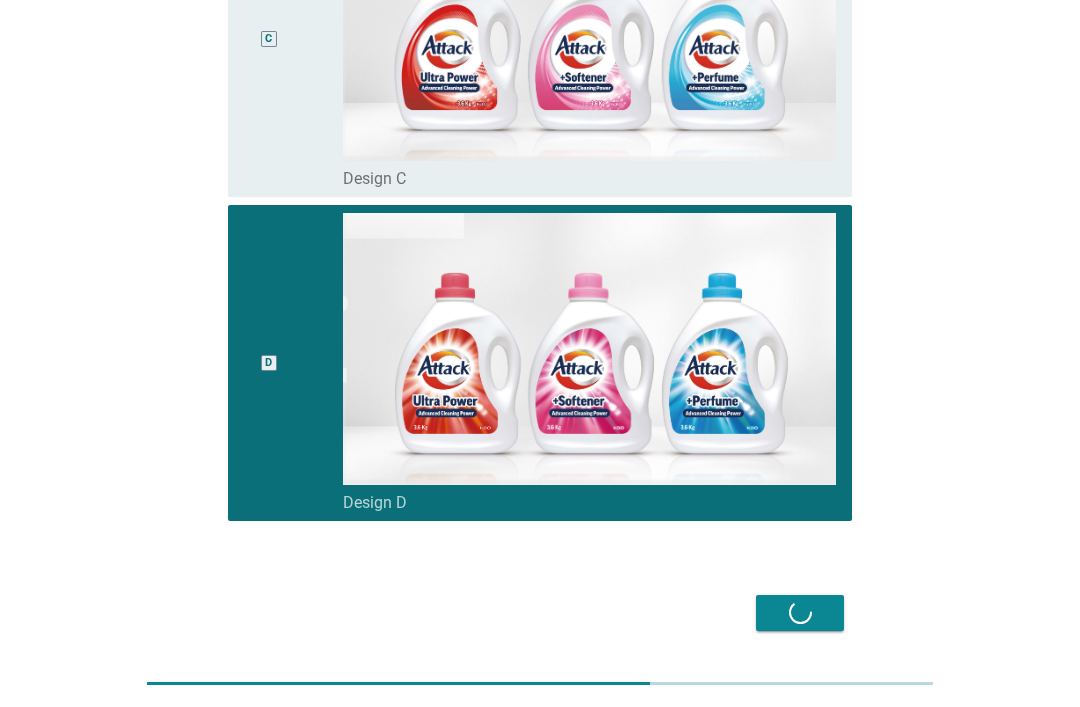 click on "Next" at bounding box center (540, 613) 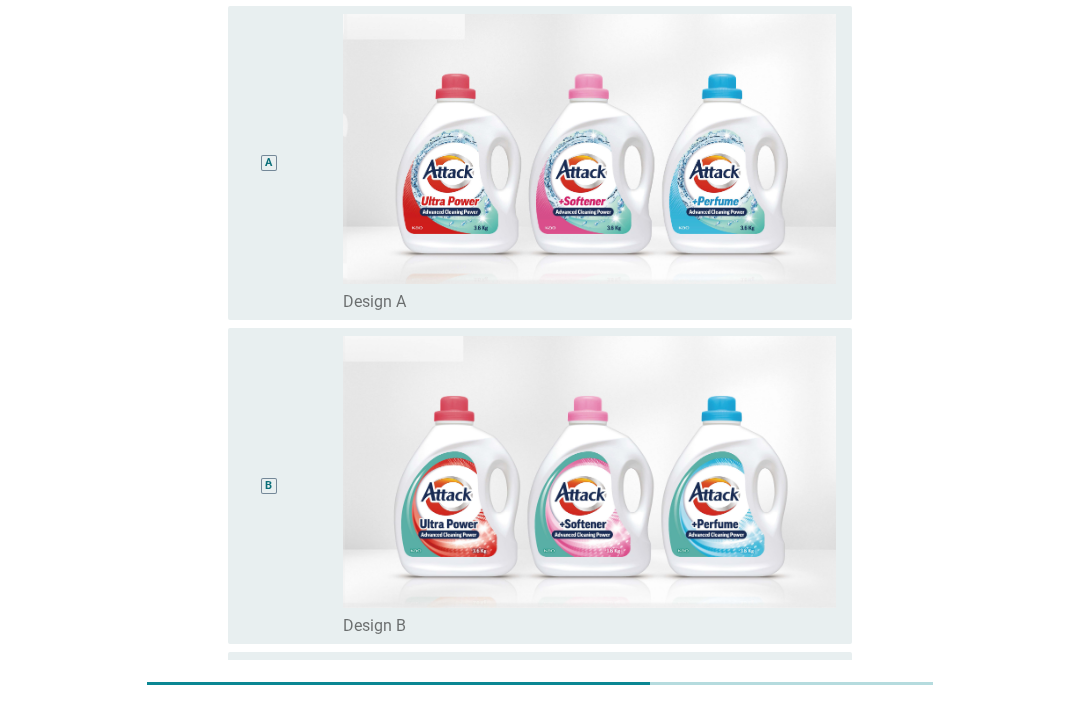 scroll, scrollTop: 0, scrollLeft: 0, axis: both 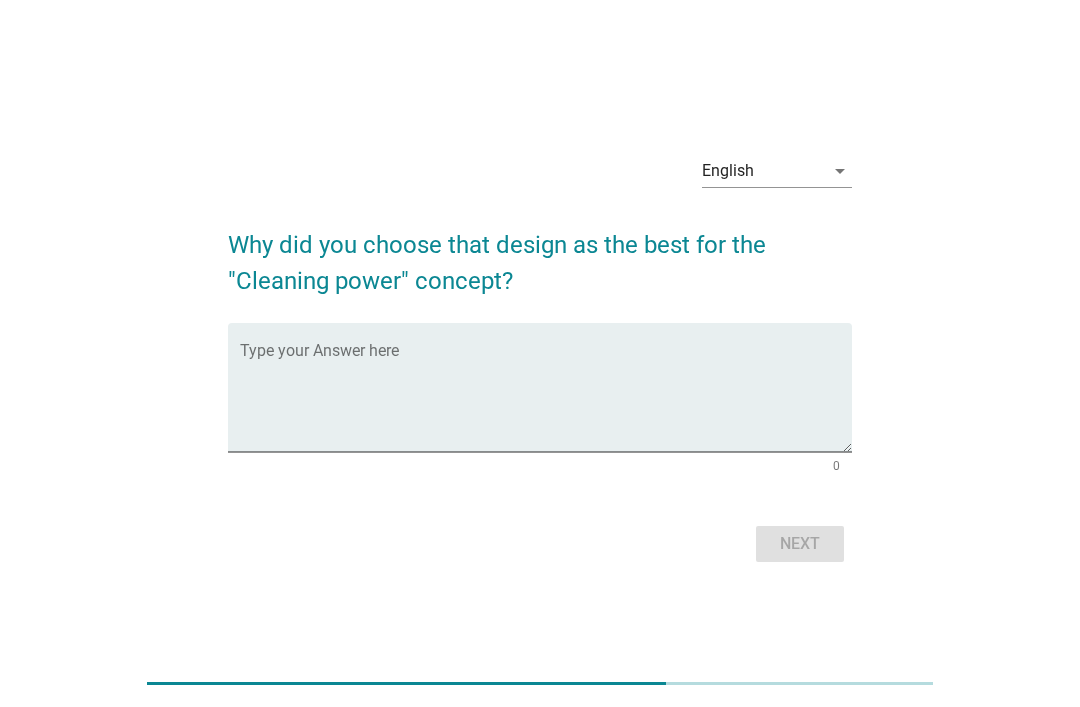 click at bounding box center (546, 399) 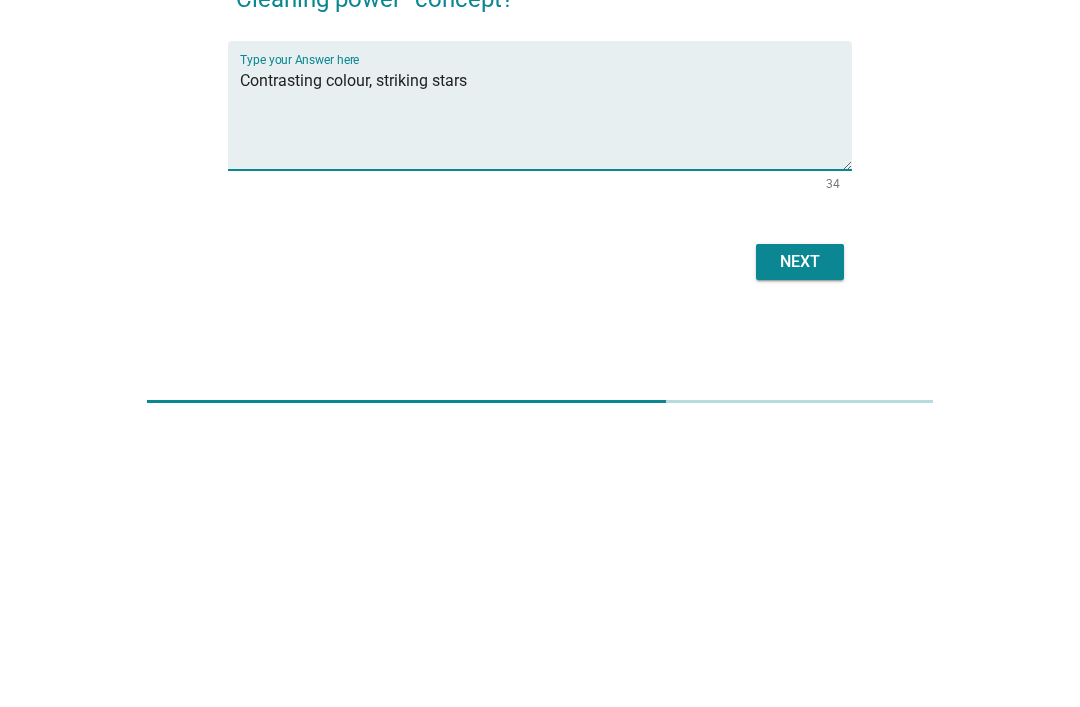 type on "Contrasting colour, striking stars" 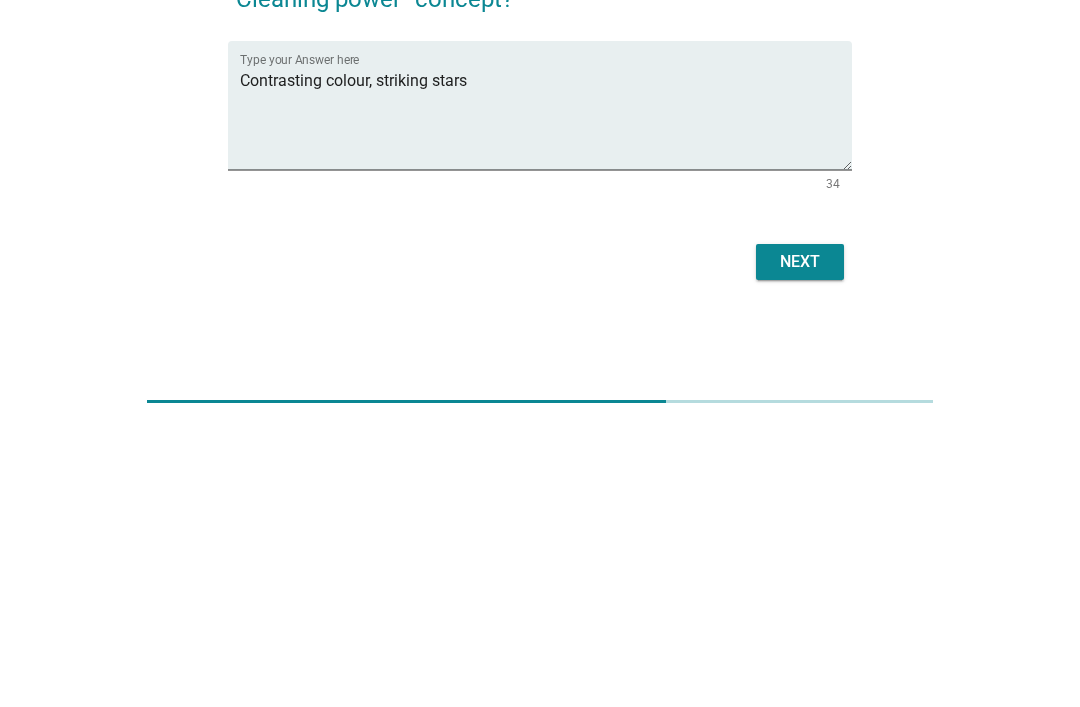 scroll, scrollTop: 111, scrollLeft: 0, axis: vertical 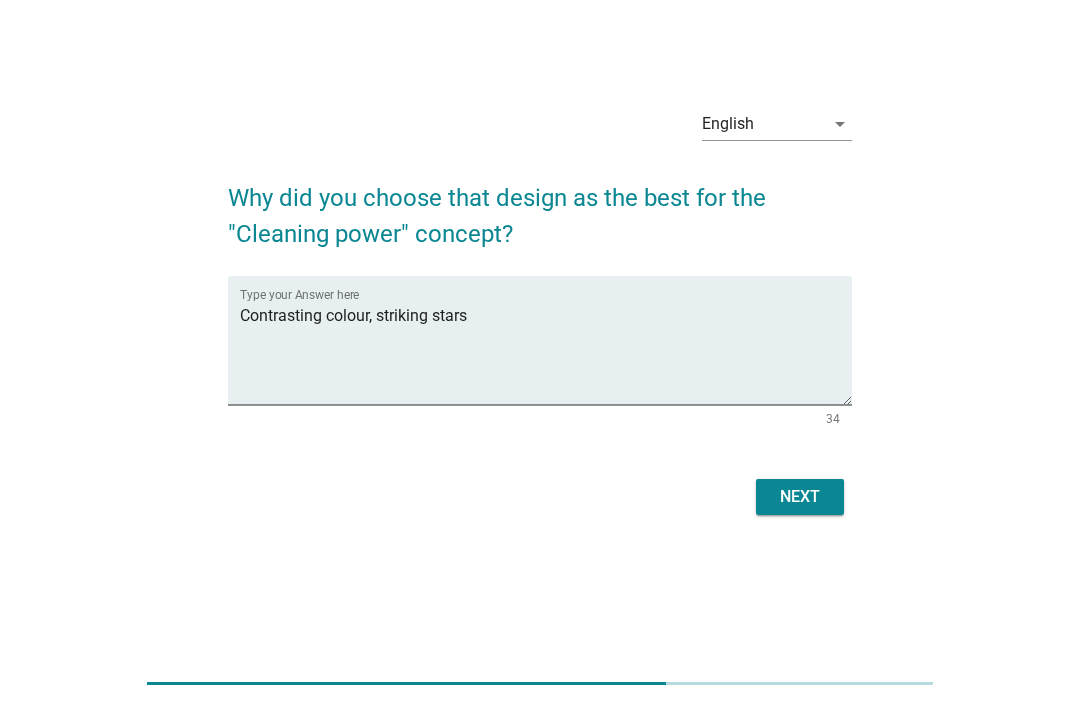 click on "Next" at bounding box center [800, 497] 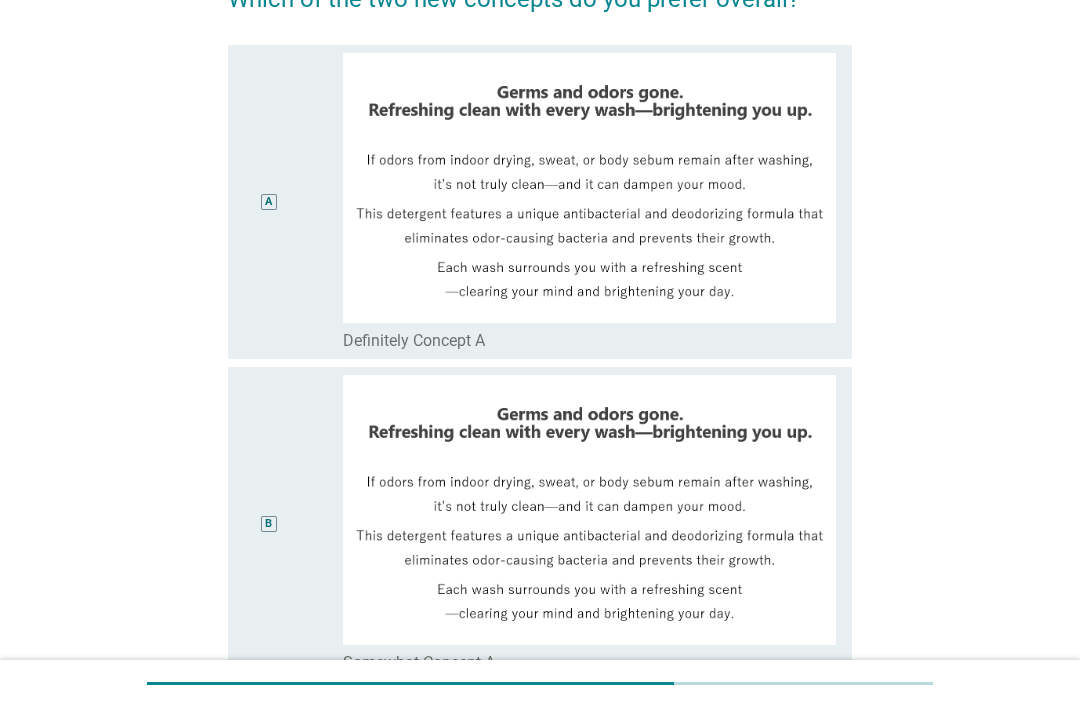 scroll, scrollTop: 171, scrollLeft: 0, axis: vertical 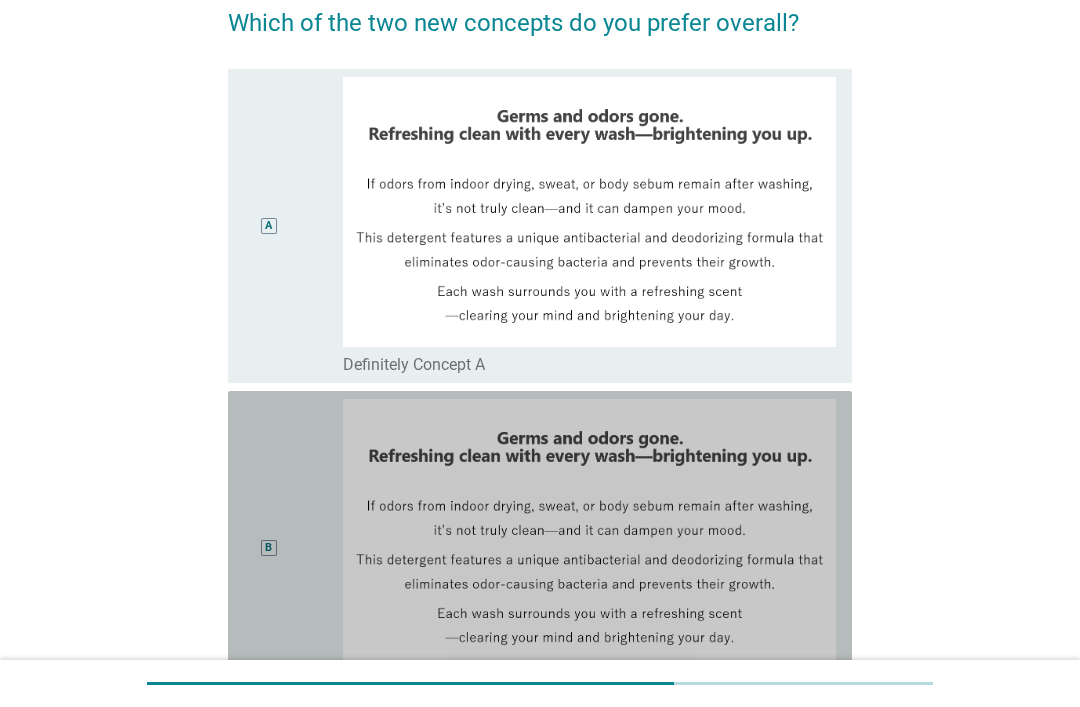 click on "B" at bounding box center (268, 548) 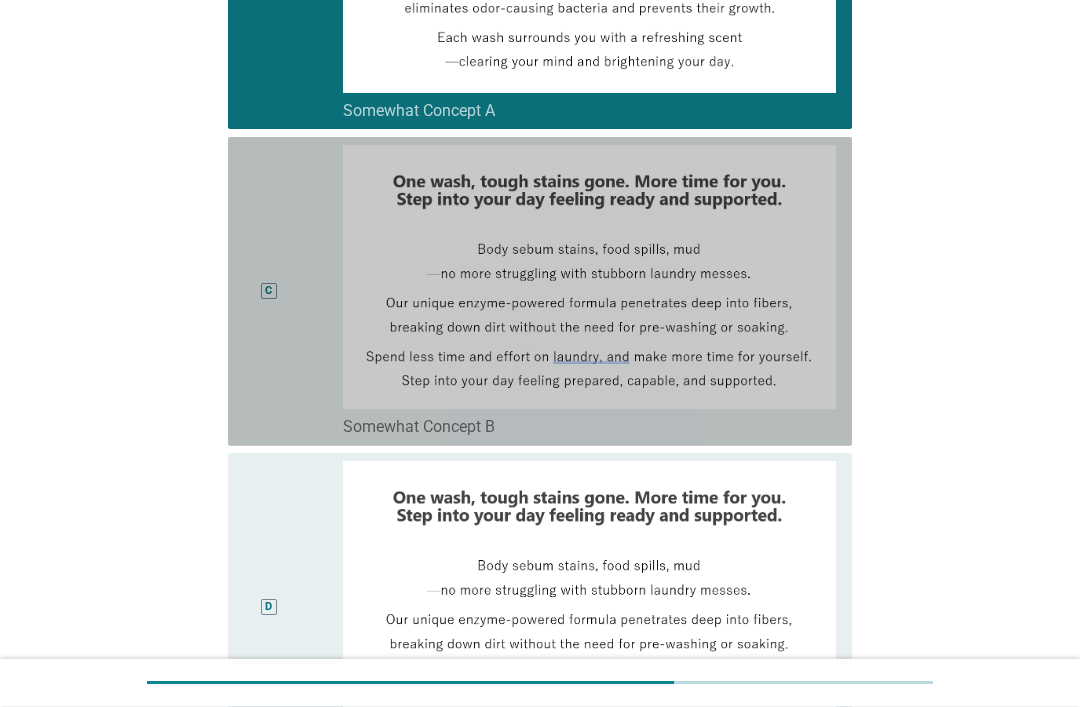 scroll, scrollTop: 747, scrollLeft: 0, axis: vertical 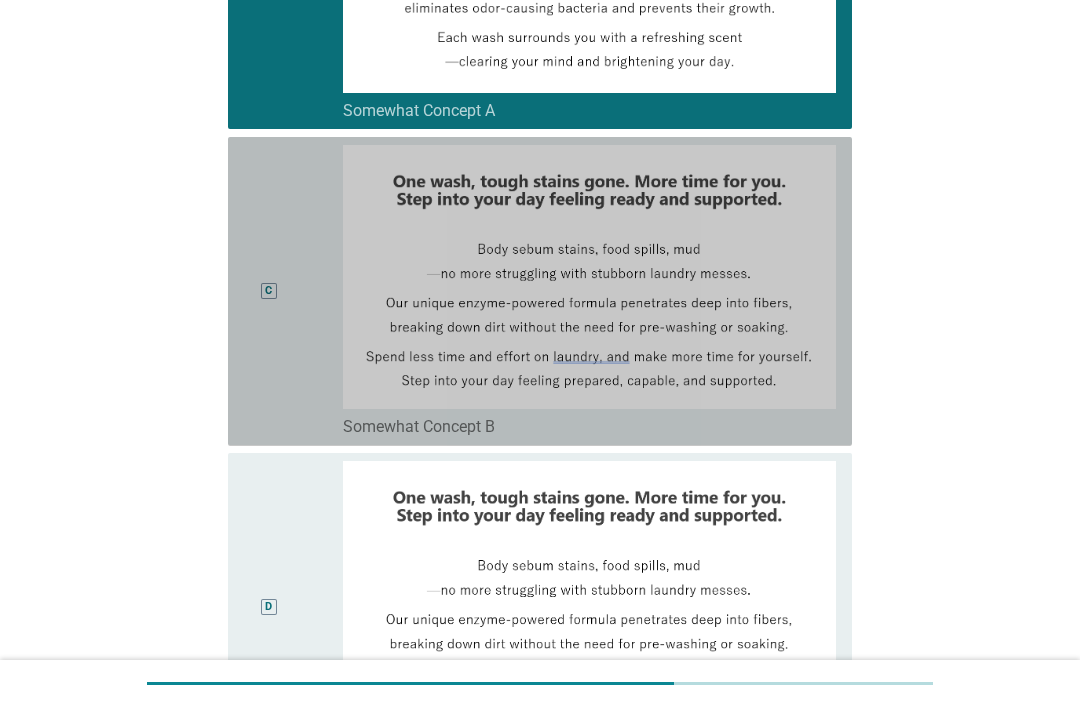 click on "C" at bounding box center (269, 291) 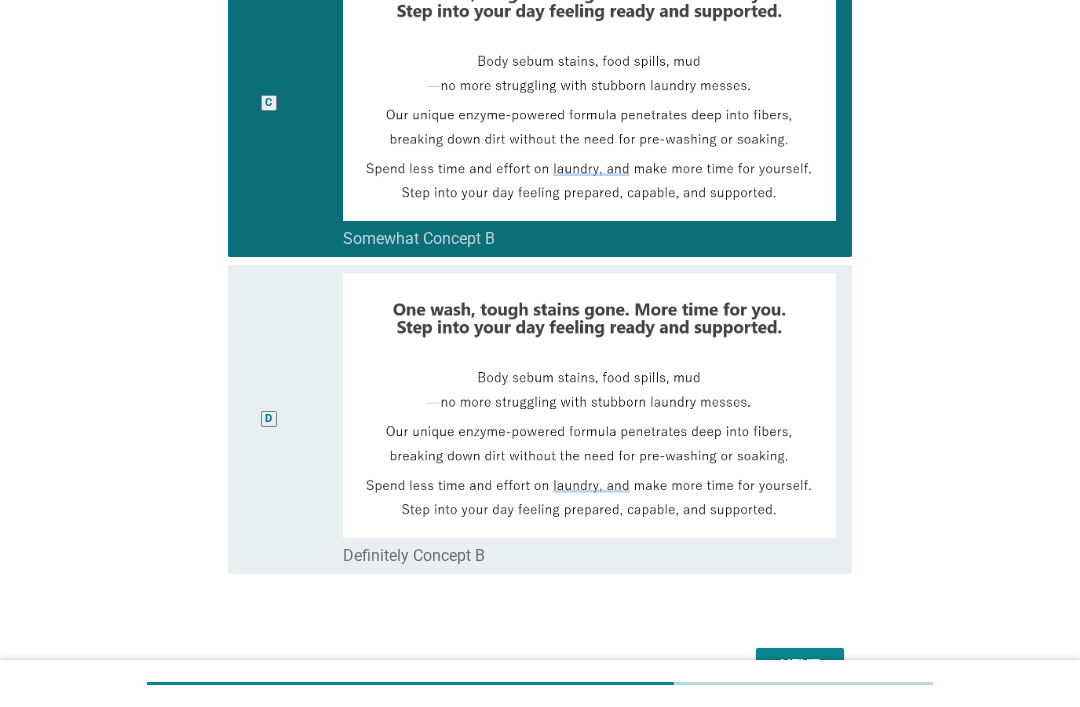 scroll, scrollTop: 988, scrollLeft: 0, axis: vertical 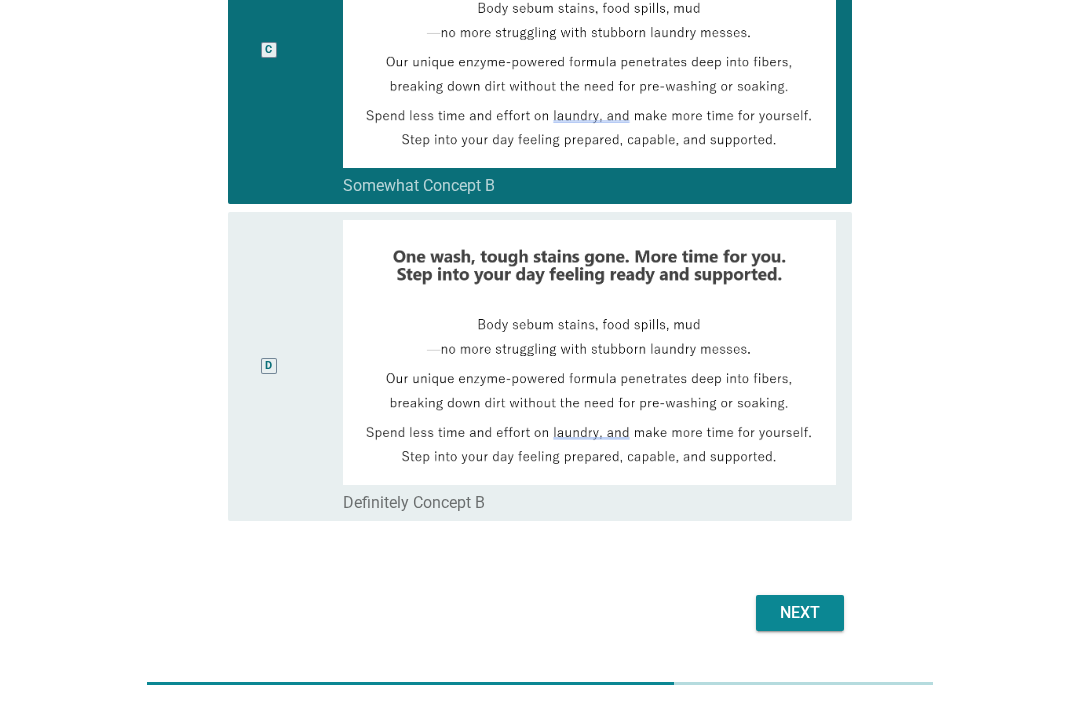 click on "Next" at bounding box center (800, 613) 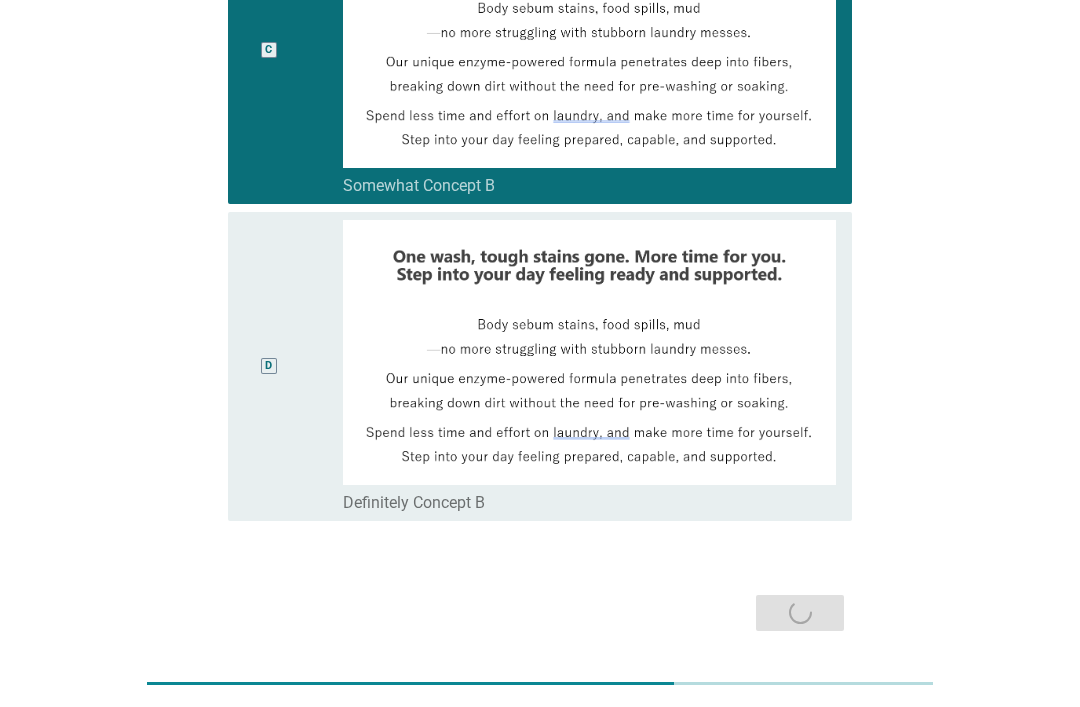 scroll, scrollTop: 0, scrollLeft: 0, axis: both 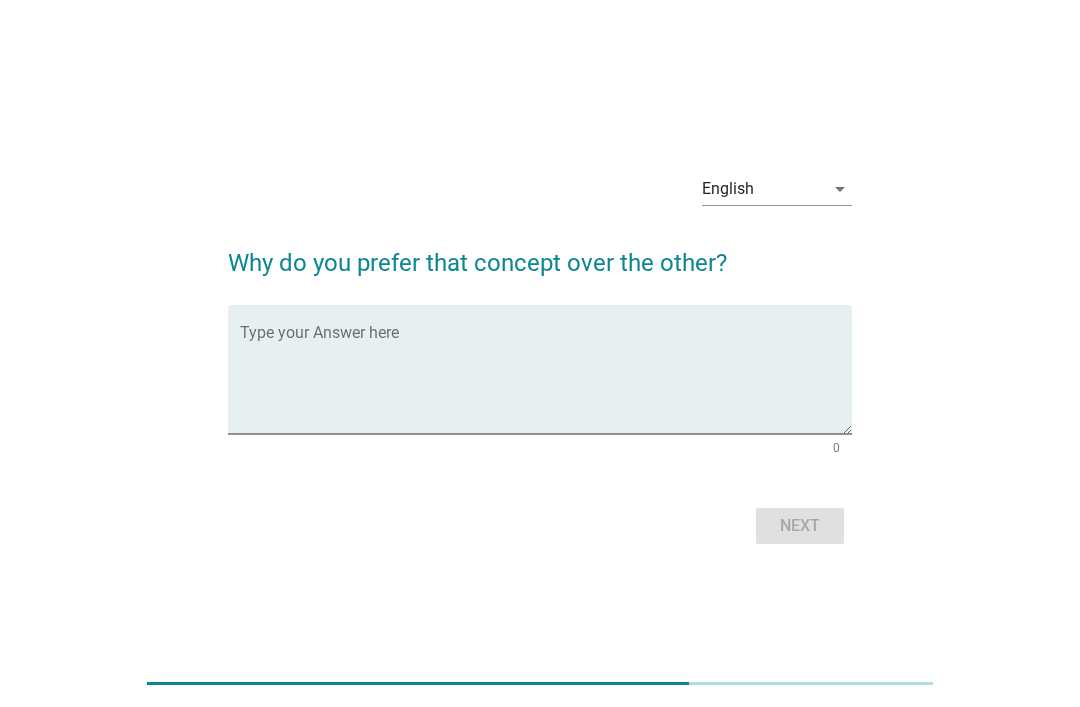 click at bounding box center [546, 381] 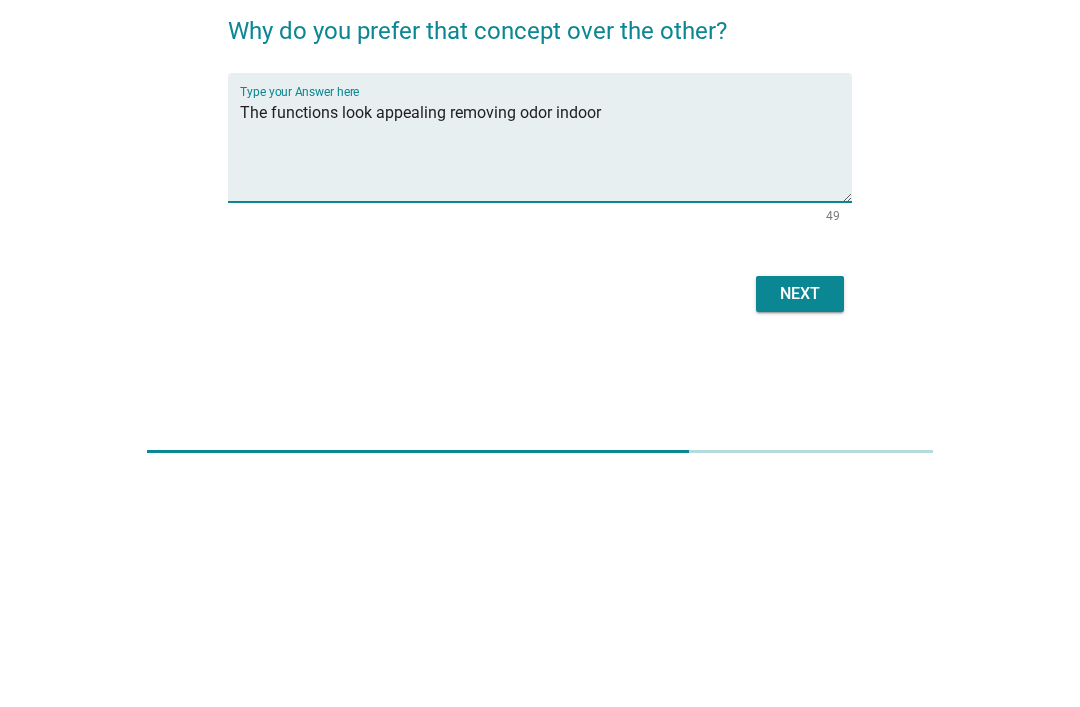 type on "The functions look appealing removing odor indoor" 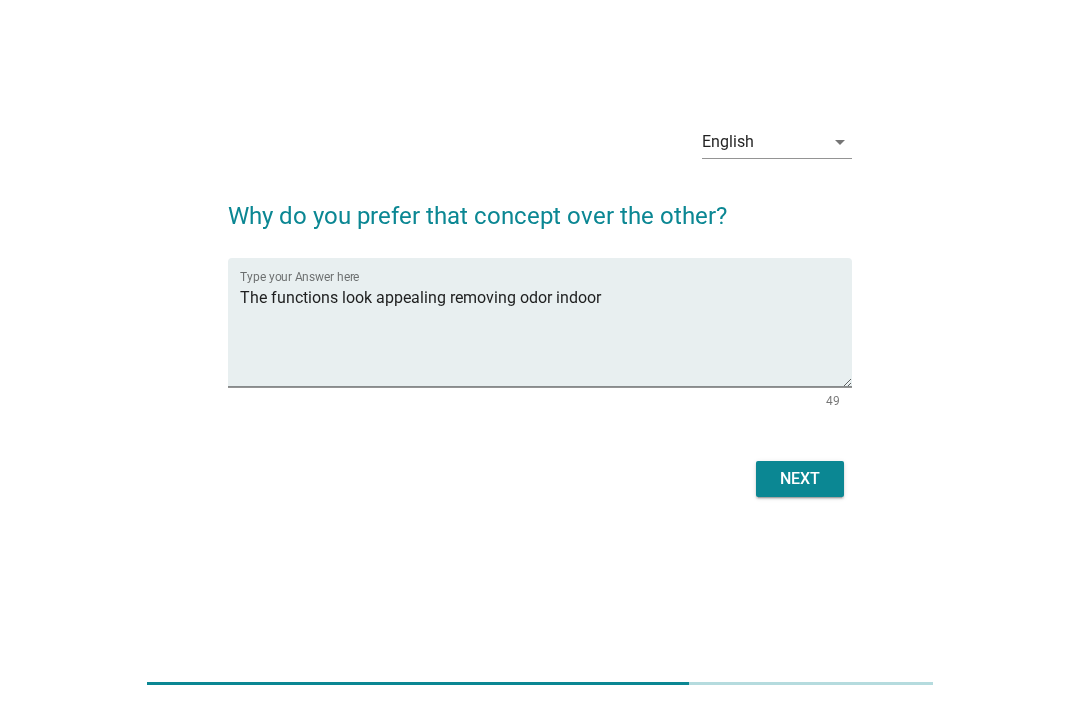 click on "Next" at bounding box center (800, 479) 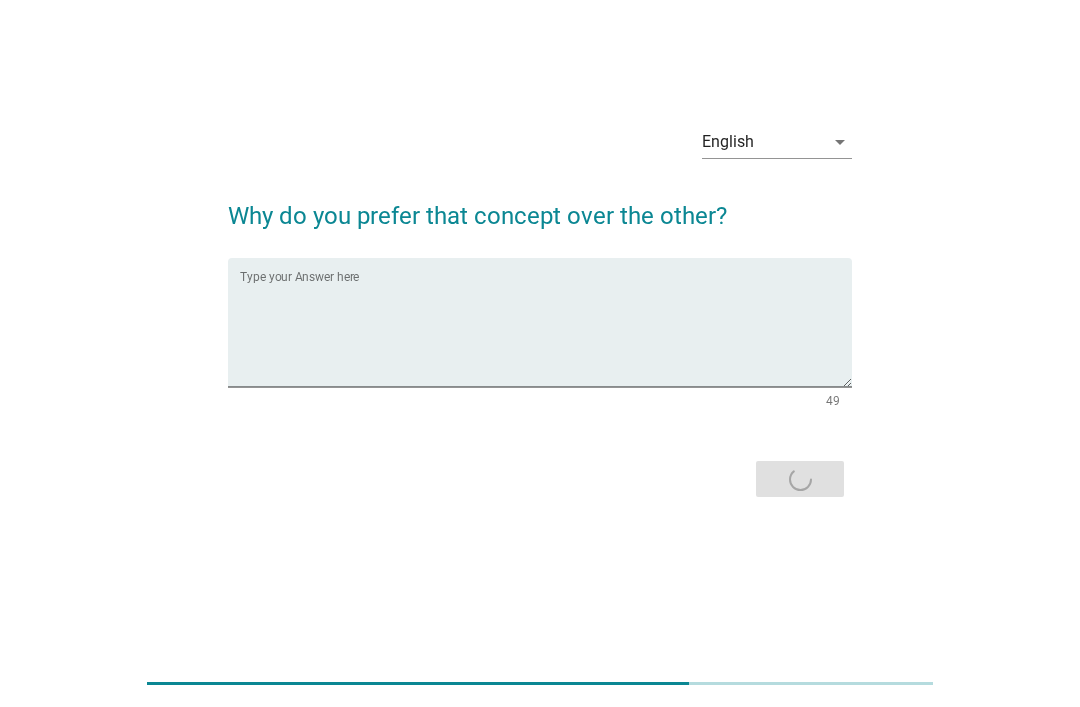 scroll, scrollTop: 0, scrollLeft: 0, axis: both 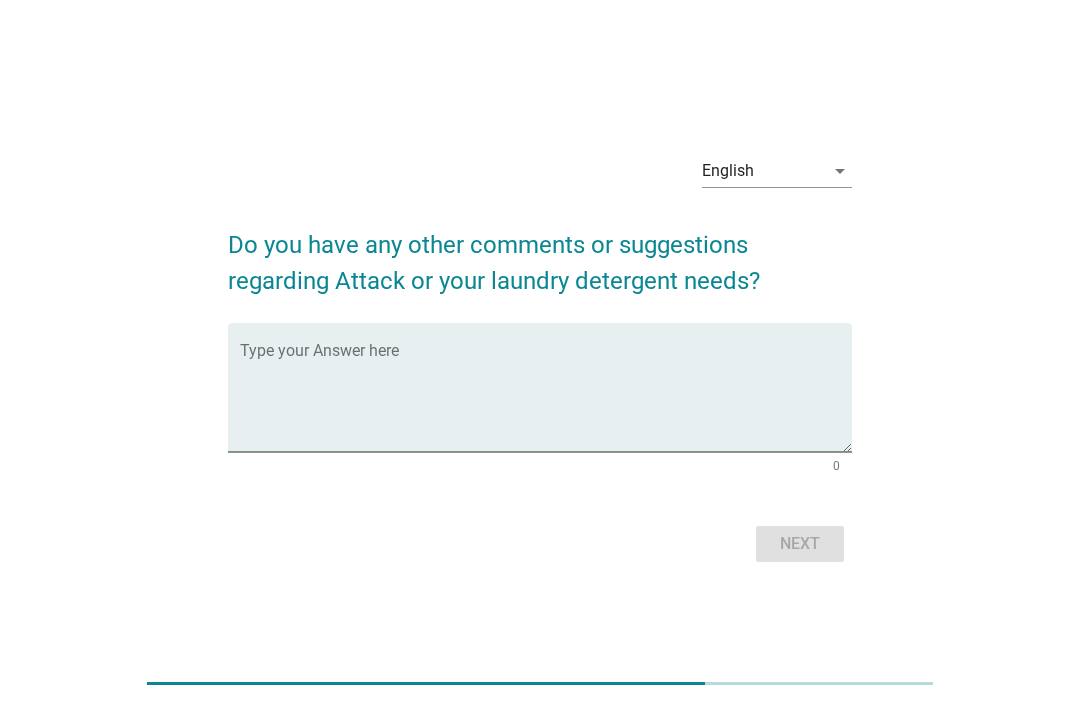 click at bounding box center [546, 399] 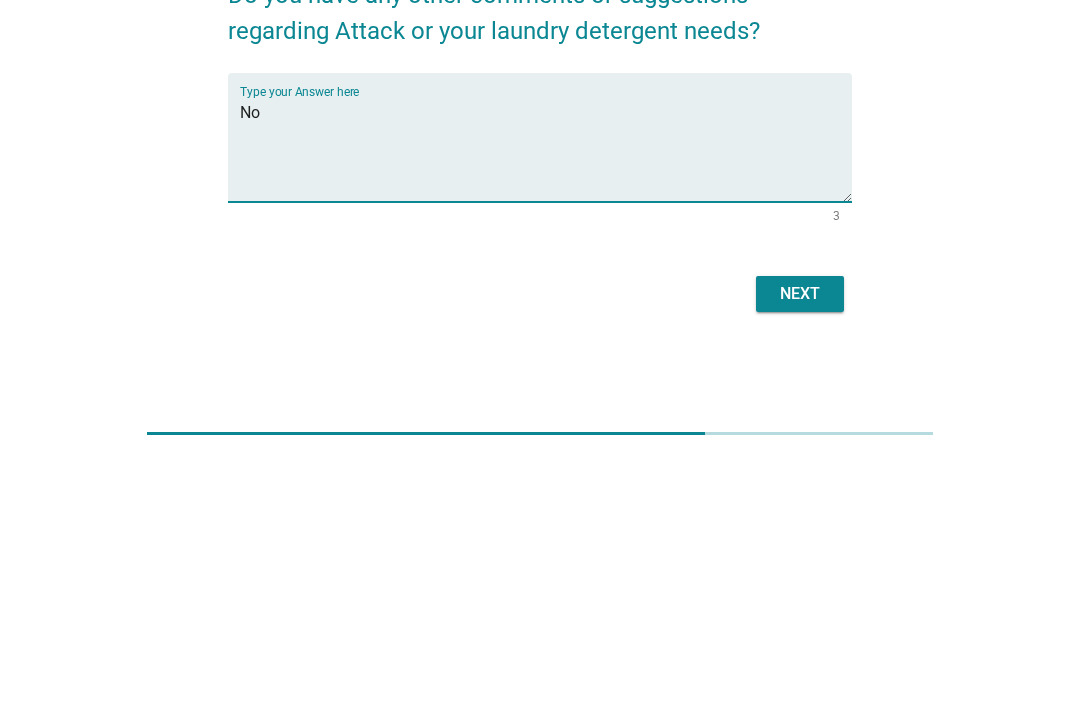 type on "N" 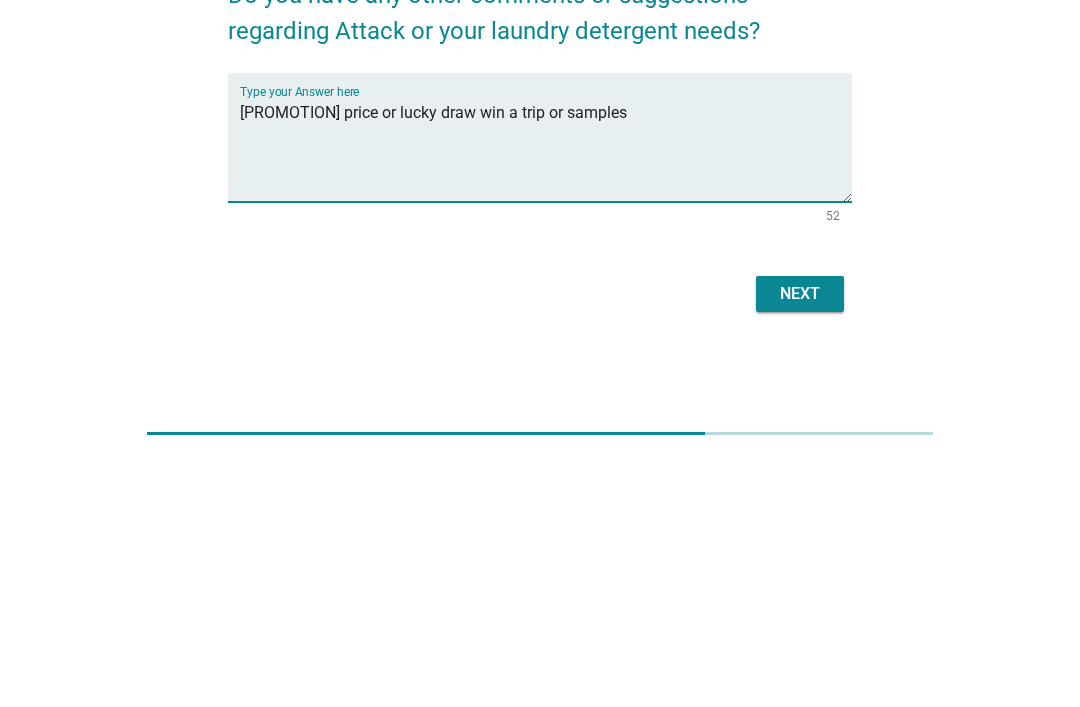 click on "[PROMOTION] price or lucky draw win a trip or samples" at bounding box center [546, 399] 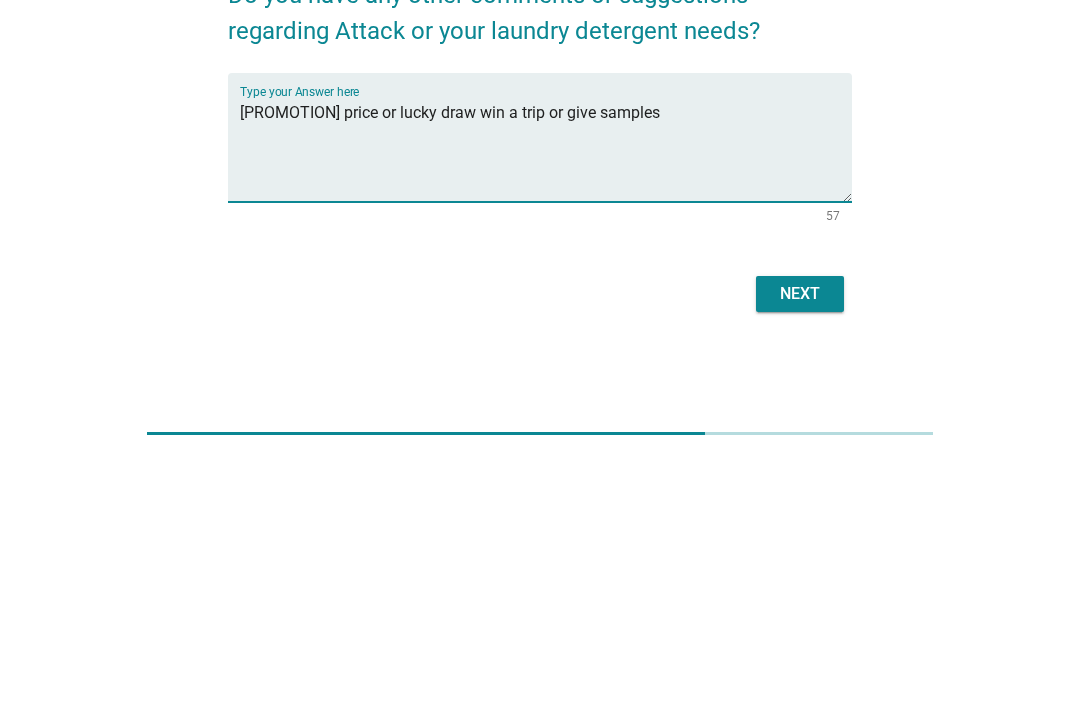 click on "[PROMOTION] price or lucky draw win a trip or give samples" at bounding box center [546, 399] 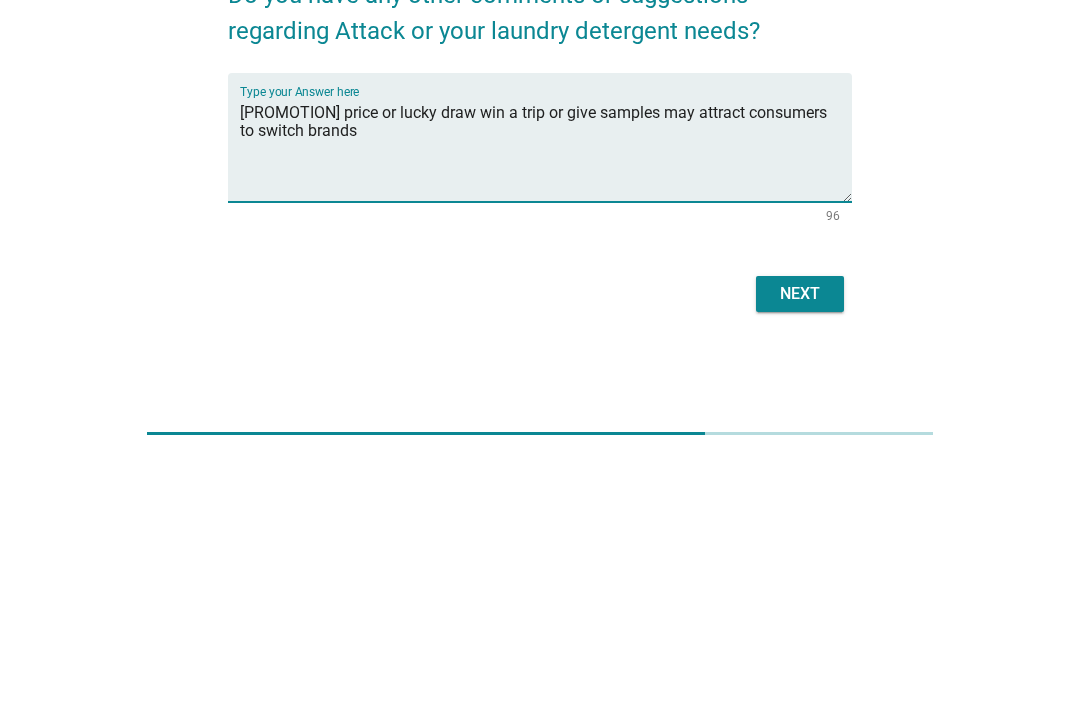 type on "[PROMOTION] price or lucky draw win a trip or give samples may attract consumers to switch brands" 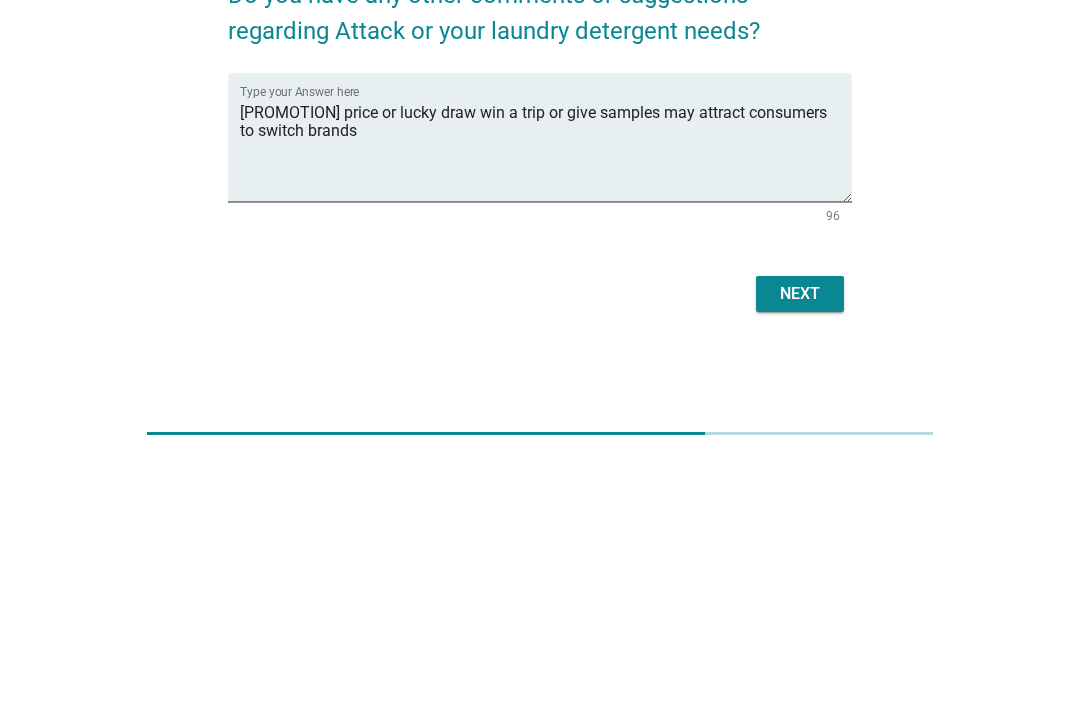 scroll, scrollTop: 47, scrollLeft: 0, axis: vertical 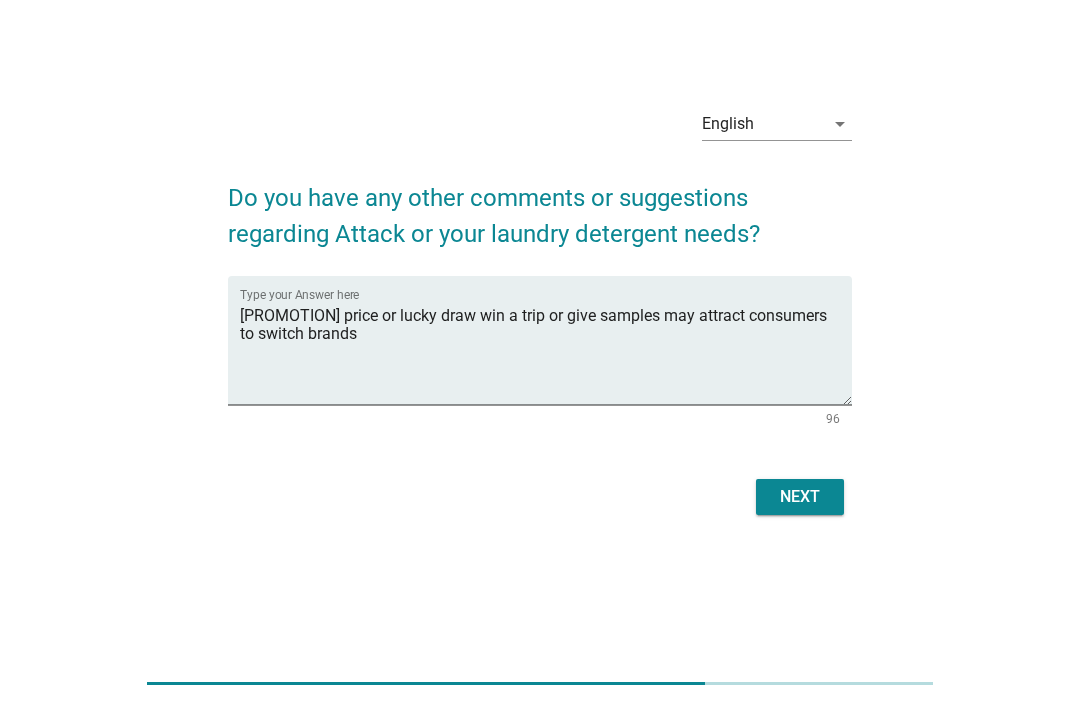 click on "Next" at bounding box center (800, 497) 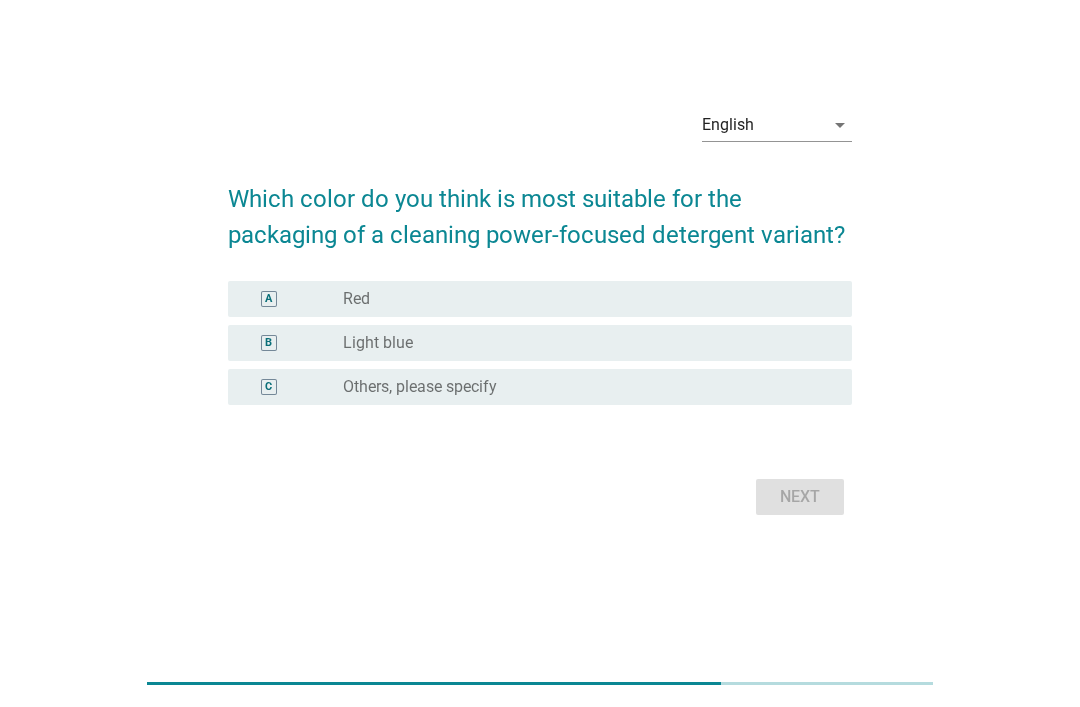 scroll, scrollTop: 0, scrollLeft: 0, axis: both 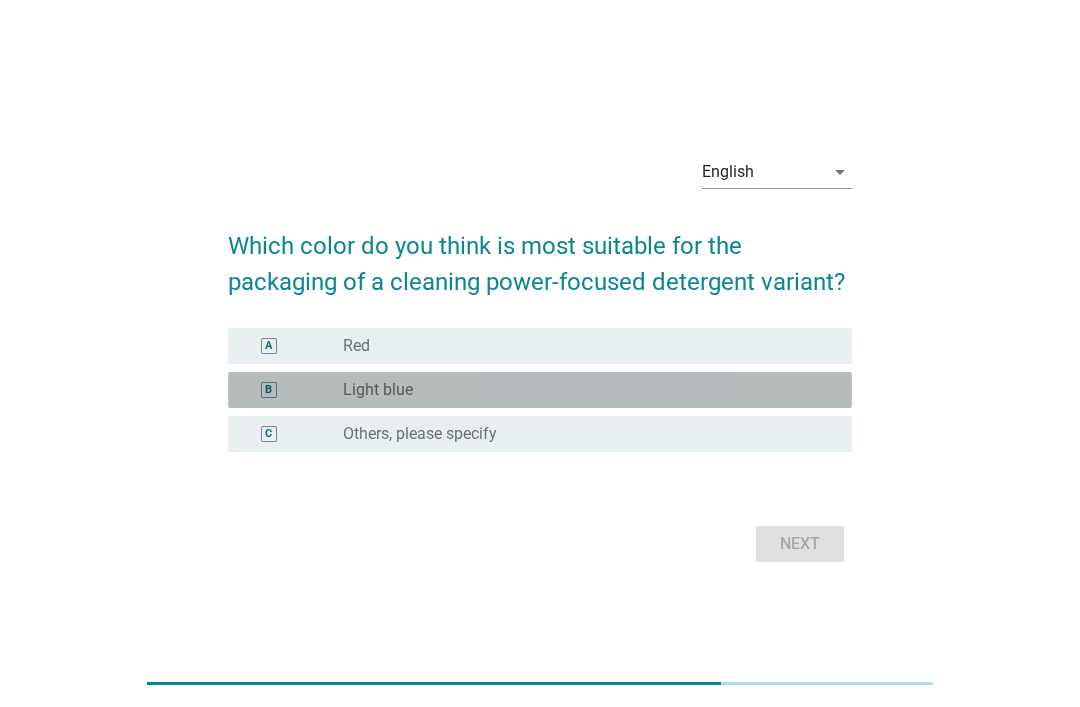click on "B     radio_button_unchecked Light blue" at bounding box center (540, 390) 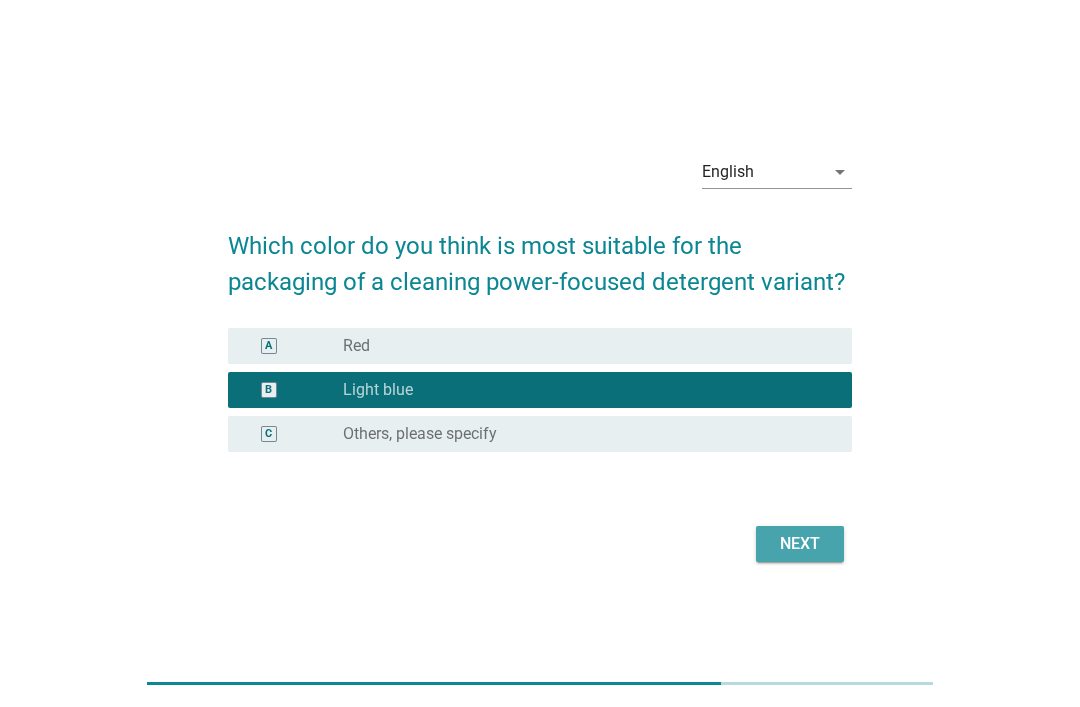 click on "Next" at bounding box center [800, 544] 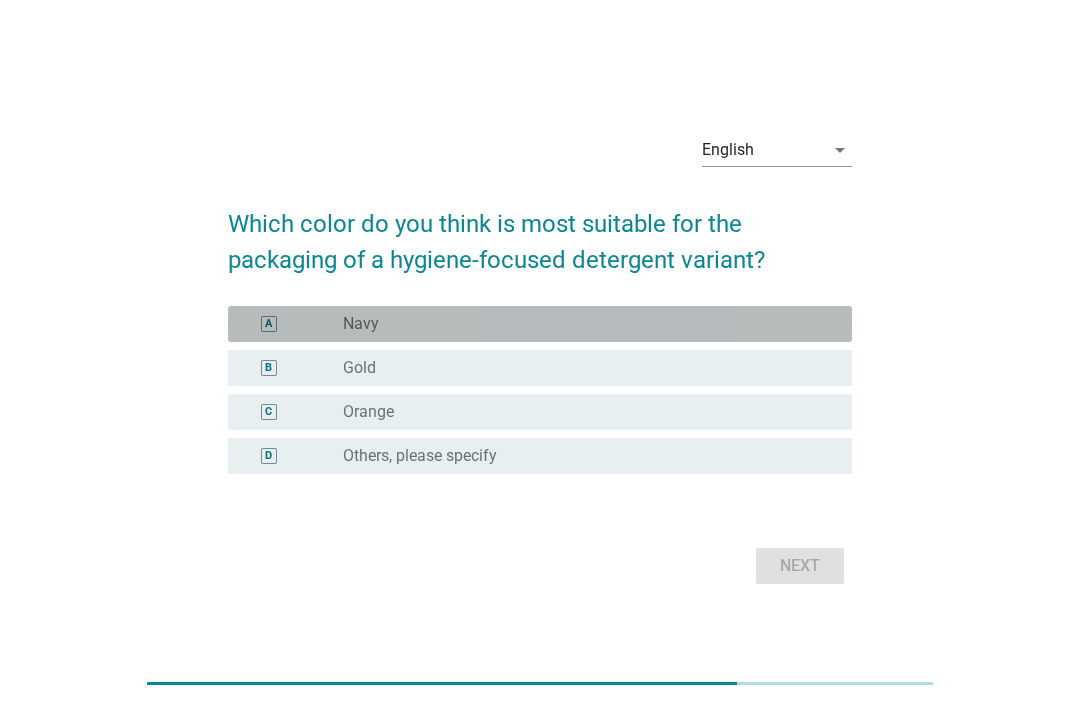click on "radio_button_unchecked Navy" at bounding box center (581, 324) 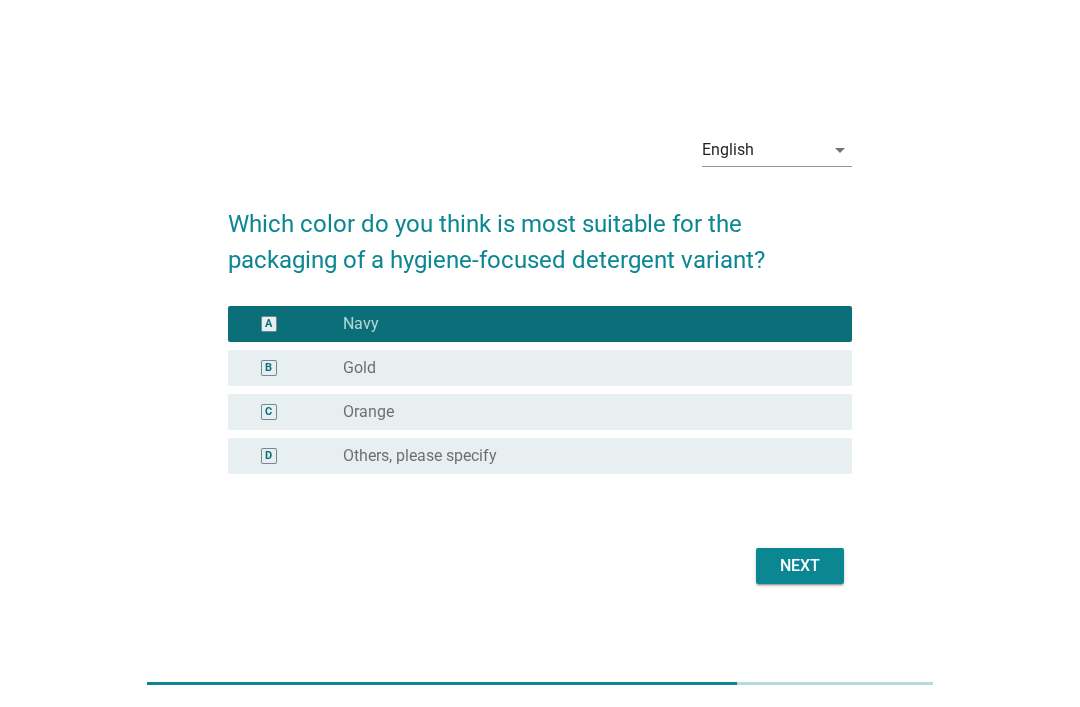 click on "Next" at bounding box center (800, 566) 